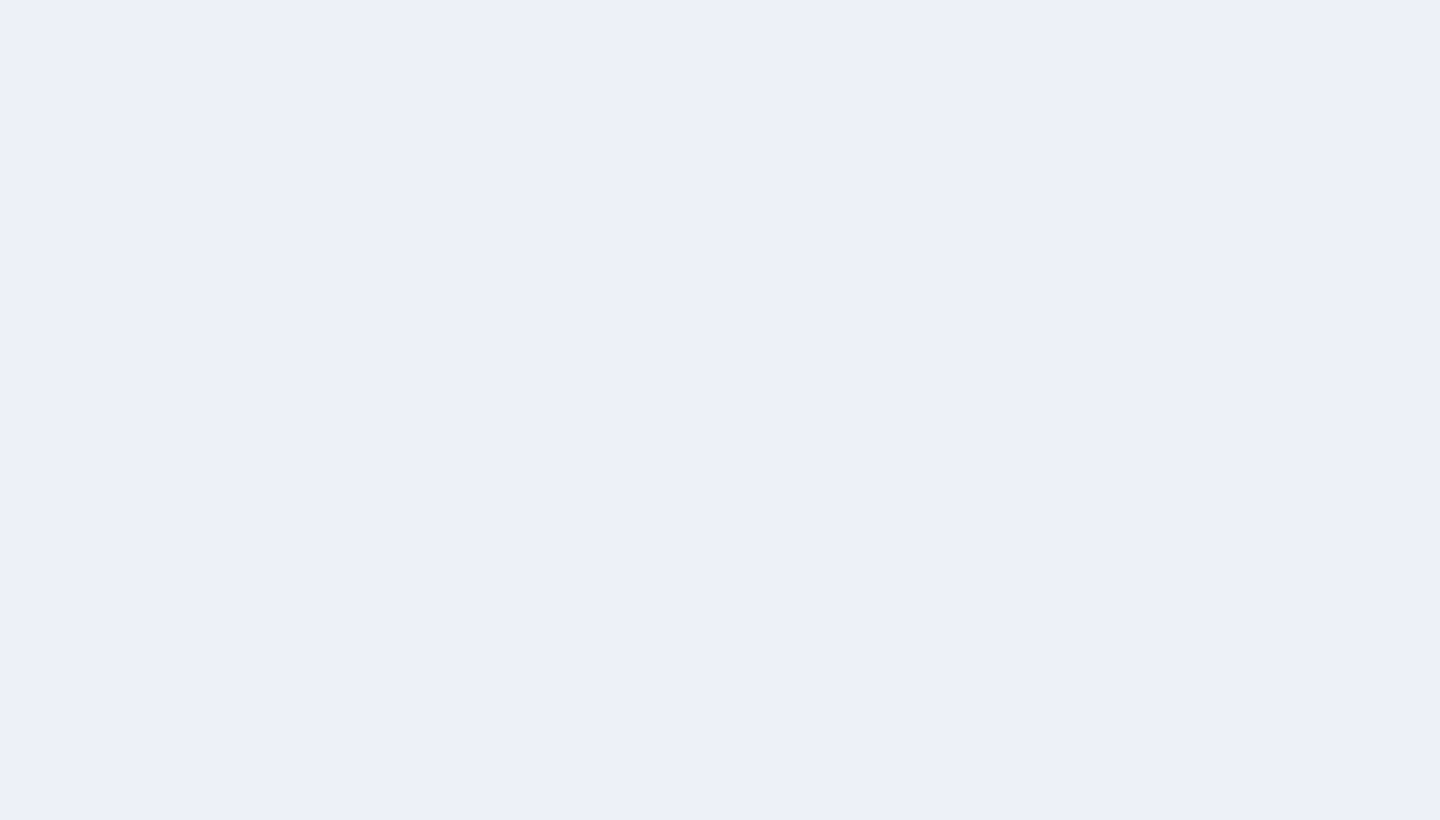 scroll, scrollTop: 0, scrollLeft: 0, axis: both 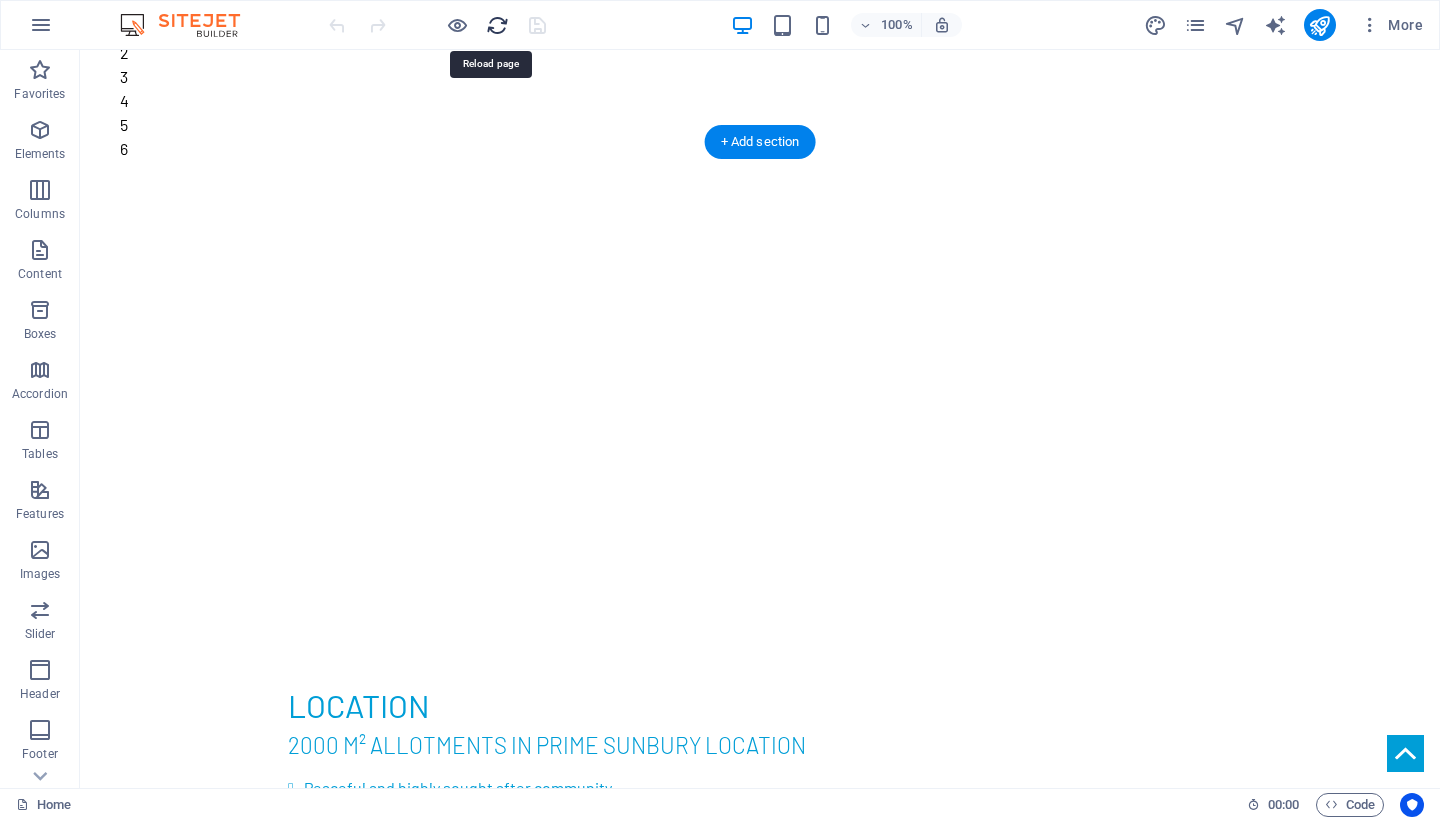 click at bounding box center [497, 25] 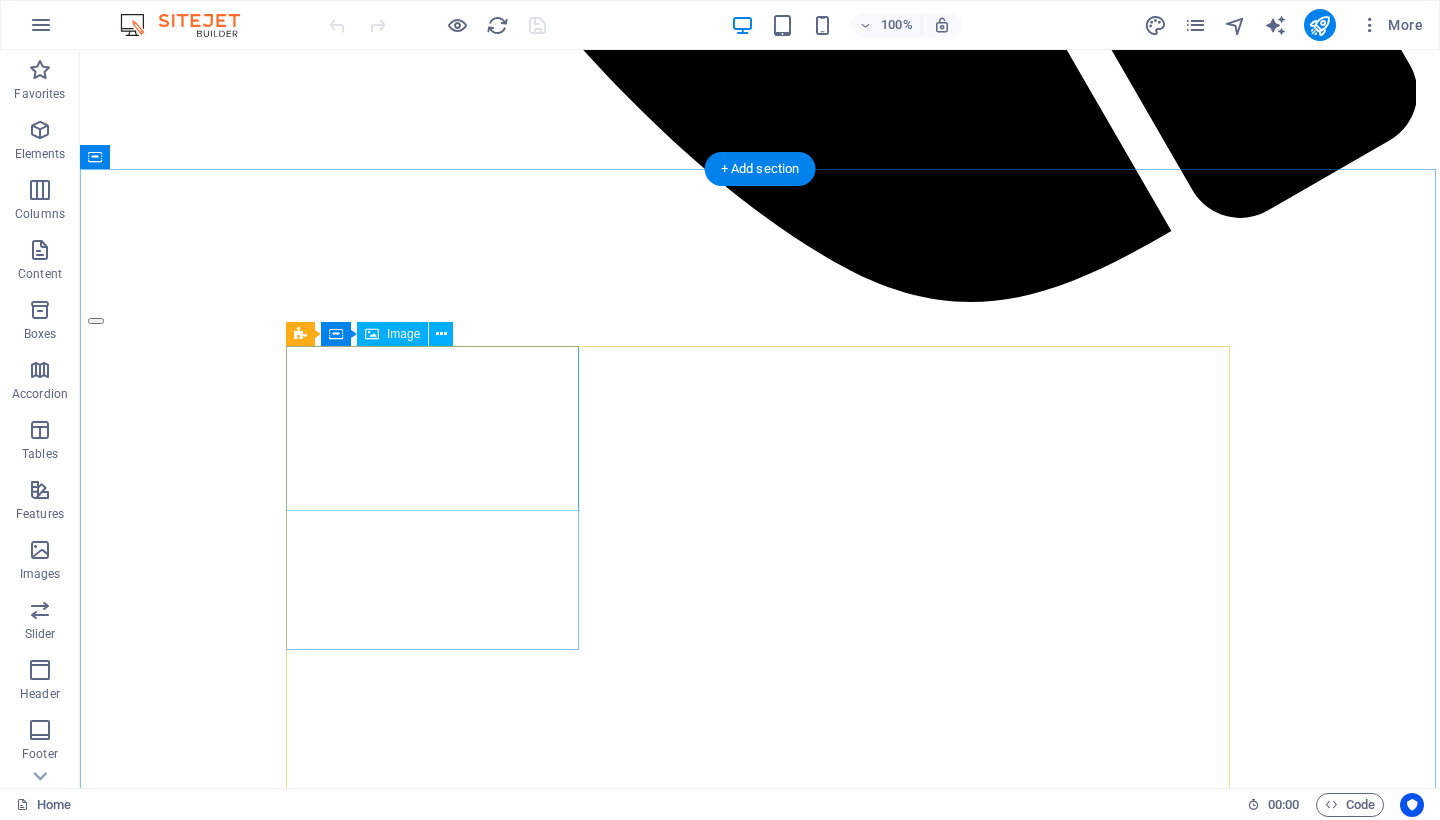 scroll, scrollTop: 1613, scrollLeft: 0, axis: vertical 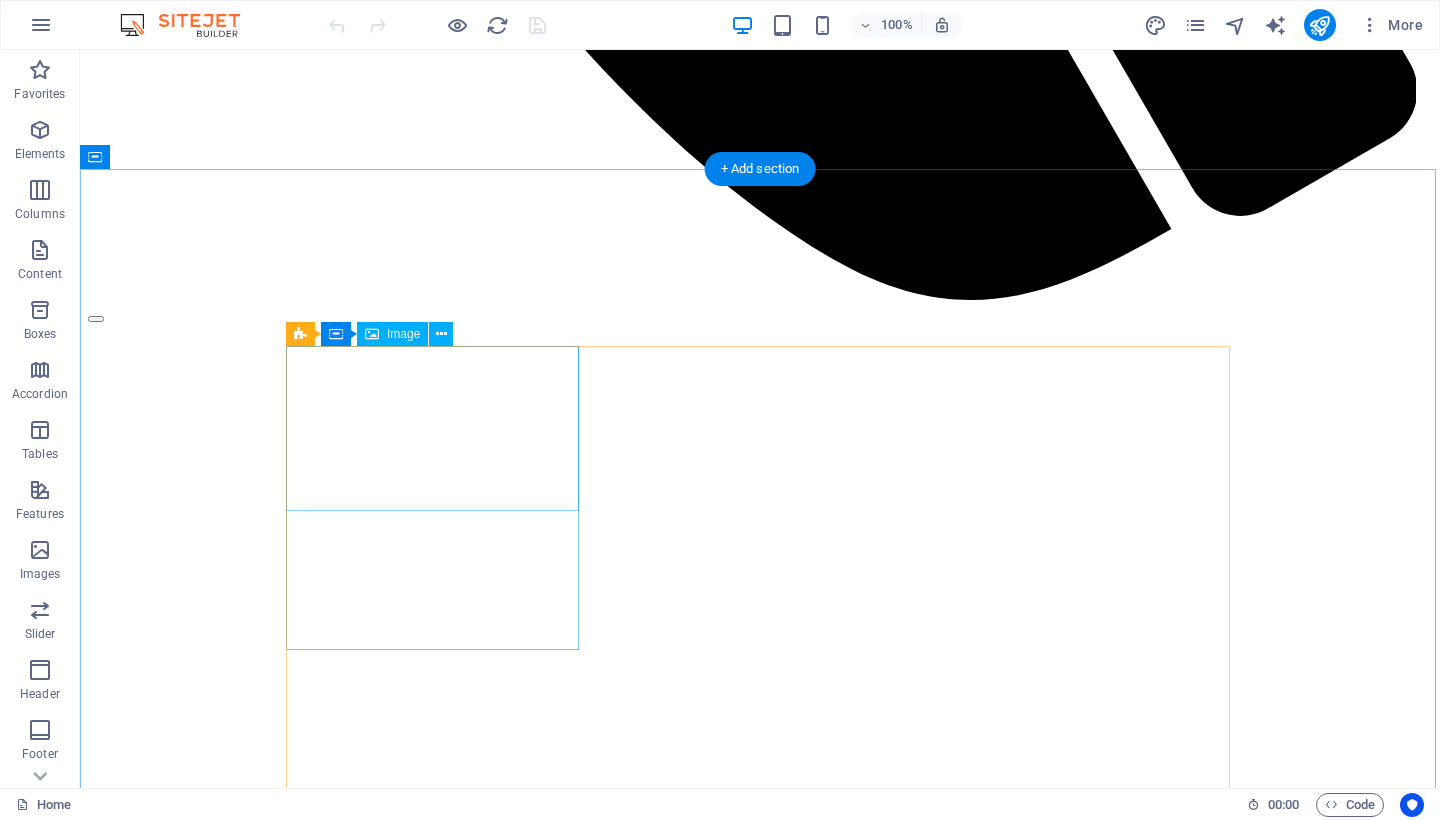 click at bounding box center [760, 8497] 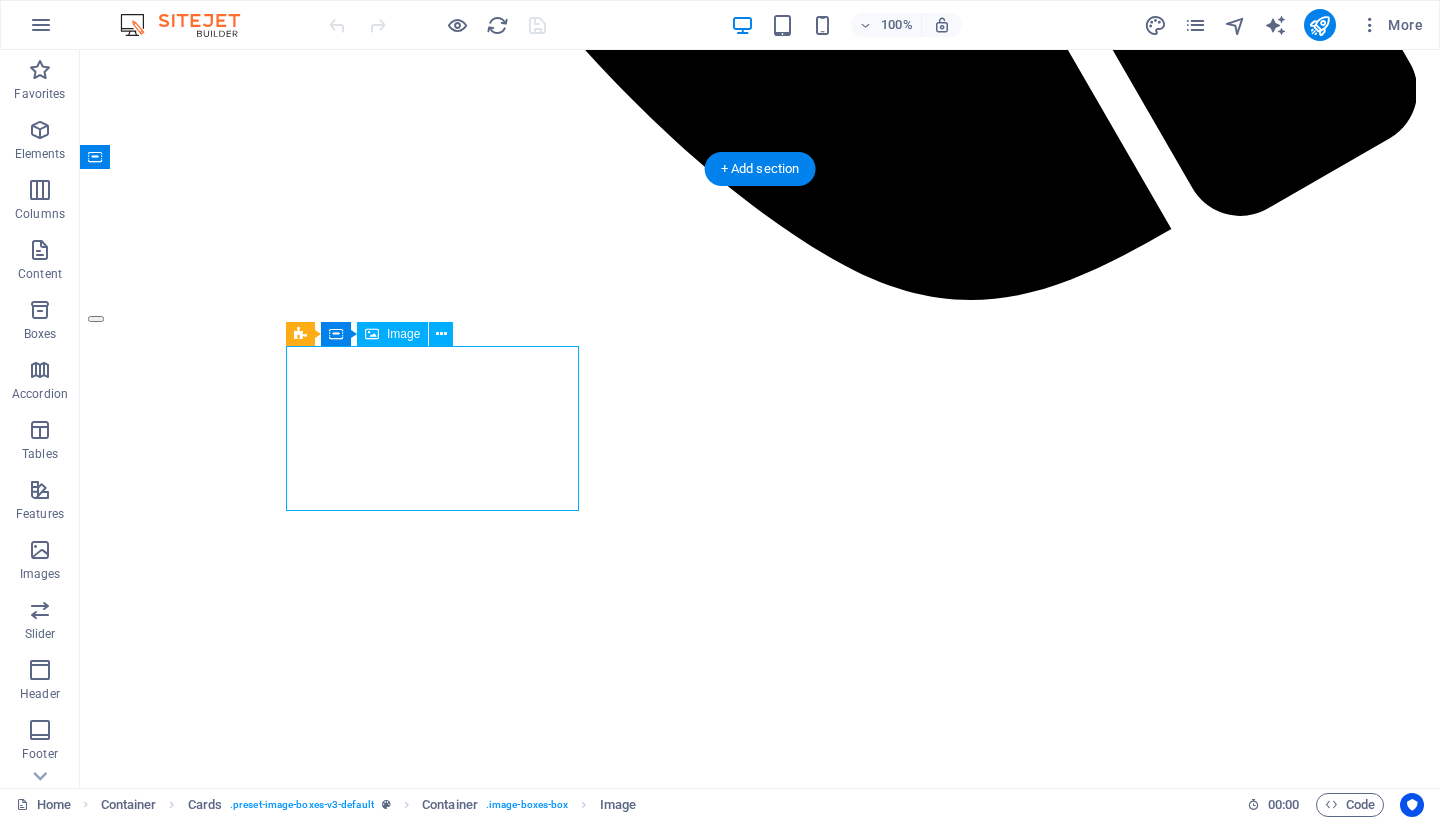 click at bounding box center [760, 8497] 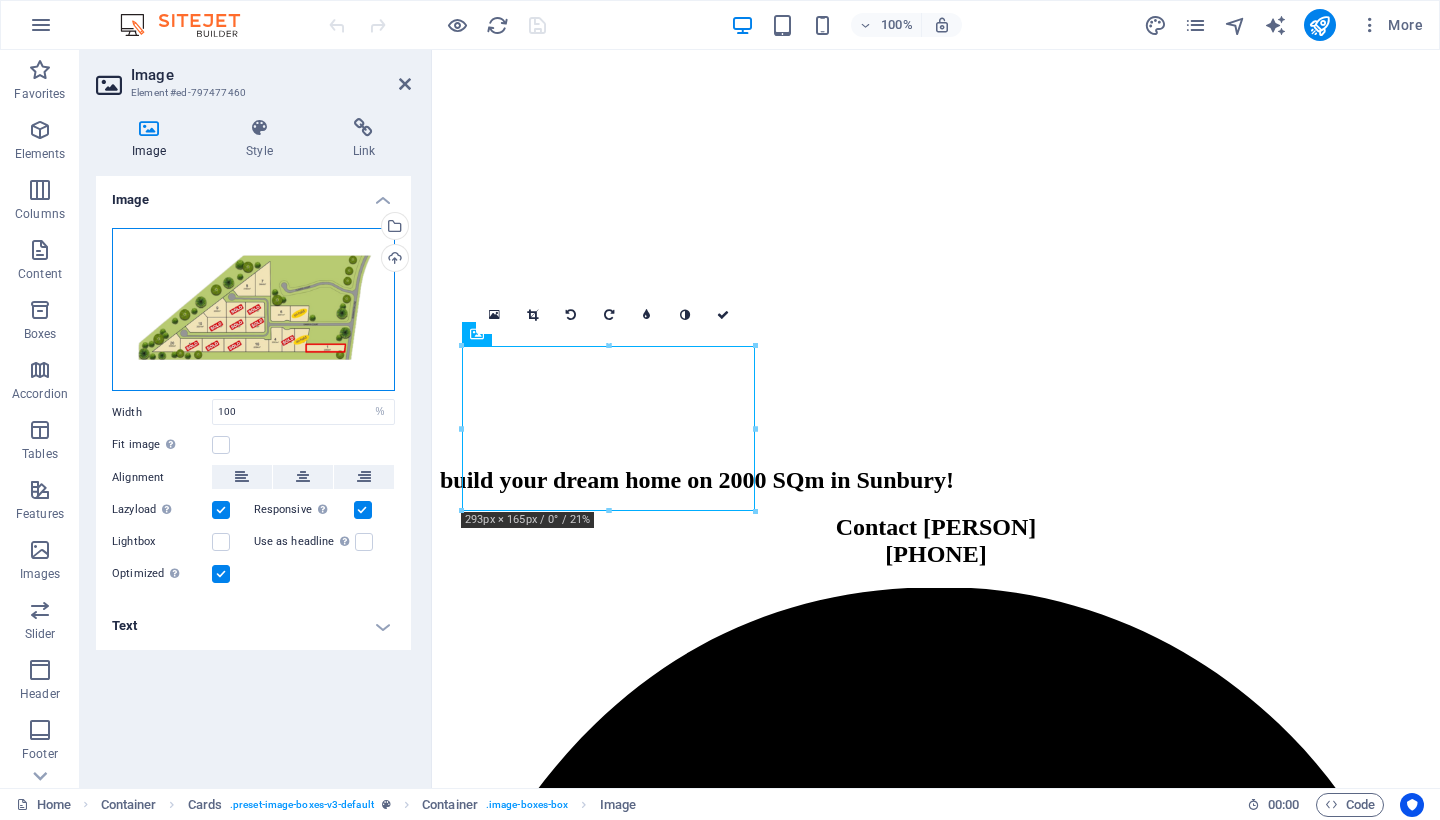 click on "Drag files here, click to choose files or select files from Files or our free stock photos & videos" at bounding box center [253, 310] 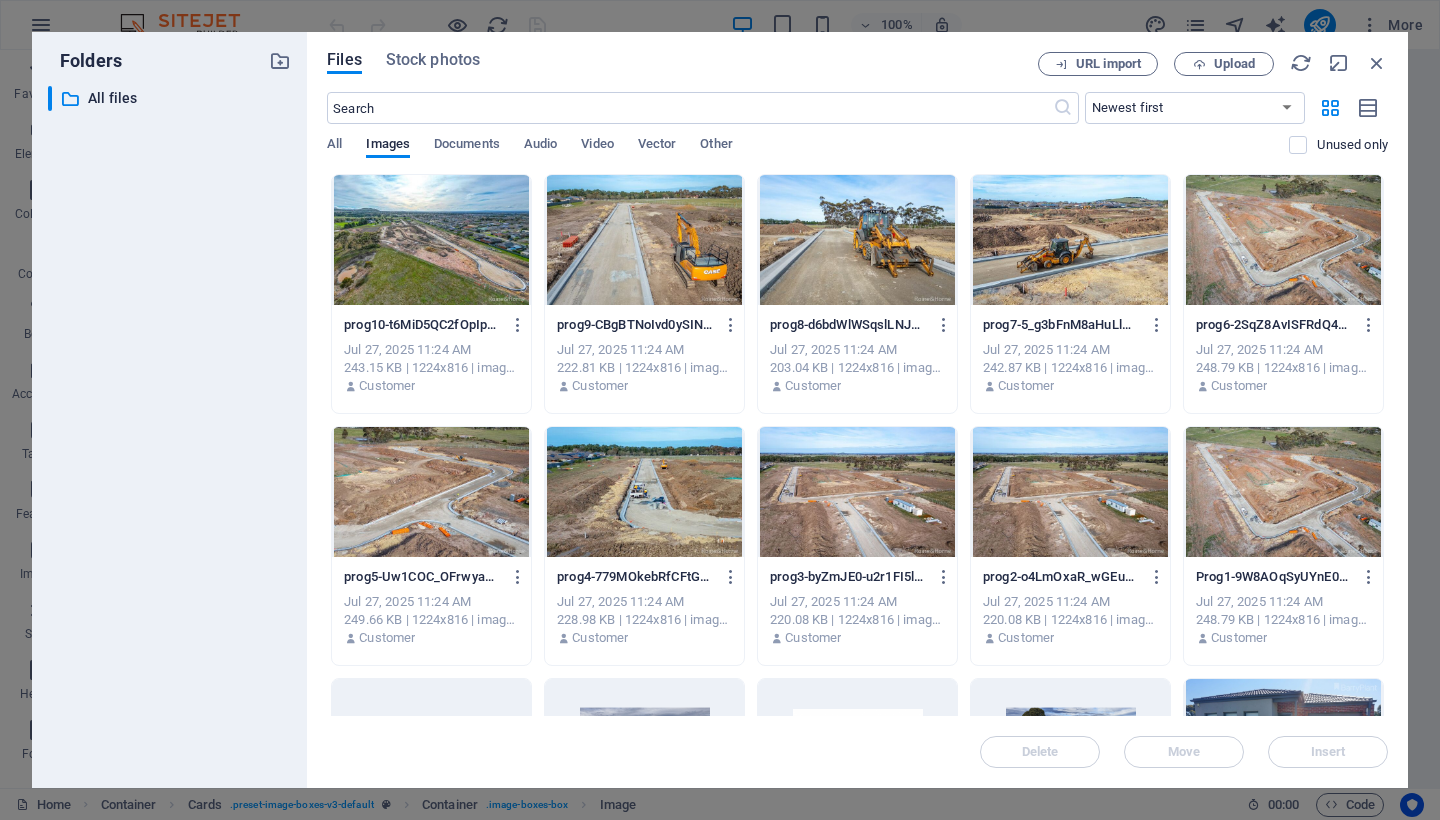 click on "​ All files All files" at bounding box center (169, 429) 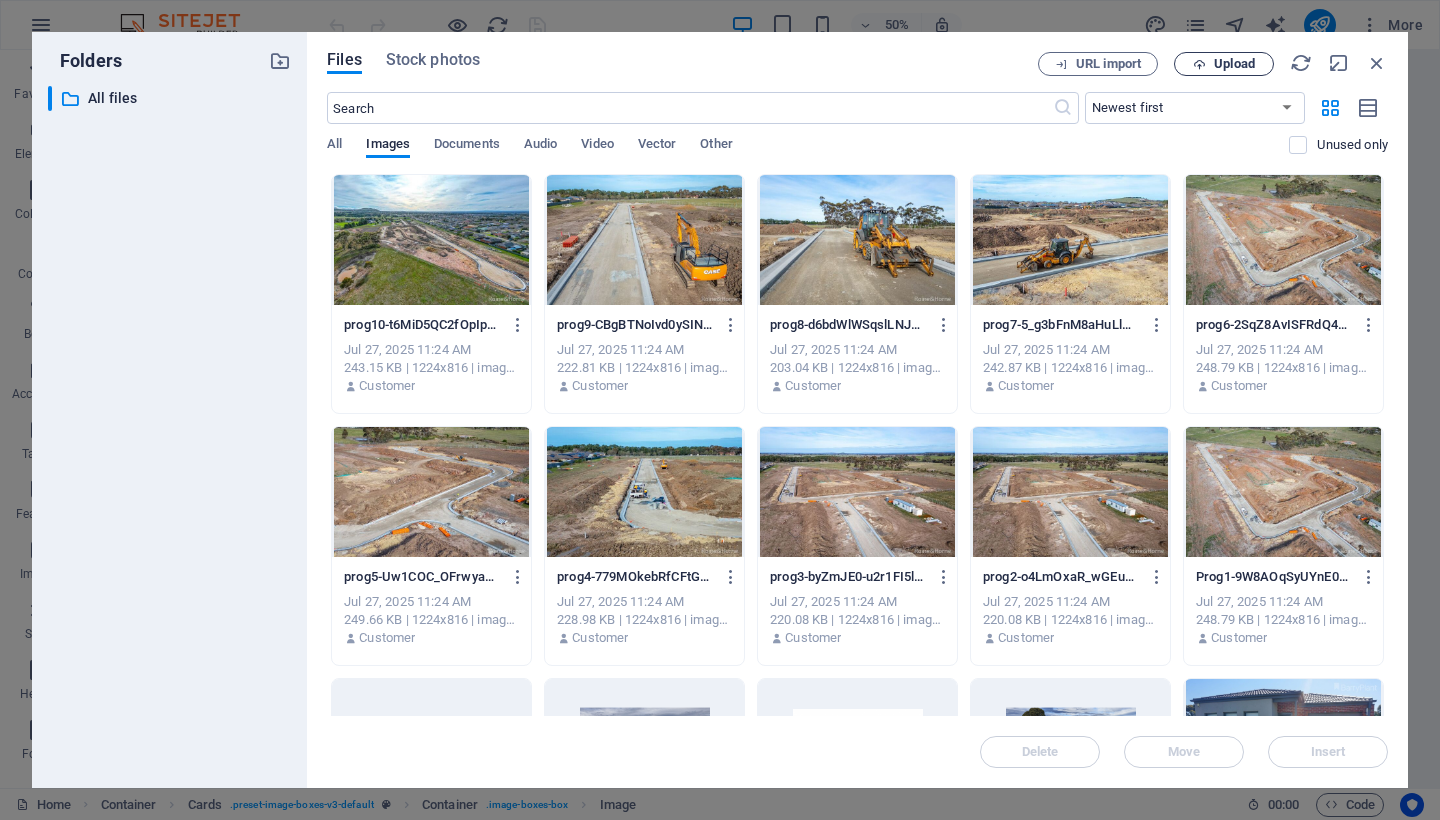 click on "Upload" at bounding box center [1234, 64] 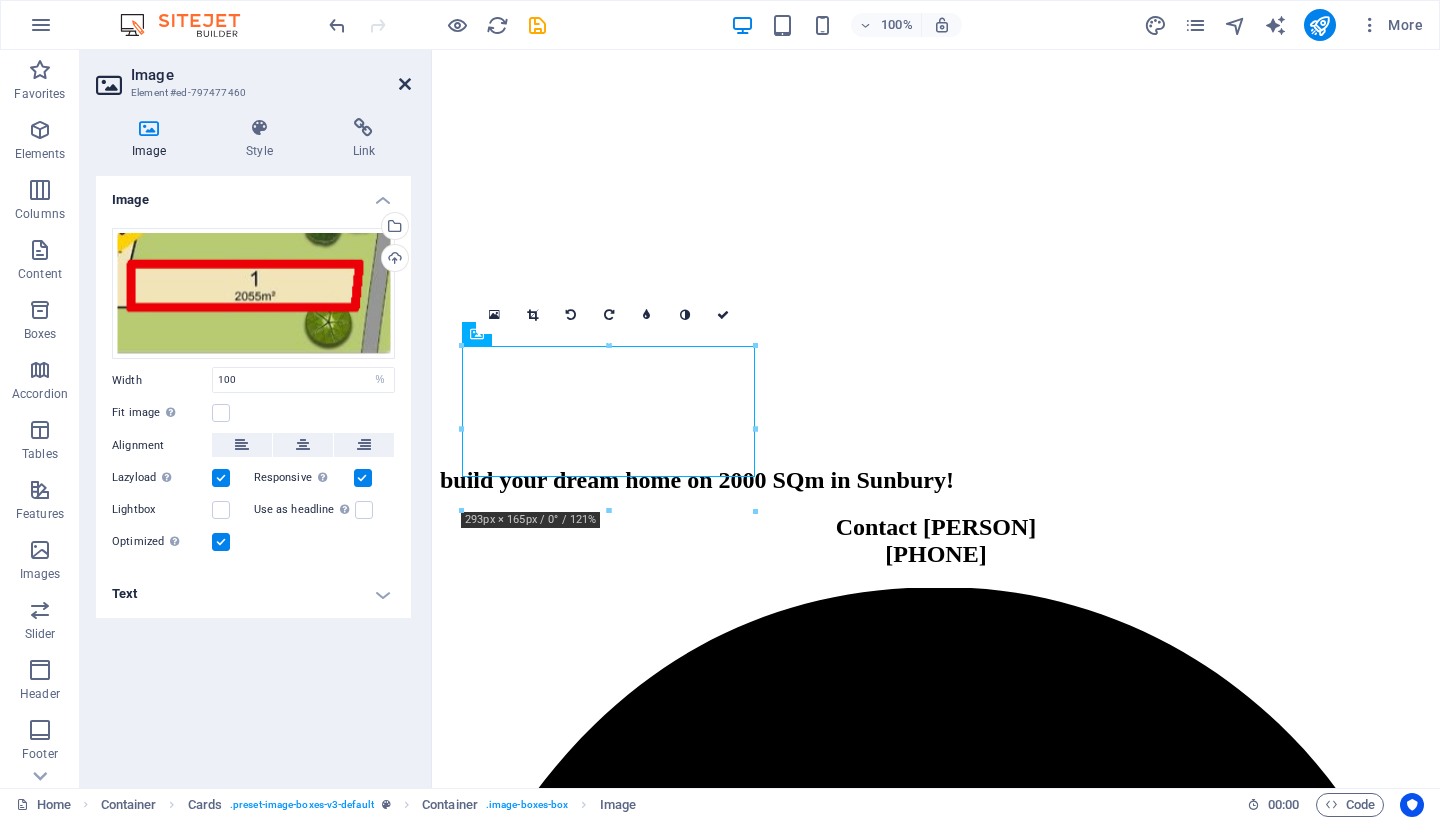 click at bounding box center (405, 84) 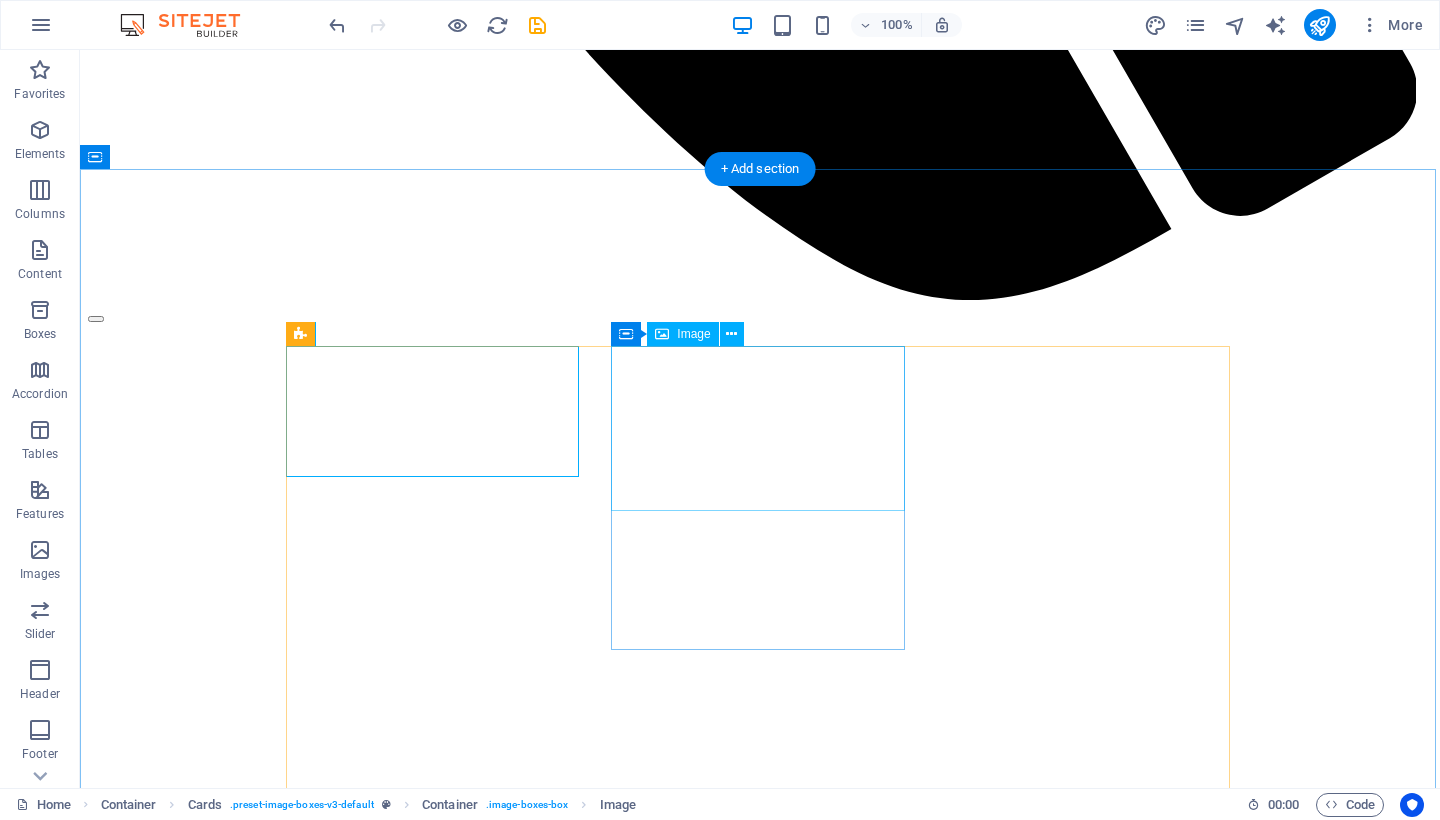 click at bounding box center [760, 9240] 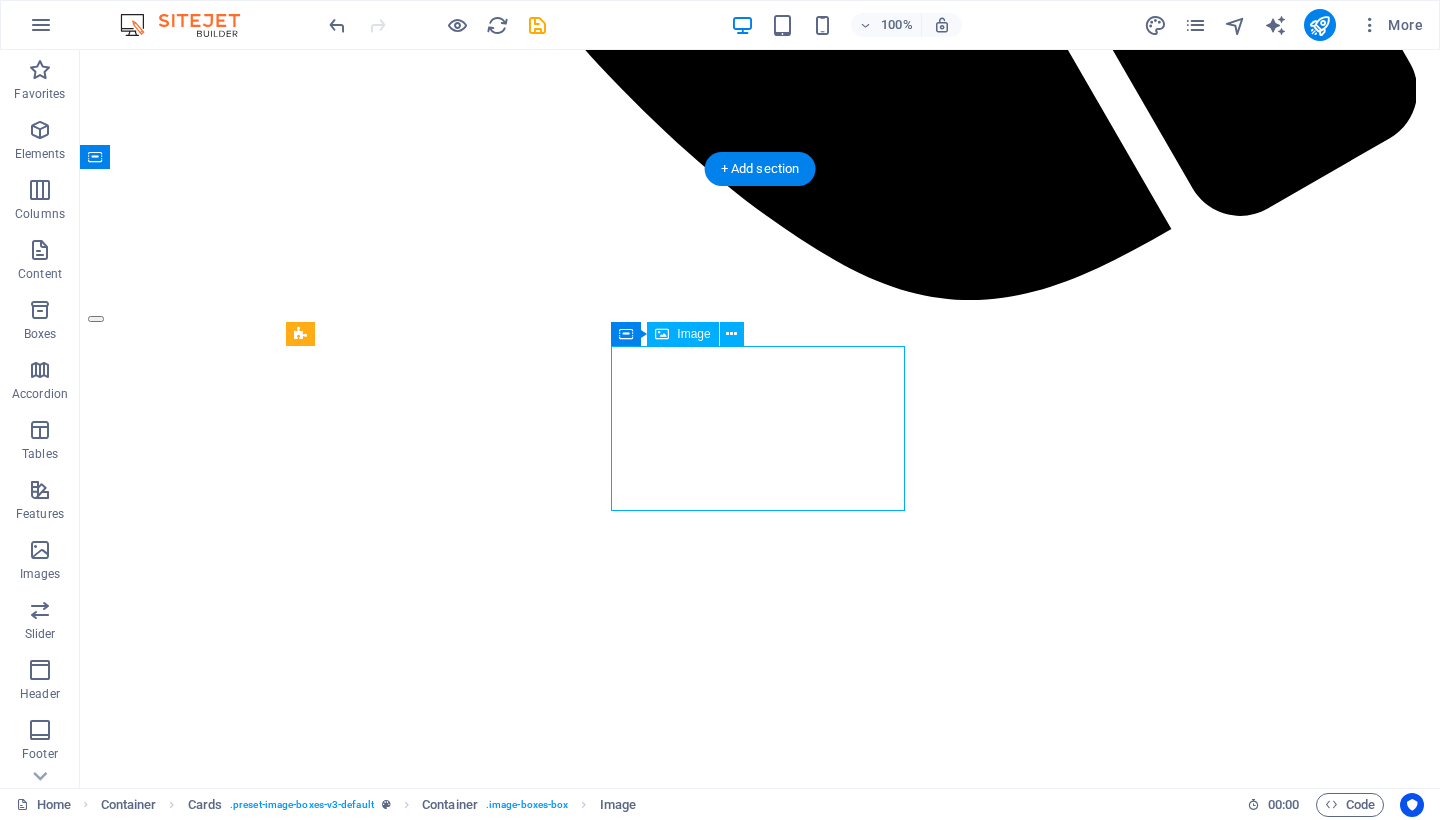 click at bounding box center (760, 9240) 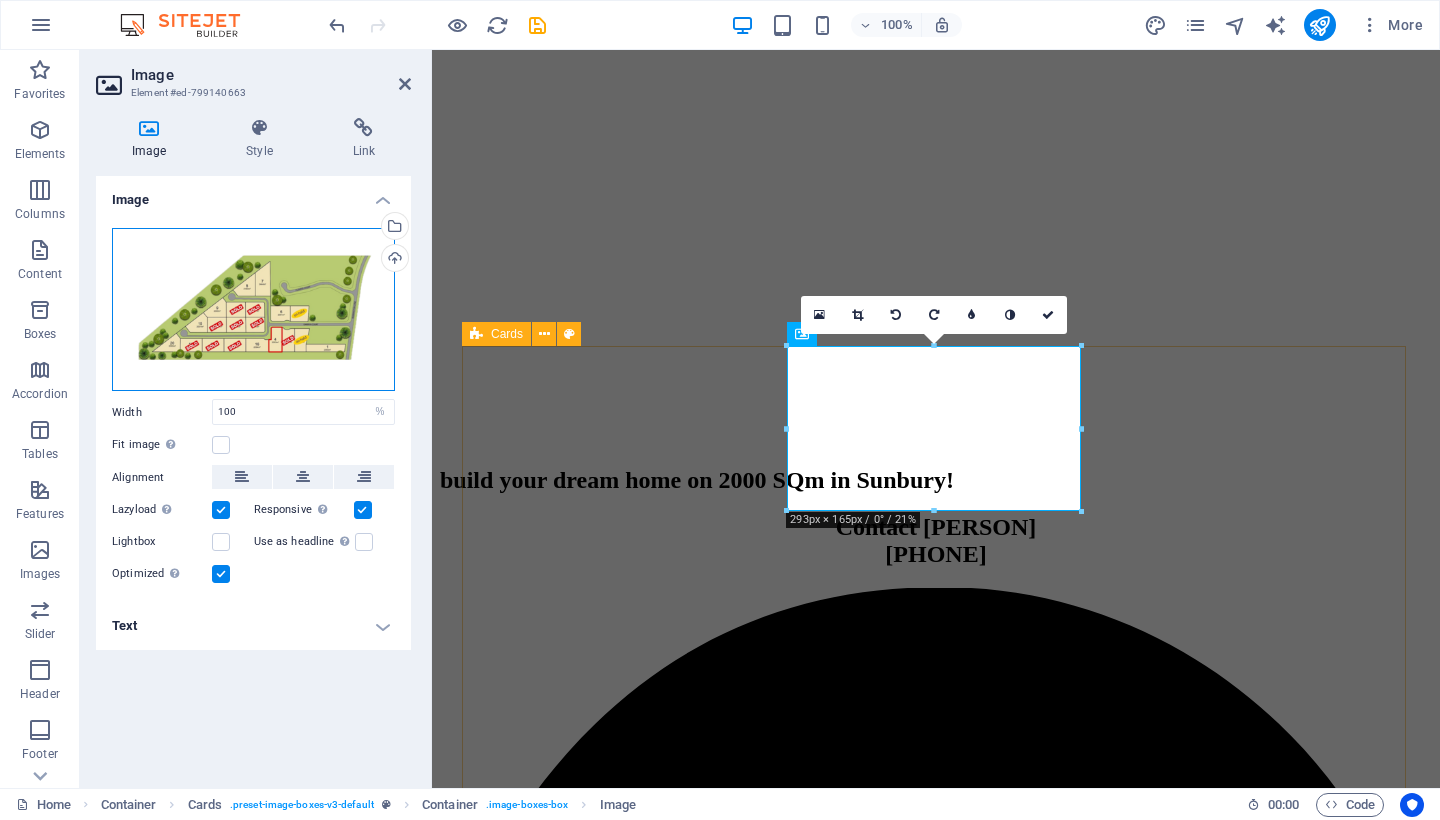 click on "Drag files here, click to choose files or select files from Files or our free stock photos & videos" at bounding box center [253, 310] 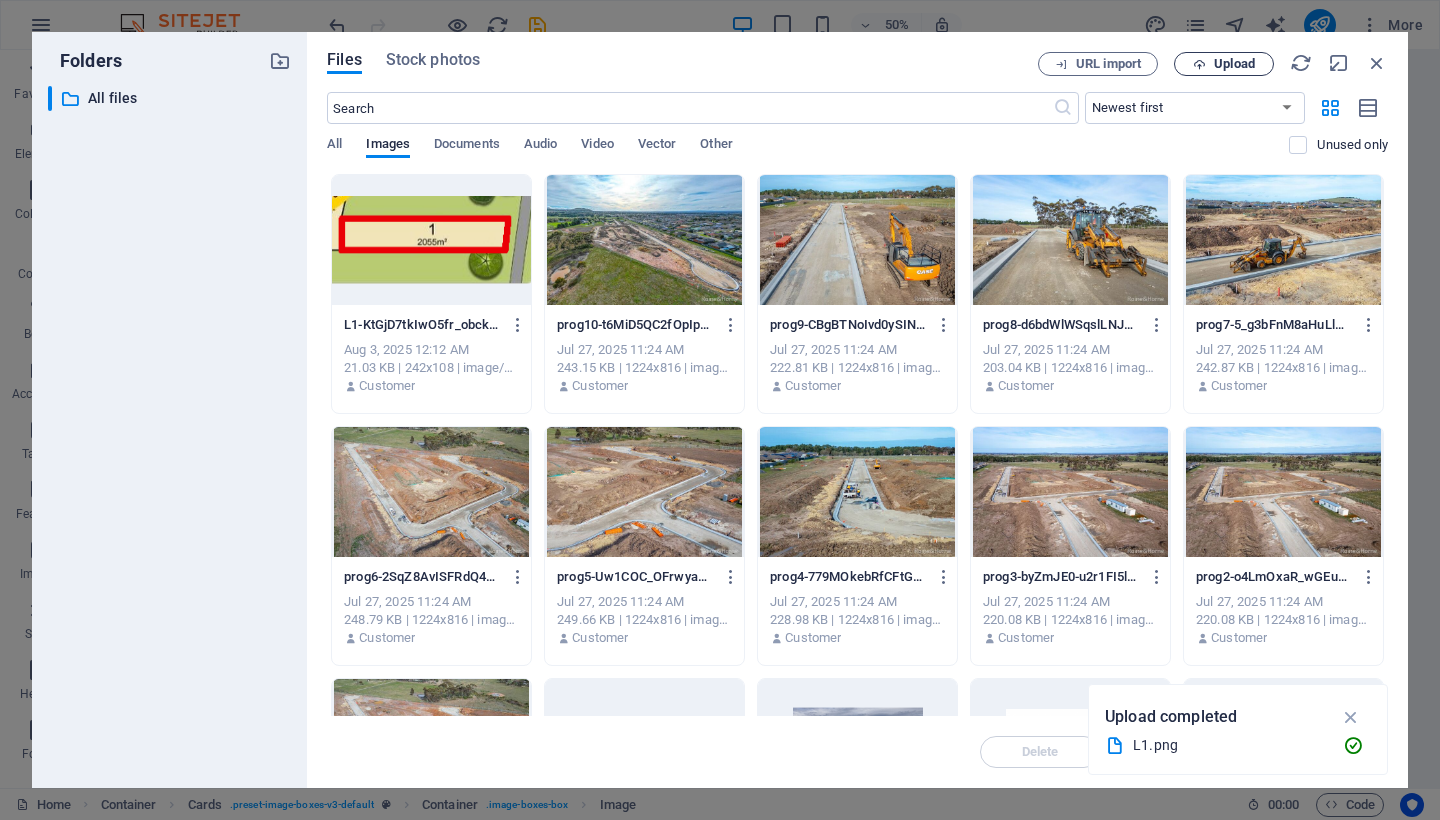 click on "Upload" at bounding box center (1234, 64) 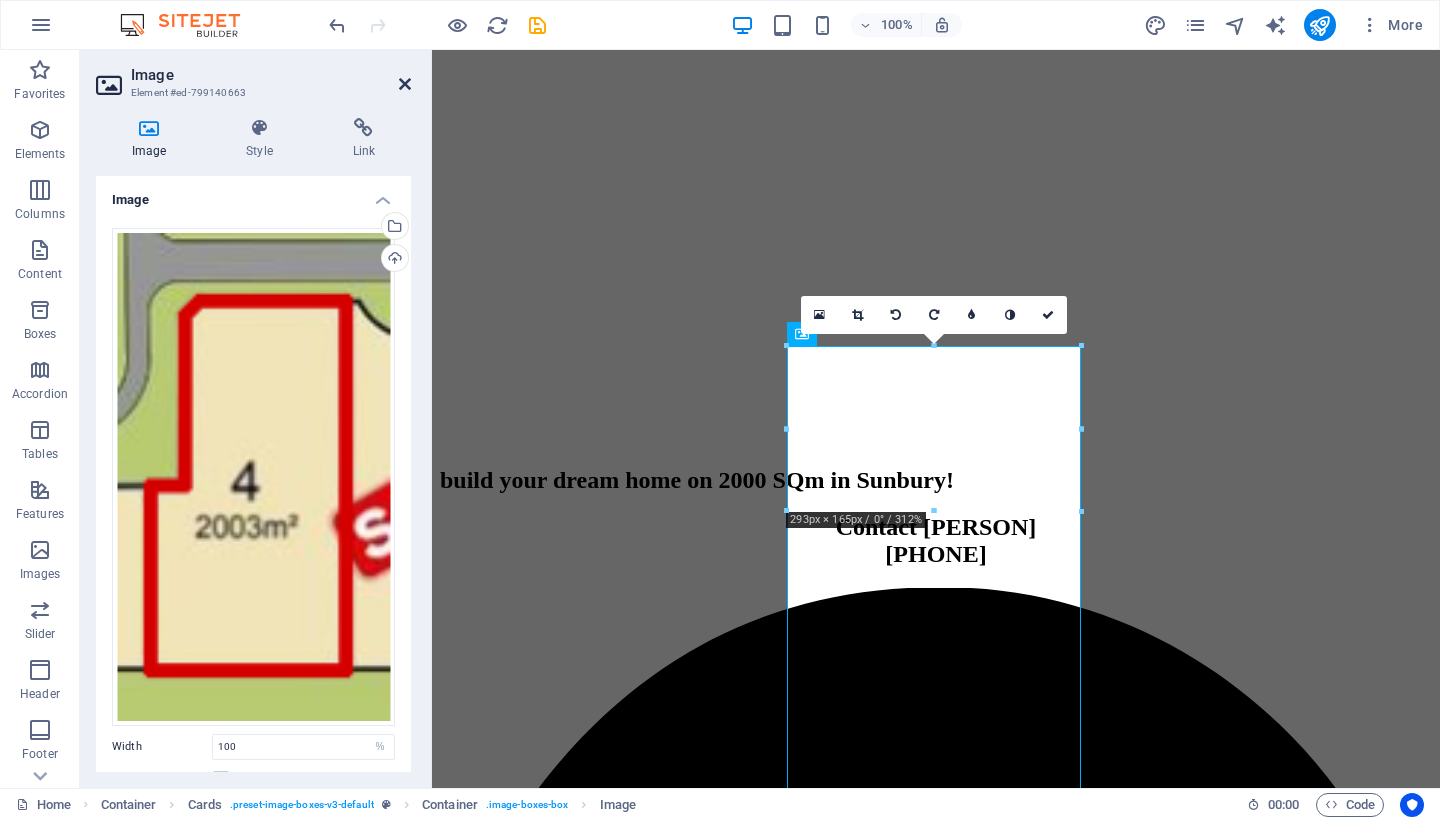 click at bounding box center [405, 84] 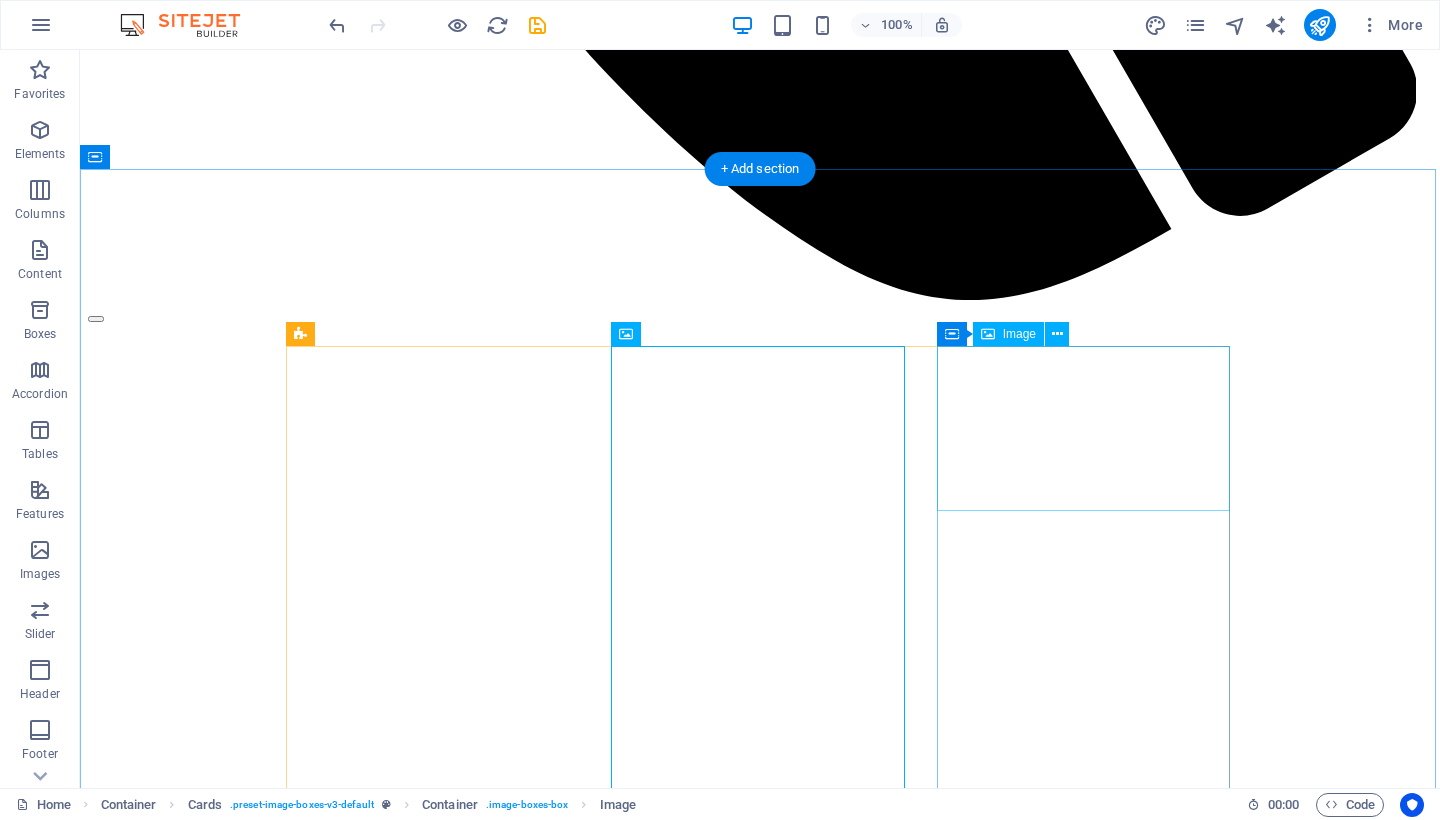 click at bounding box center (760, 11785) 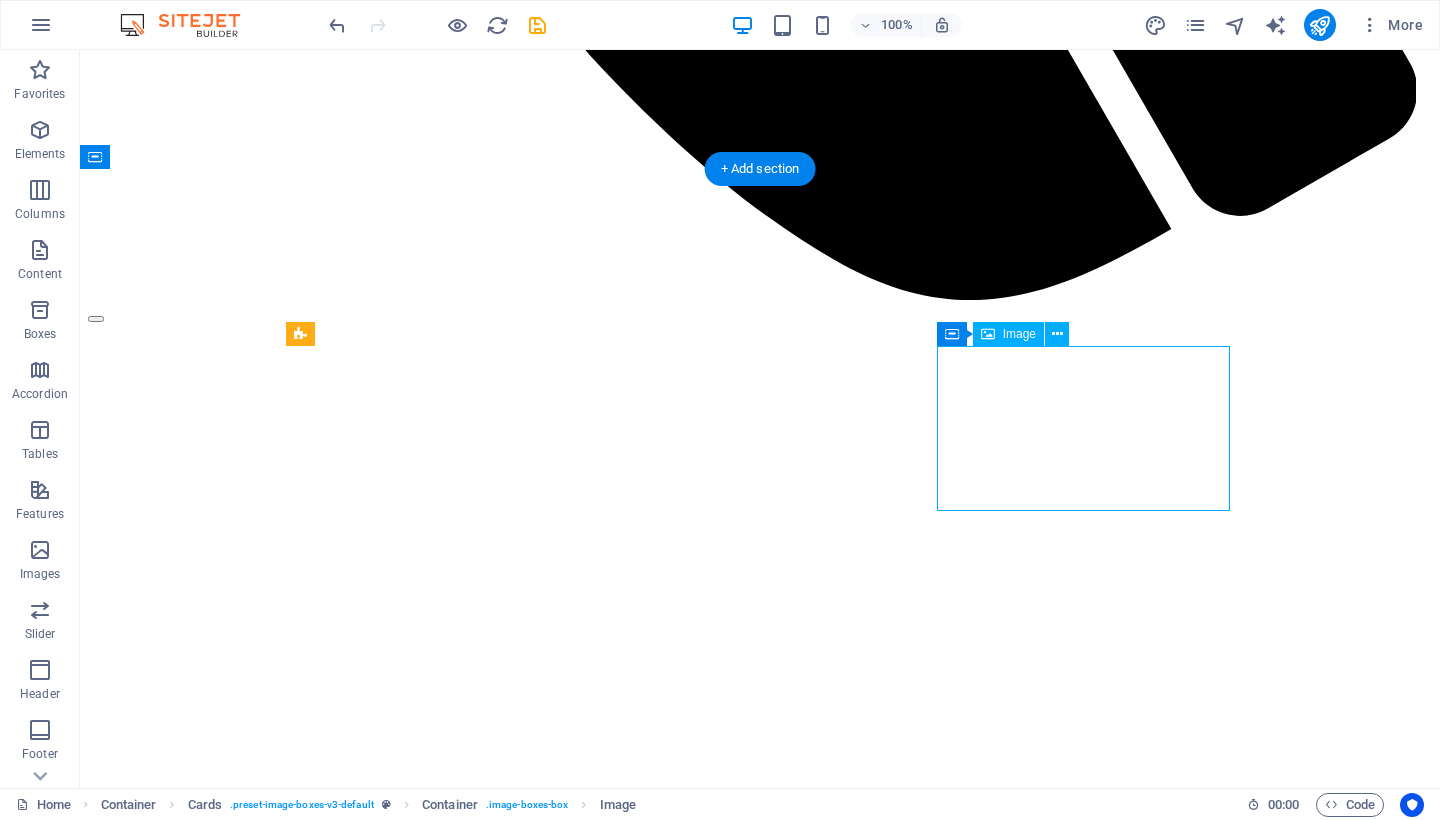 click at bounding box center (760, 11785) 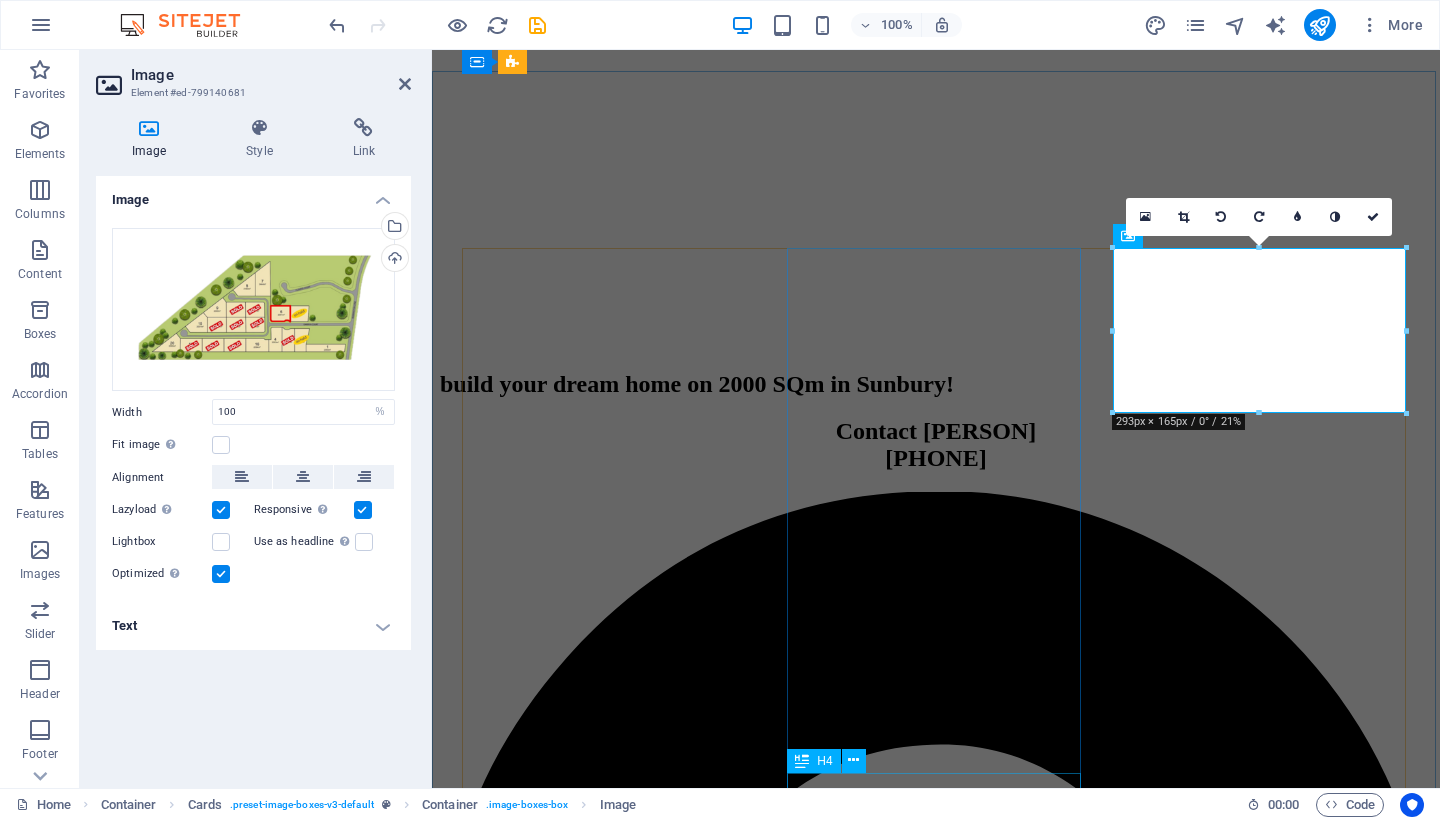 scroll, scrollTop: 1706, scrollLeft: 0, axis: vertical 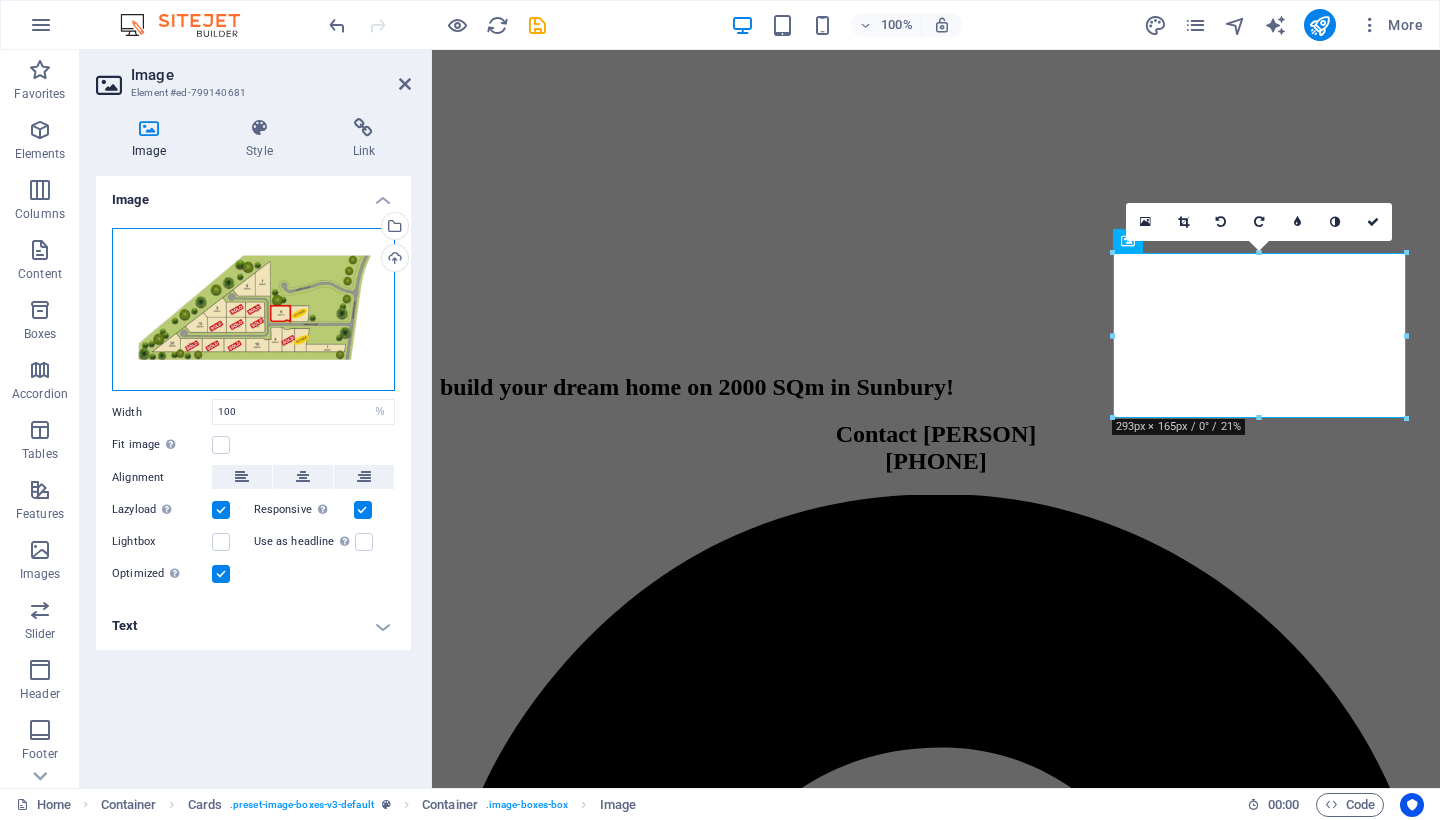 click on "Drag files here, click to choose files or select files from Files or our free stock photos & videos" at bounding box center [253, 310] 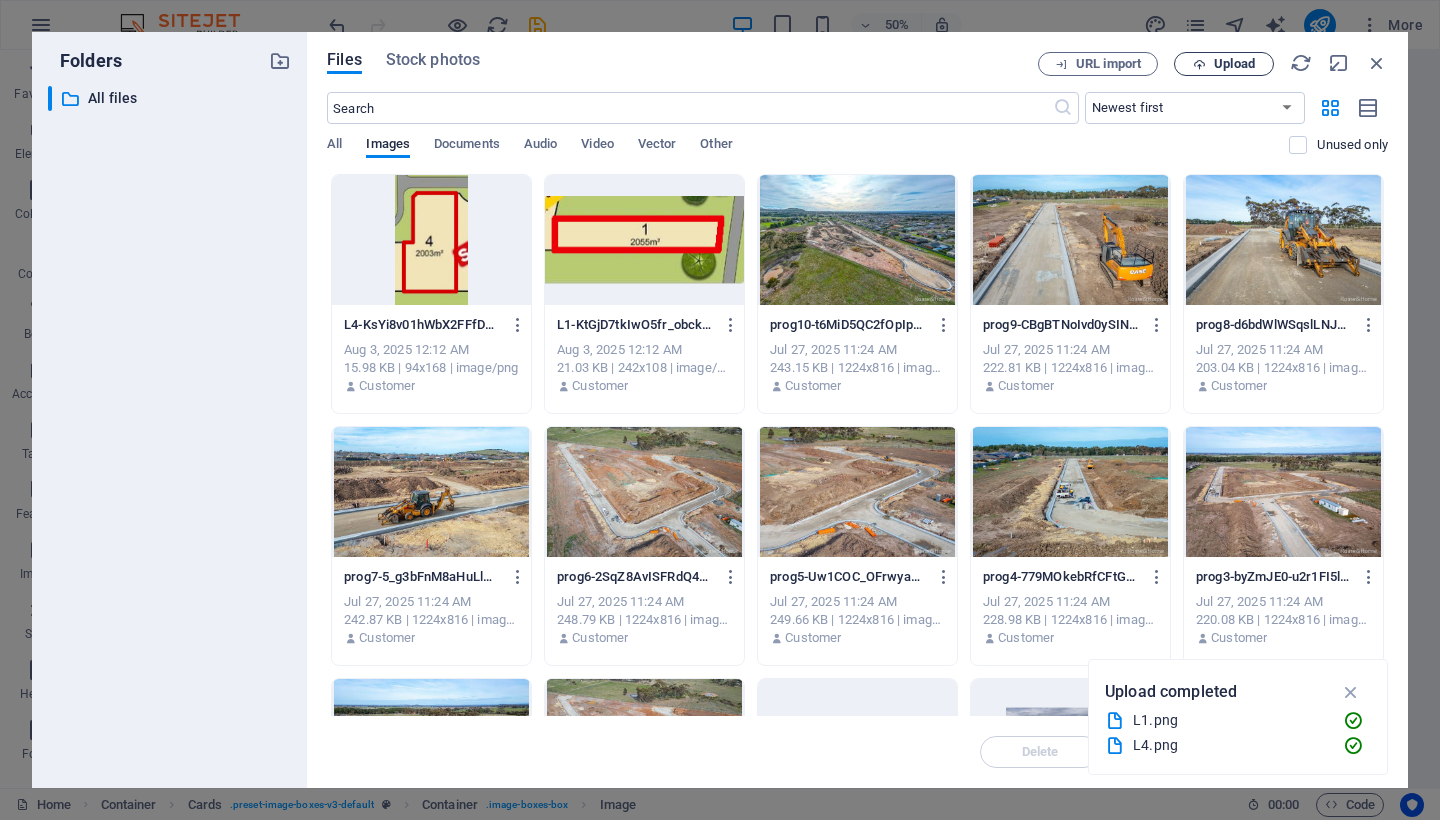 click on "Upload" at bounding box center (1234, 64) 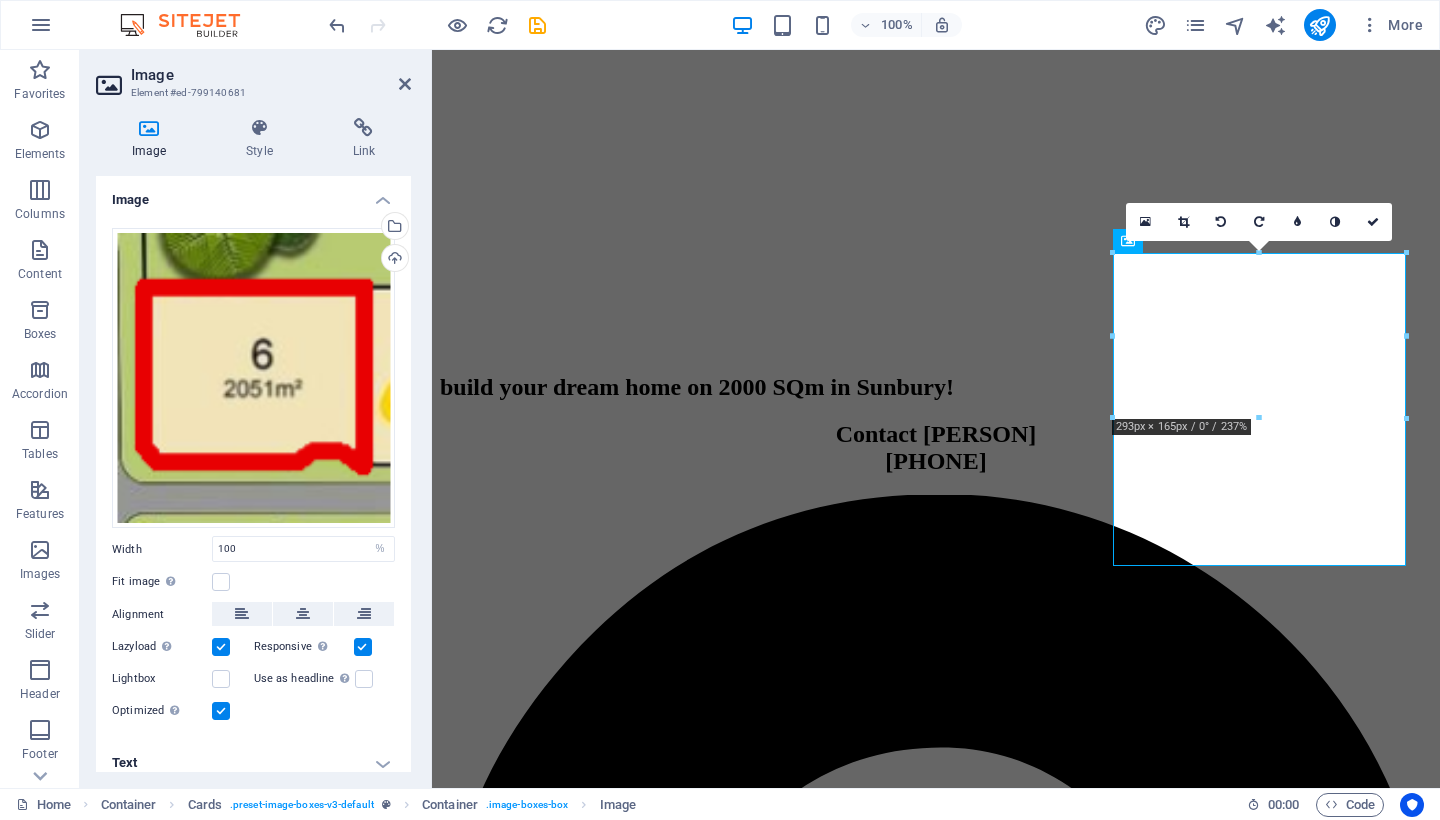 click on "Image" at bounding box center [271, 75] 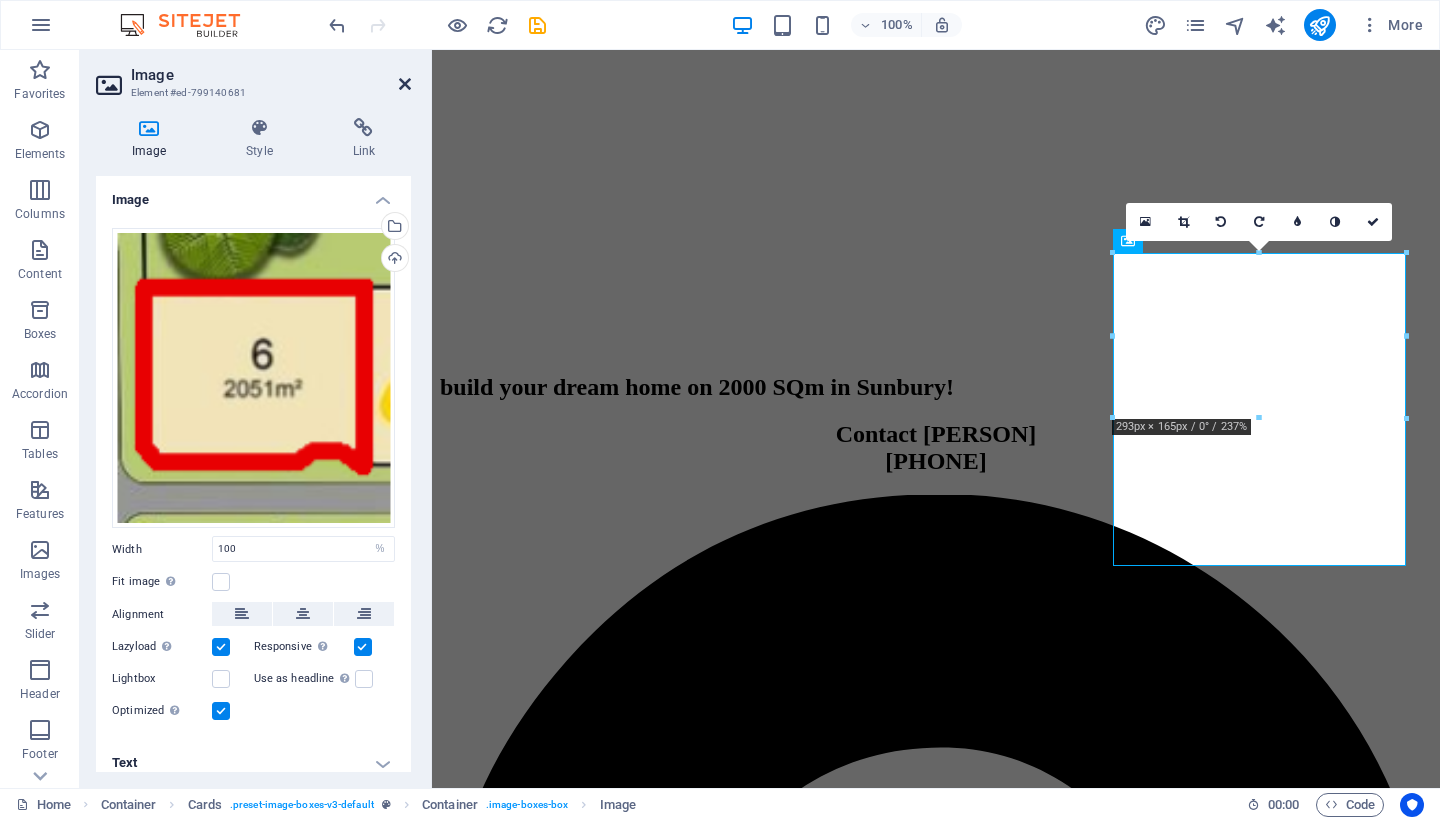 click at bounding box center (405, 84) 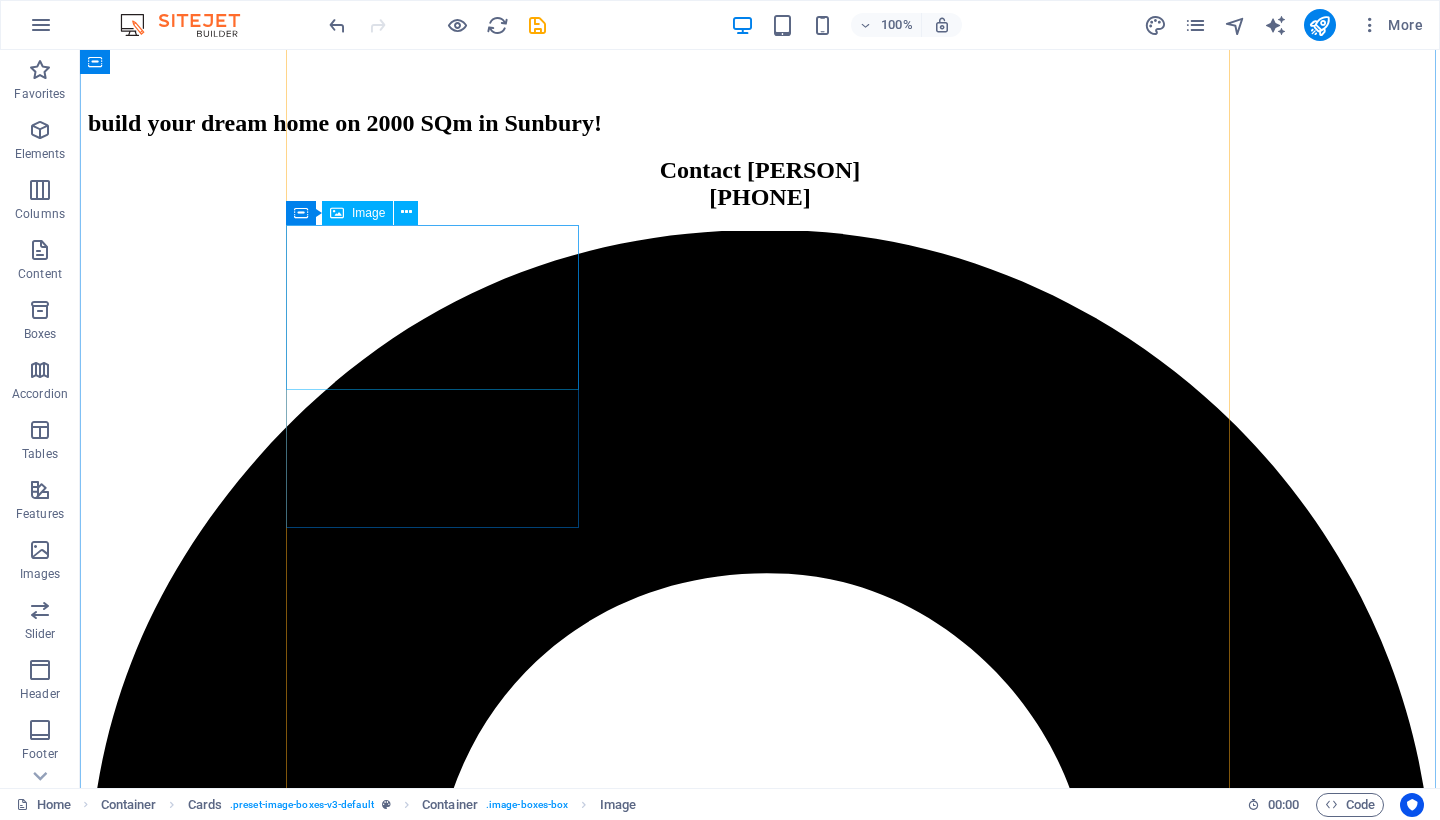 scroll, scrollTop: 2445, scrollLeft: 0, axis: vertical 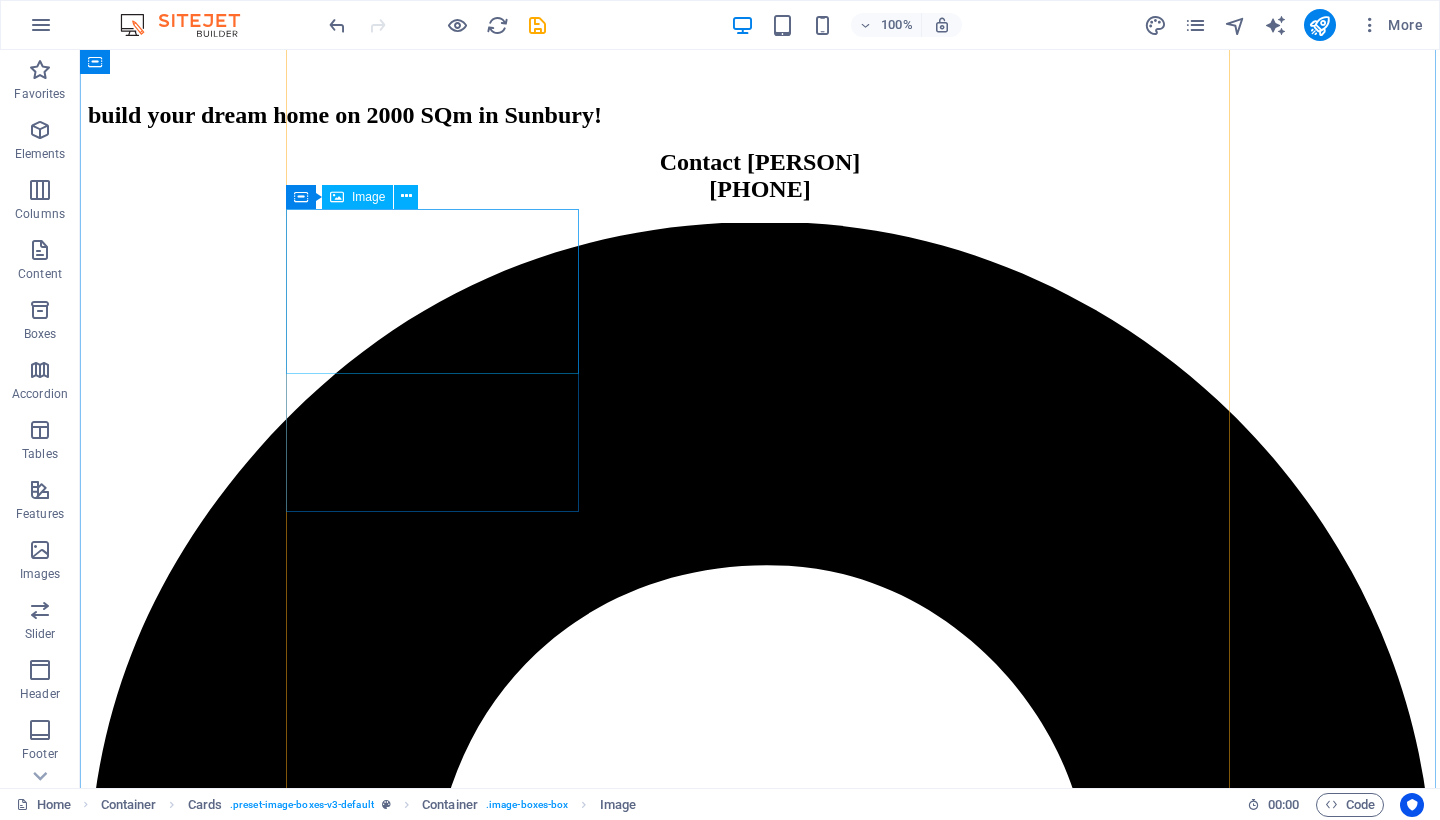 click at bounding box center (760, 12526) 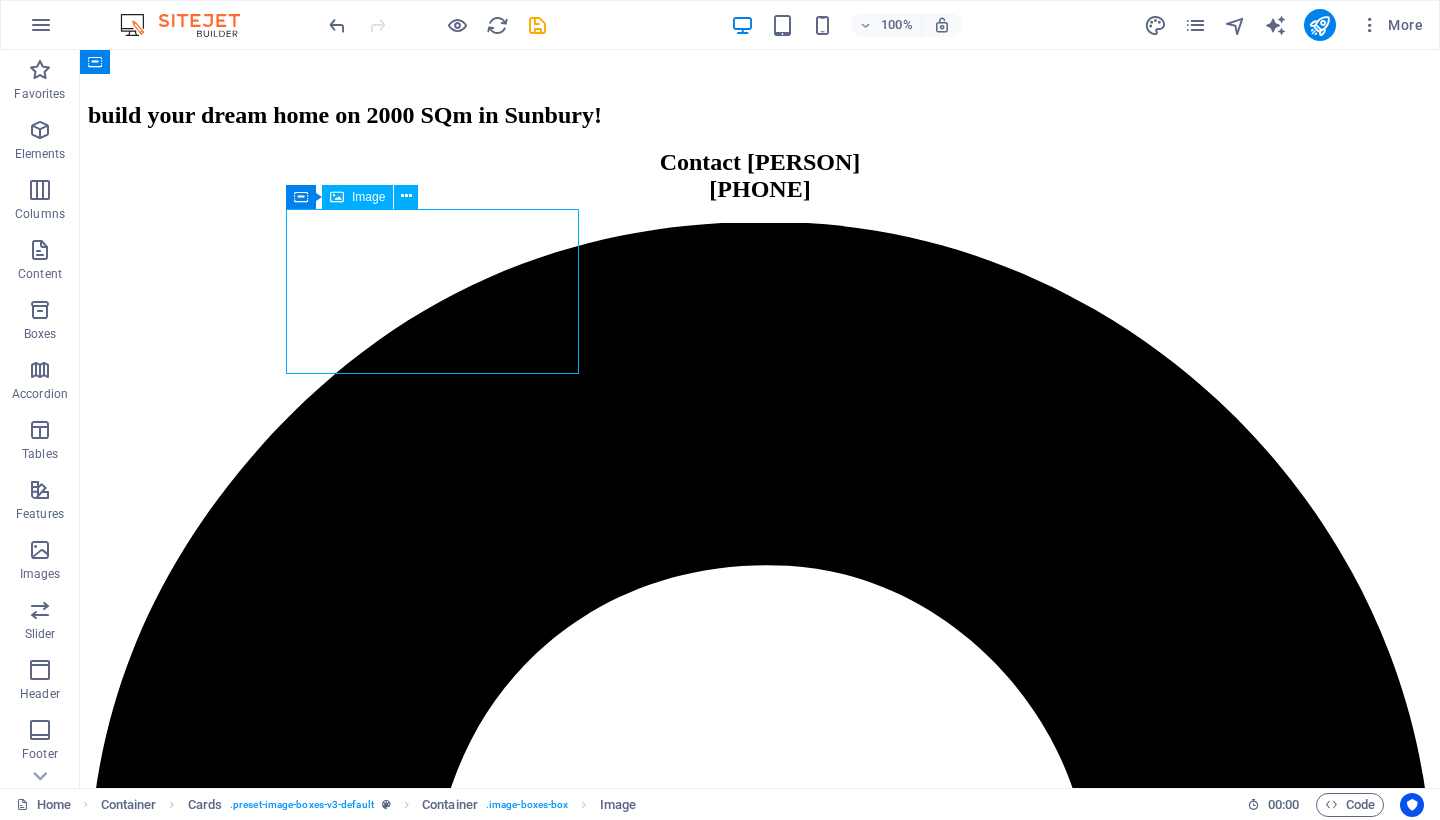 click at bounding box center (760, 12526) 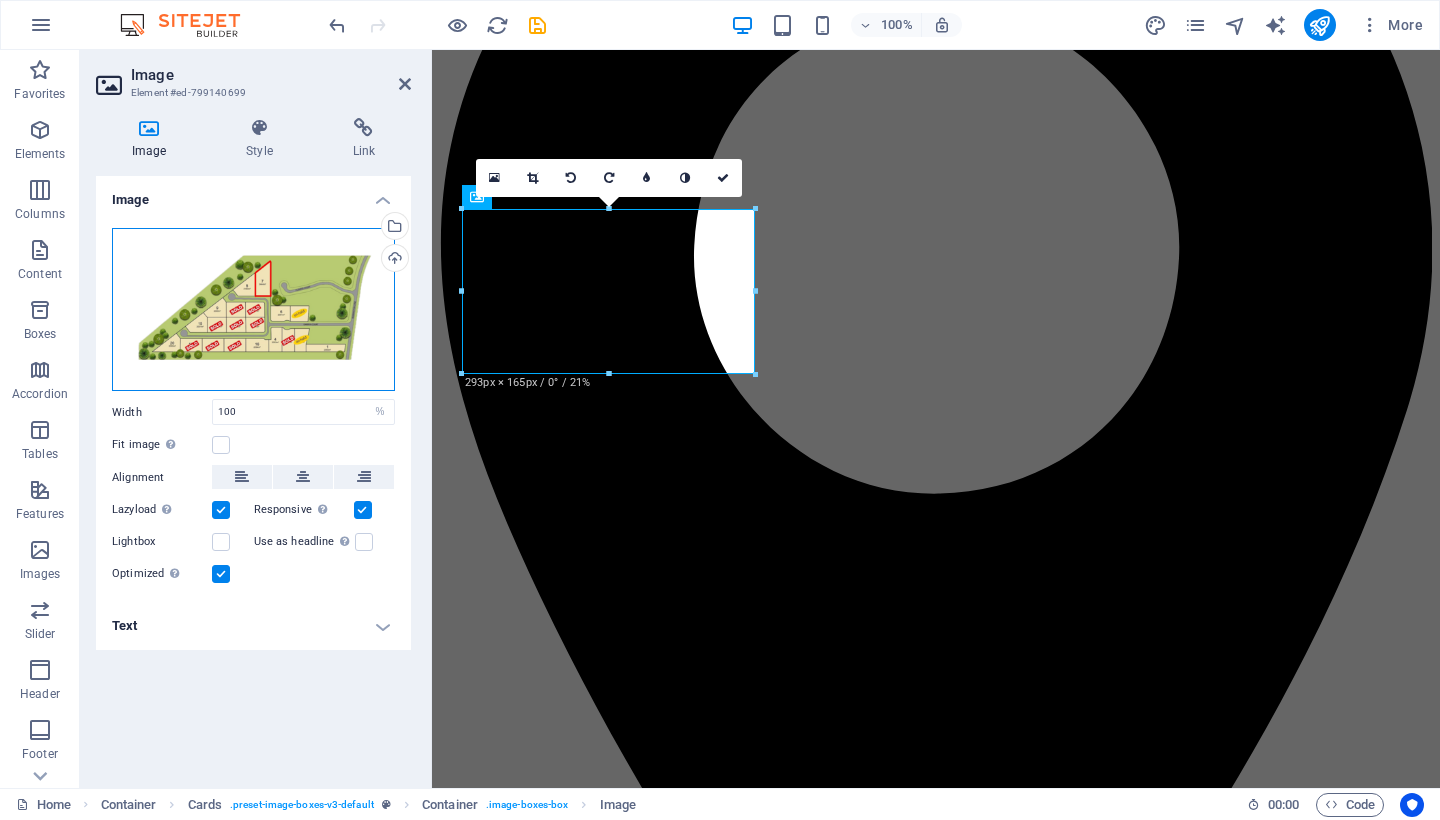 click on "Drag files here, click to choose files or select files from Files or our free stock photos & videos" at bounding box center [253, 310] 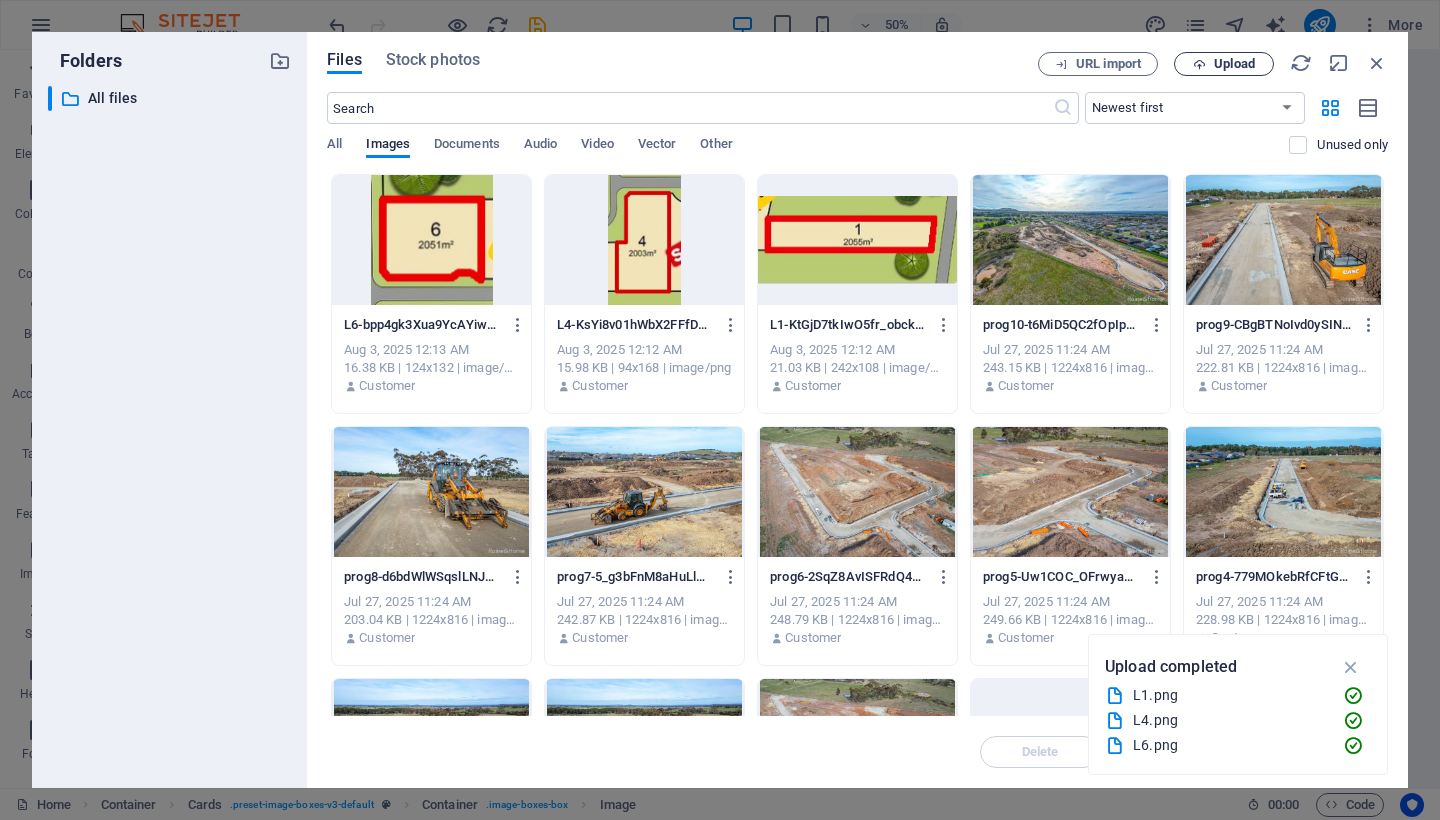 click on "Upload" at bounding box center [1234, 64] 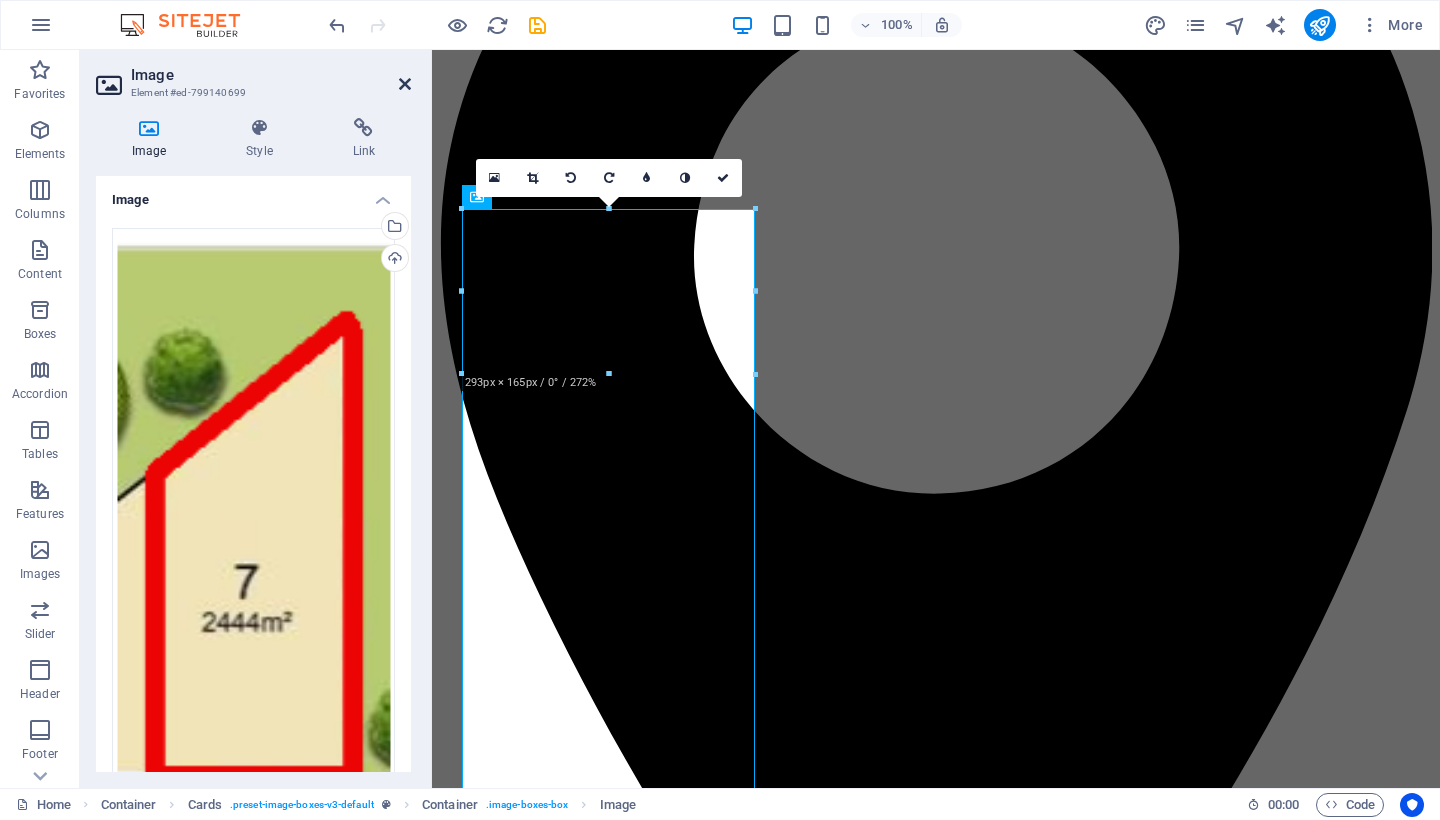 click at bounding box center [405, 84] 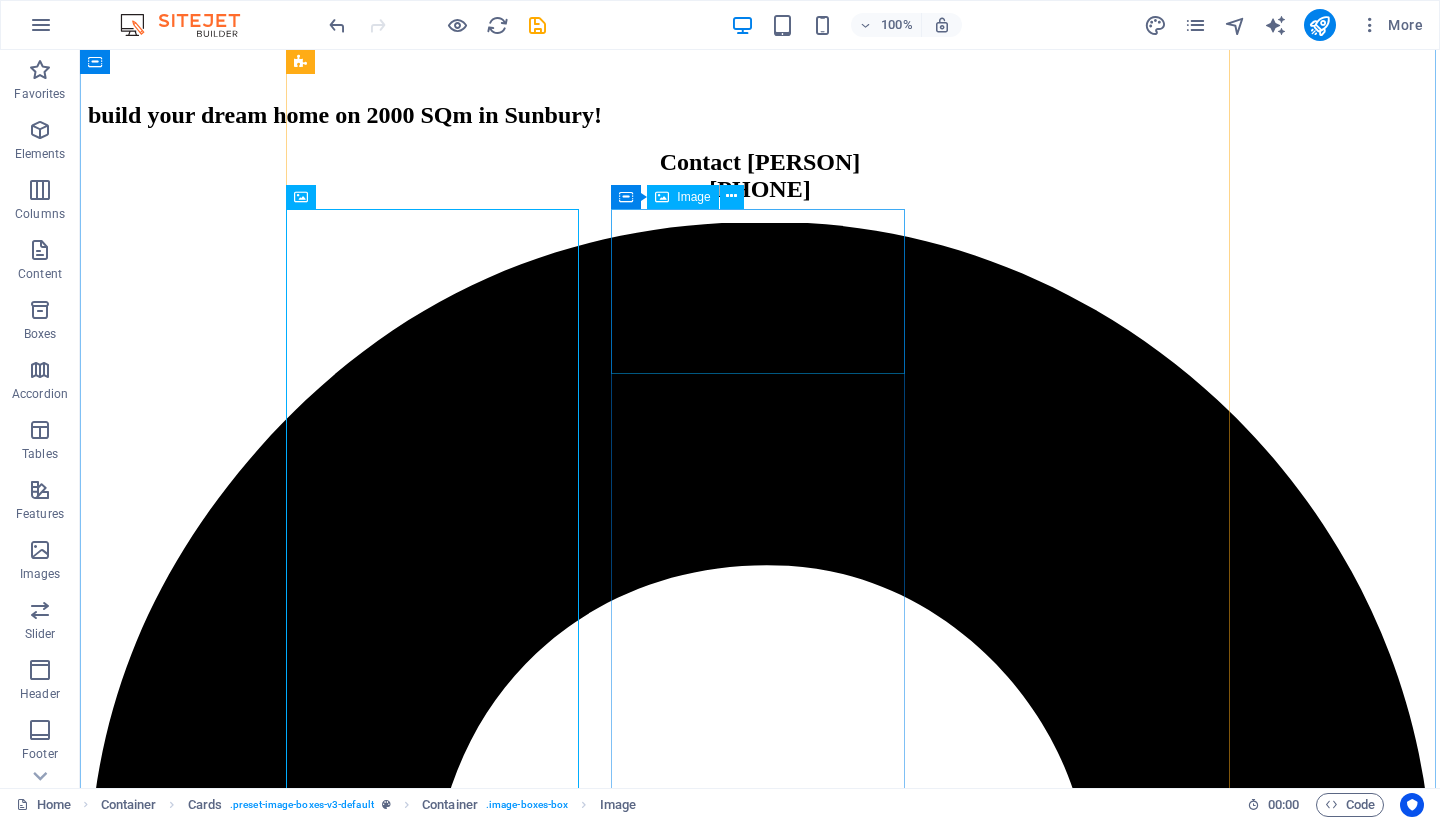 click at bounding box center (760, 15631) 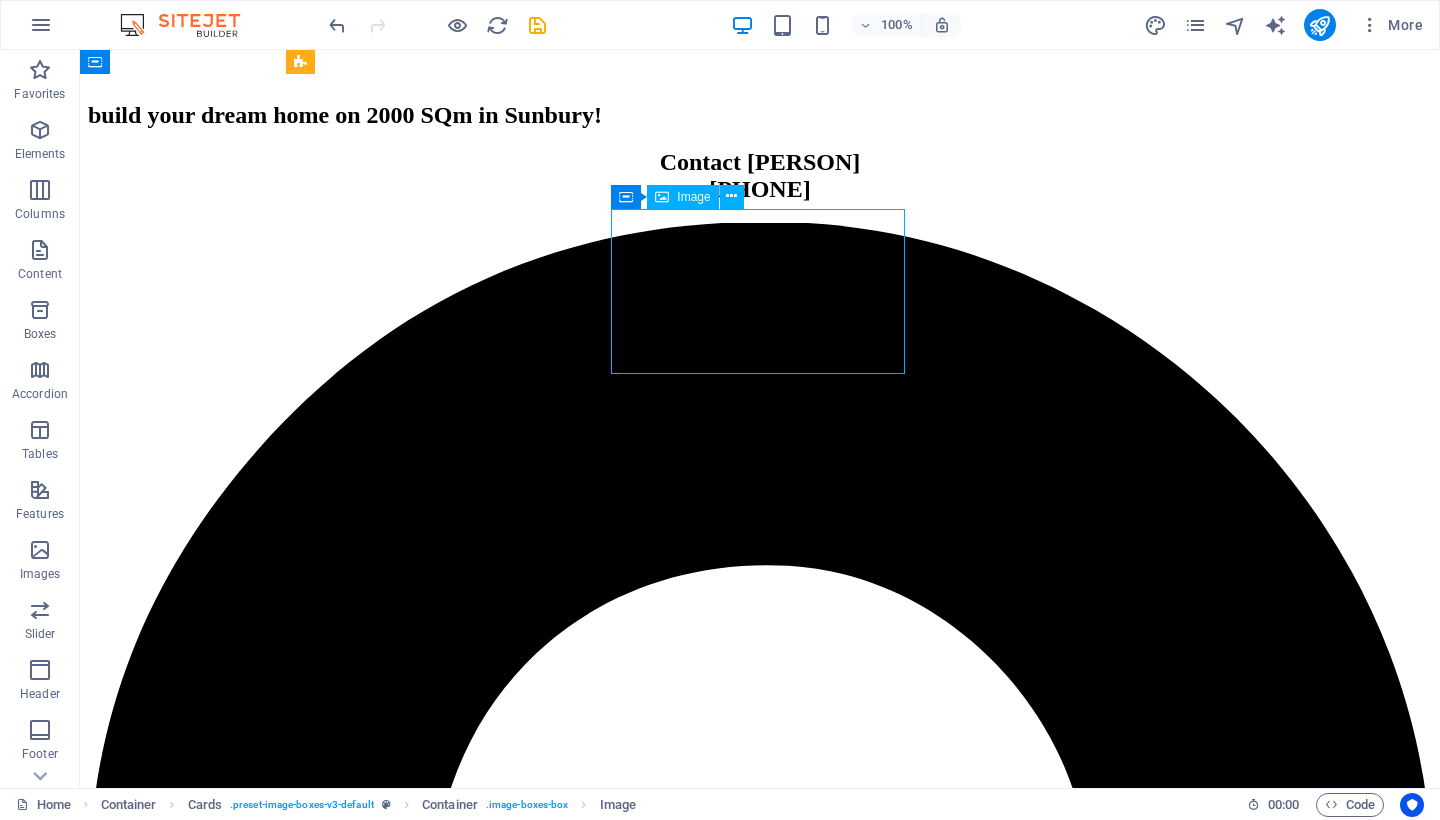 click at bounding box center [760, 15631] 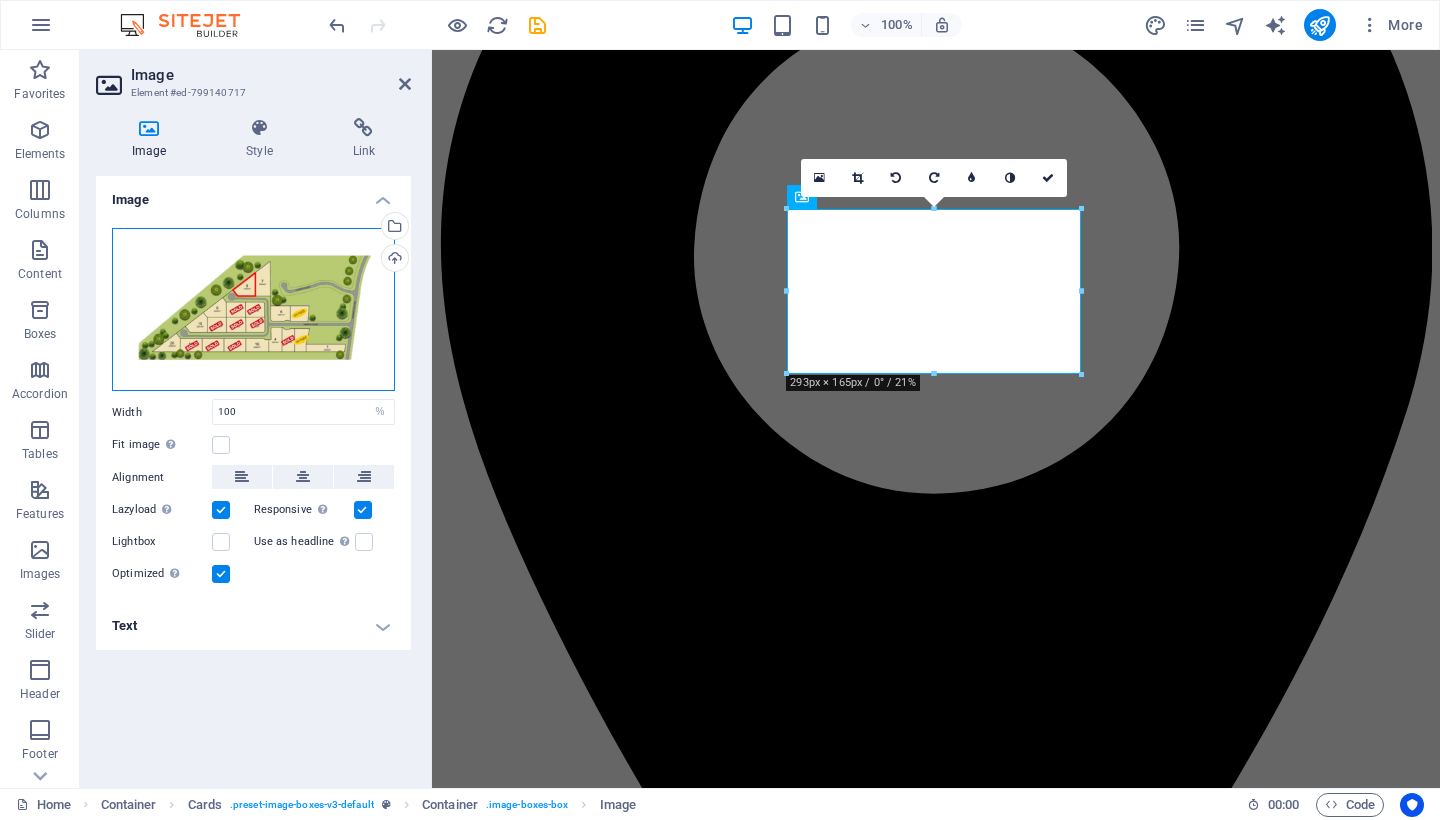 click on "Drag files here, click to choose files or select files from Files or our free stock photos & videos" at bounding box center [253, 310] 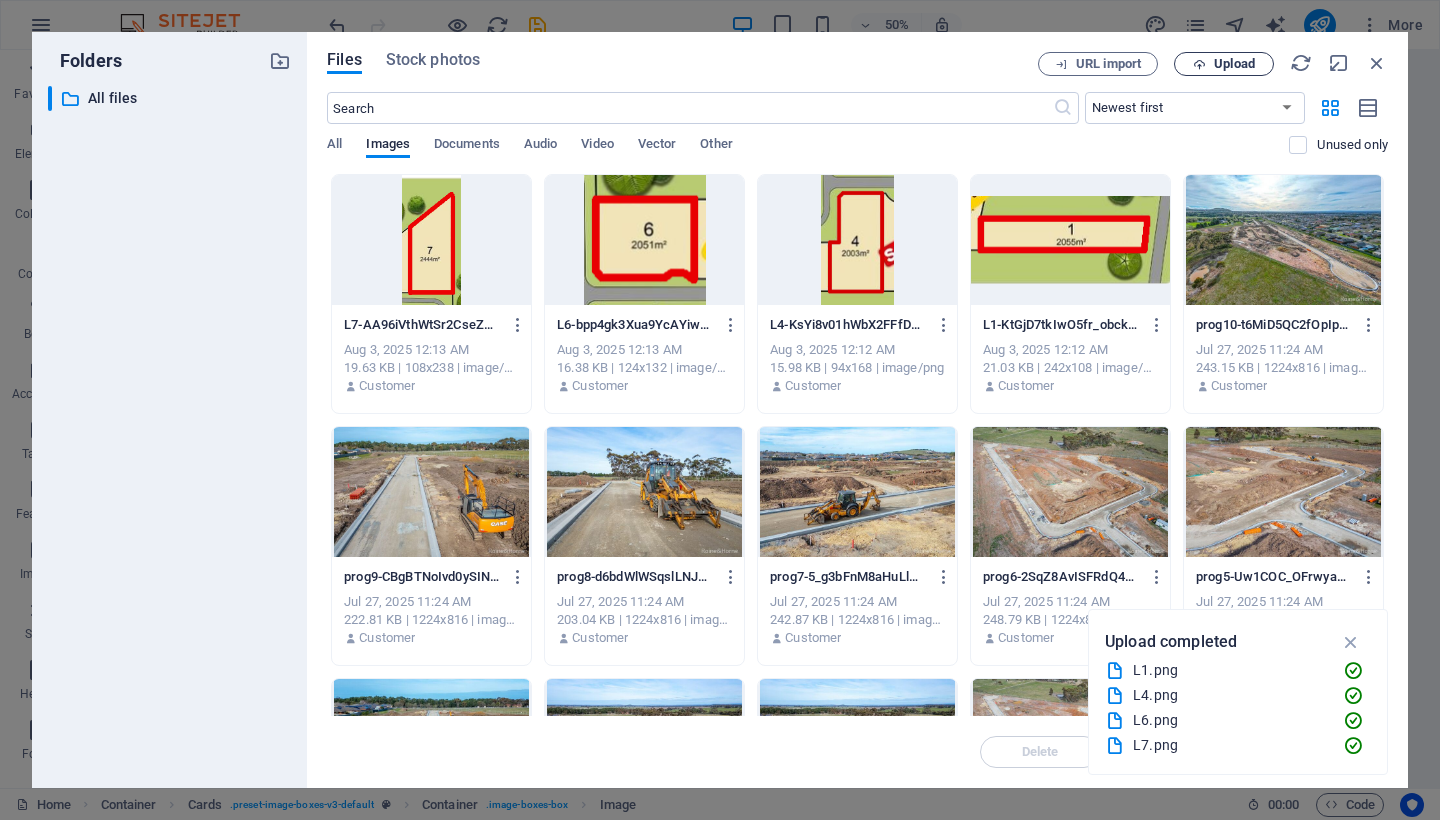 click on "Upload" at bounding box center (1234, 64) 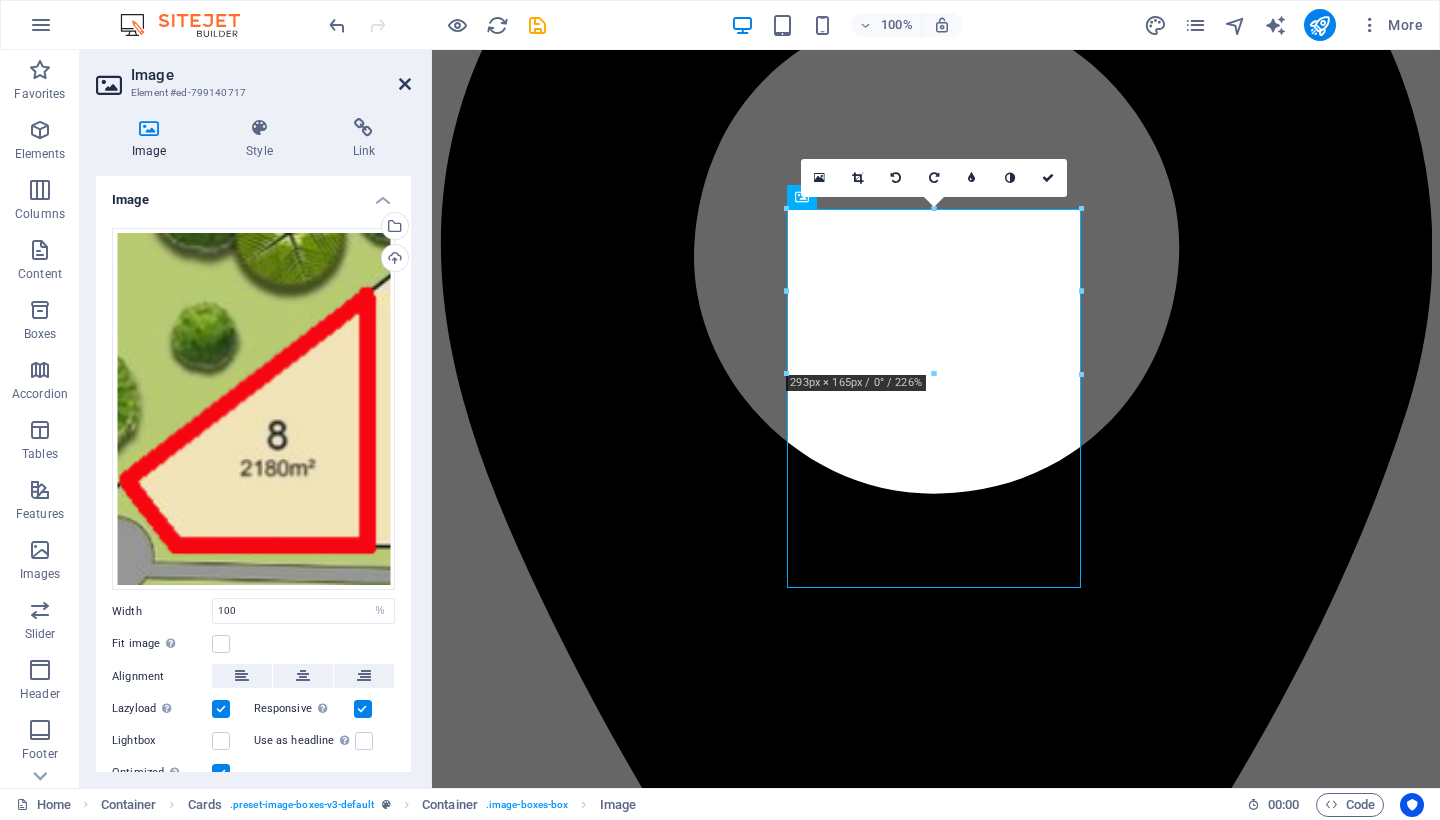 click at bounding box center [405, 84] 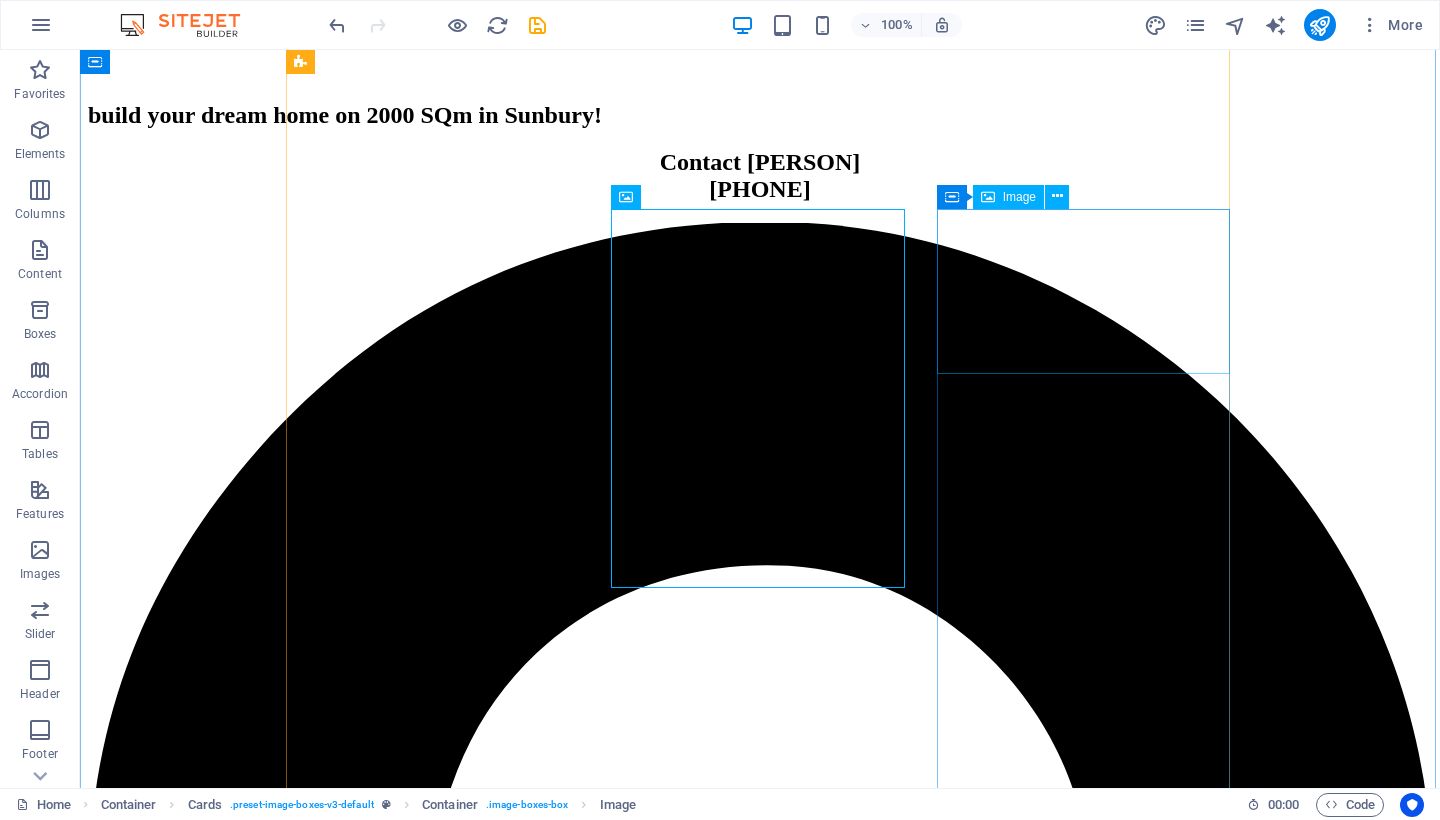 click at bounding box center (760, 17511) 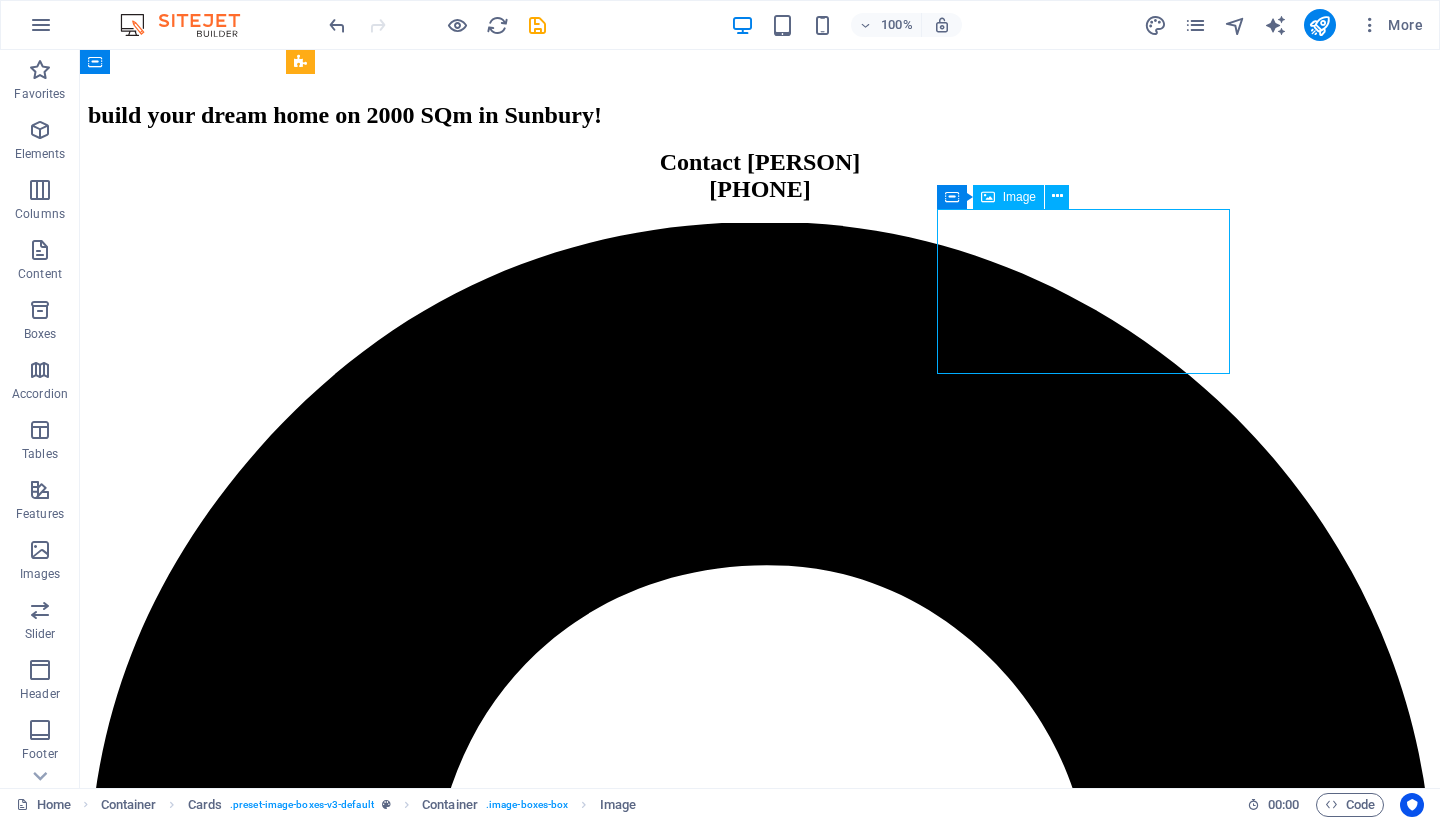 click at bounding box center [760, 17511] 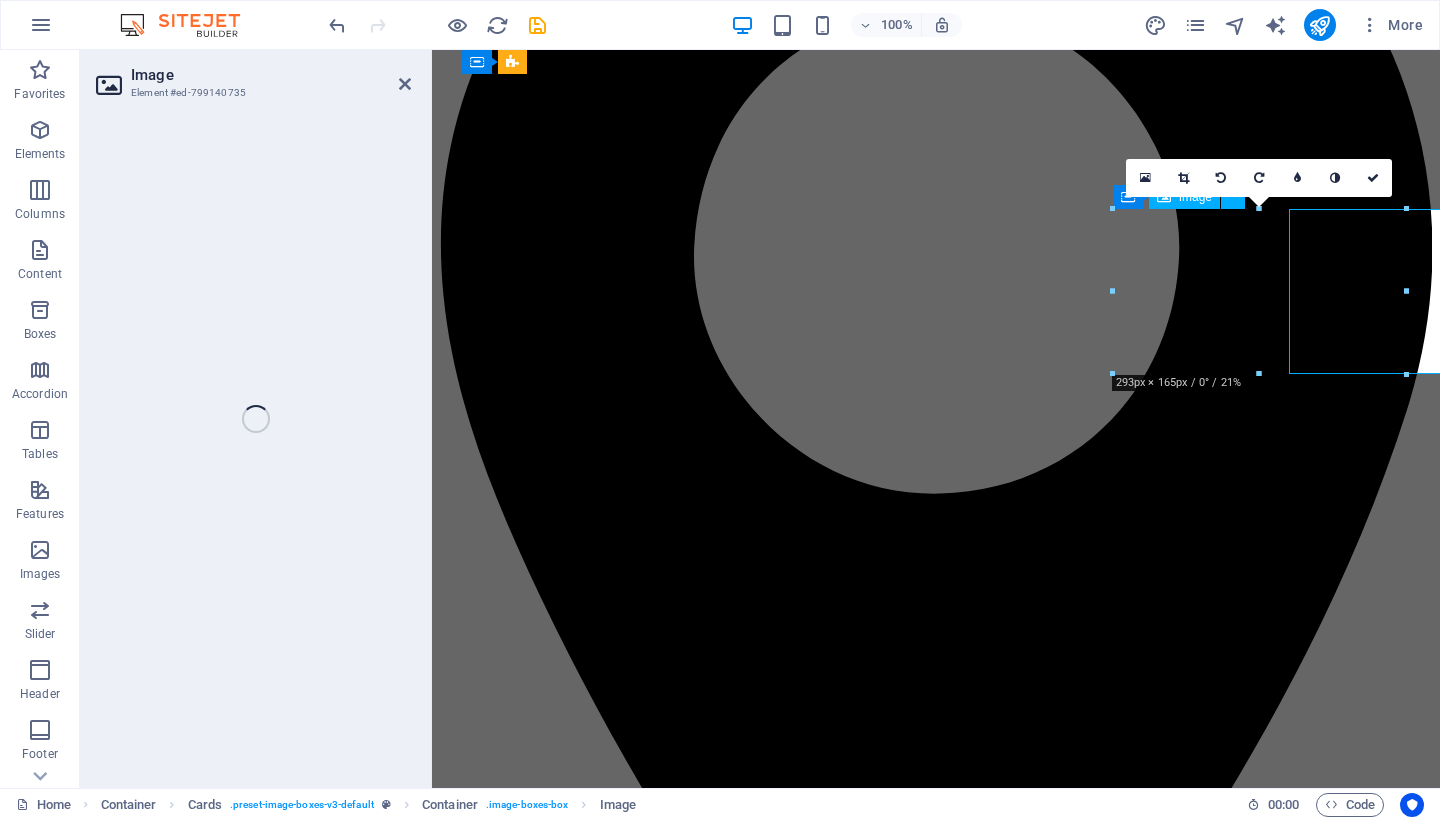 select on "%" 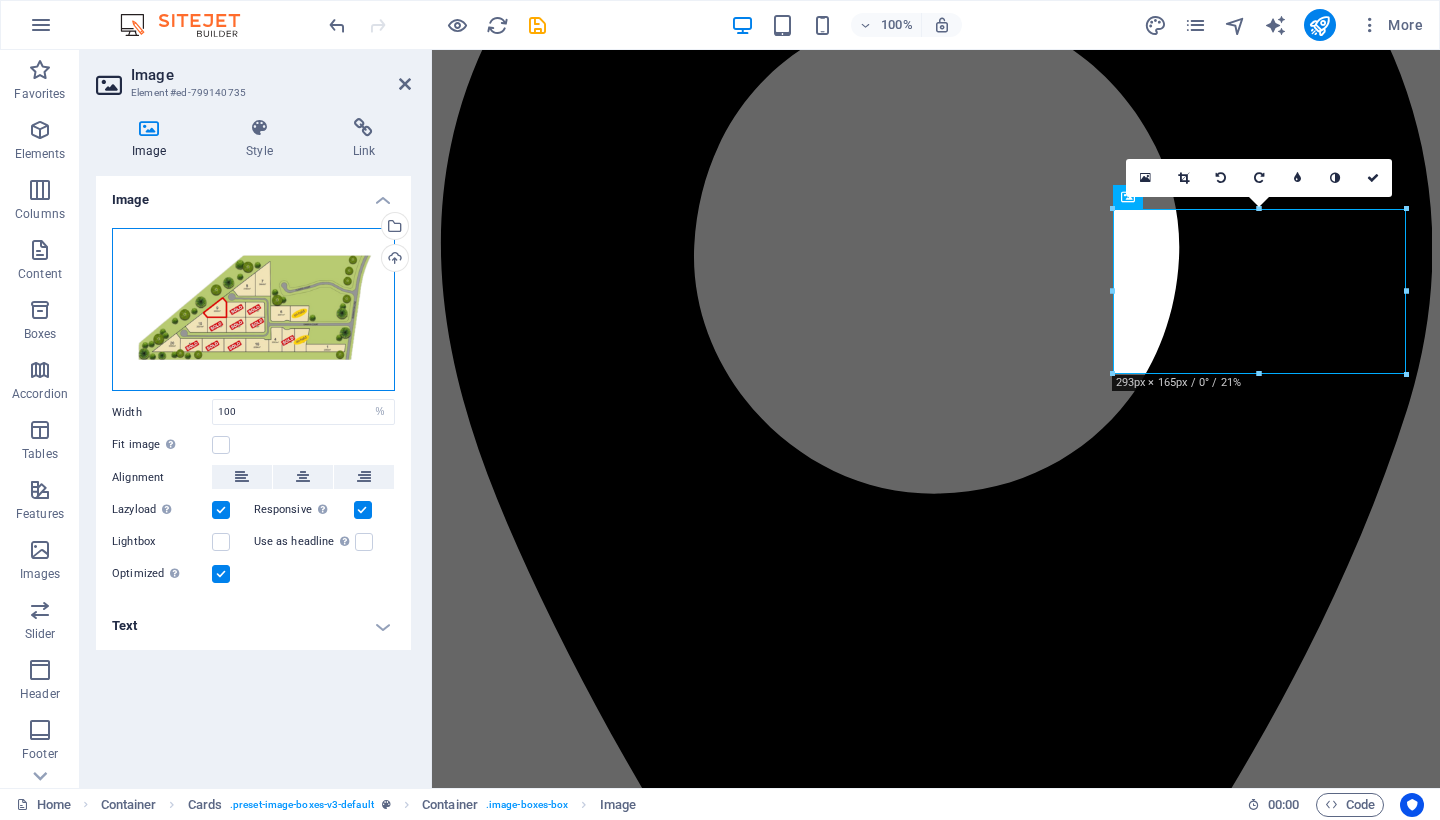 click on "Drag files here, click to choose files or select files from Files or our free stock photos & videos" at bounding box center (253, 310) 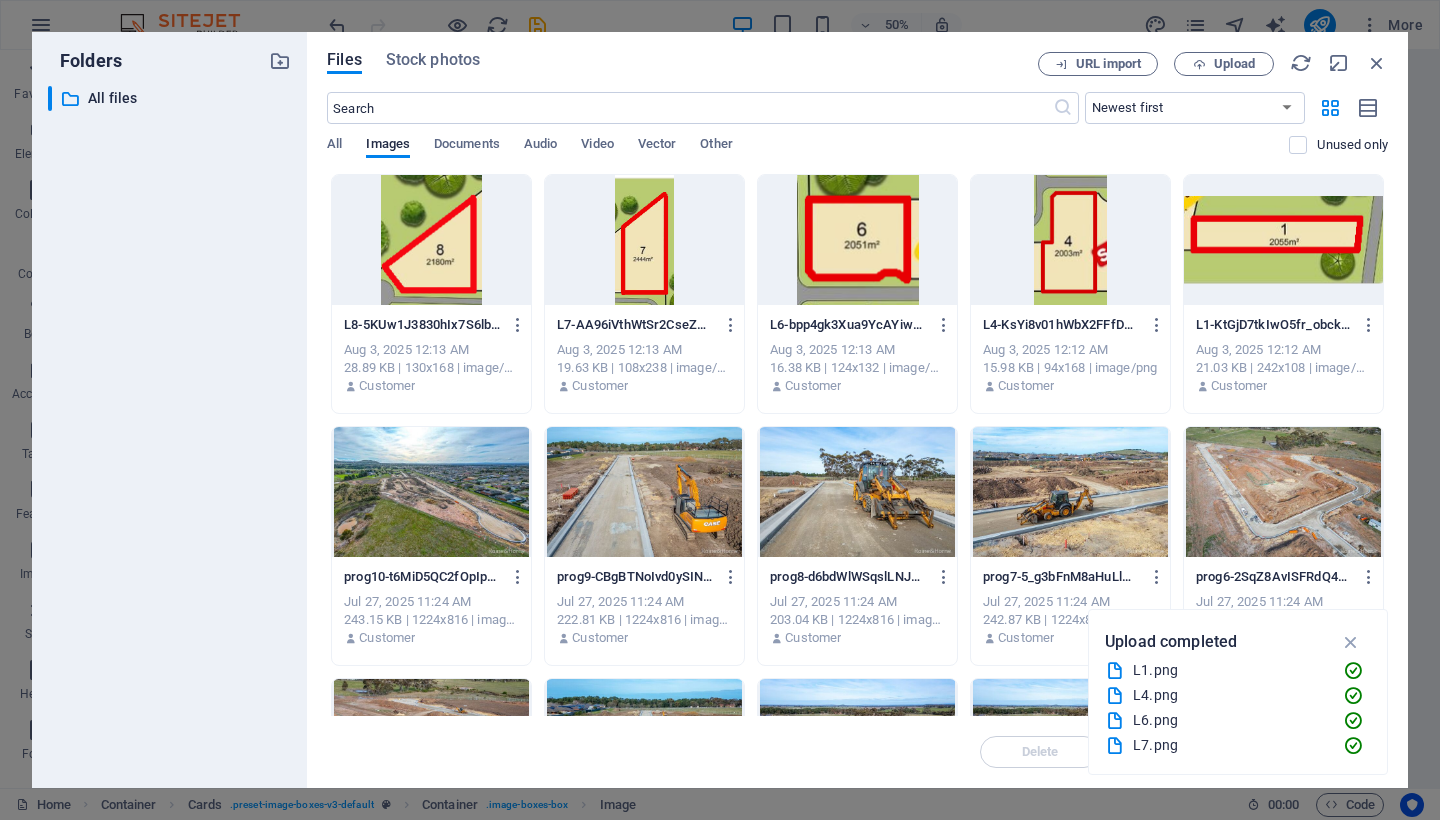 click on "​ All files All files" at bounding box center (169, 429) 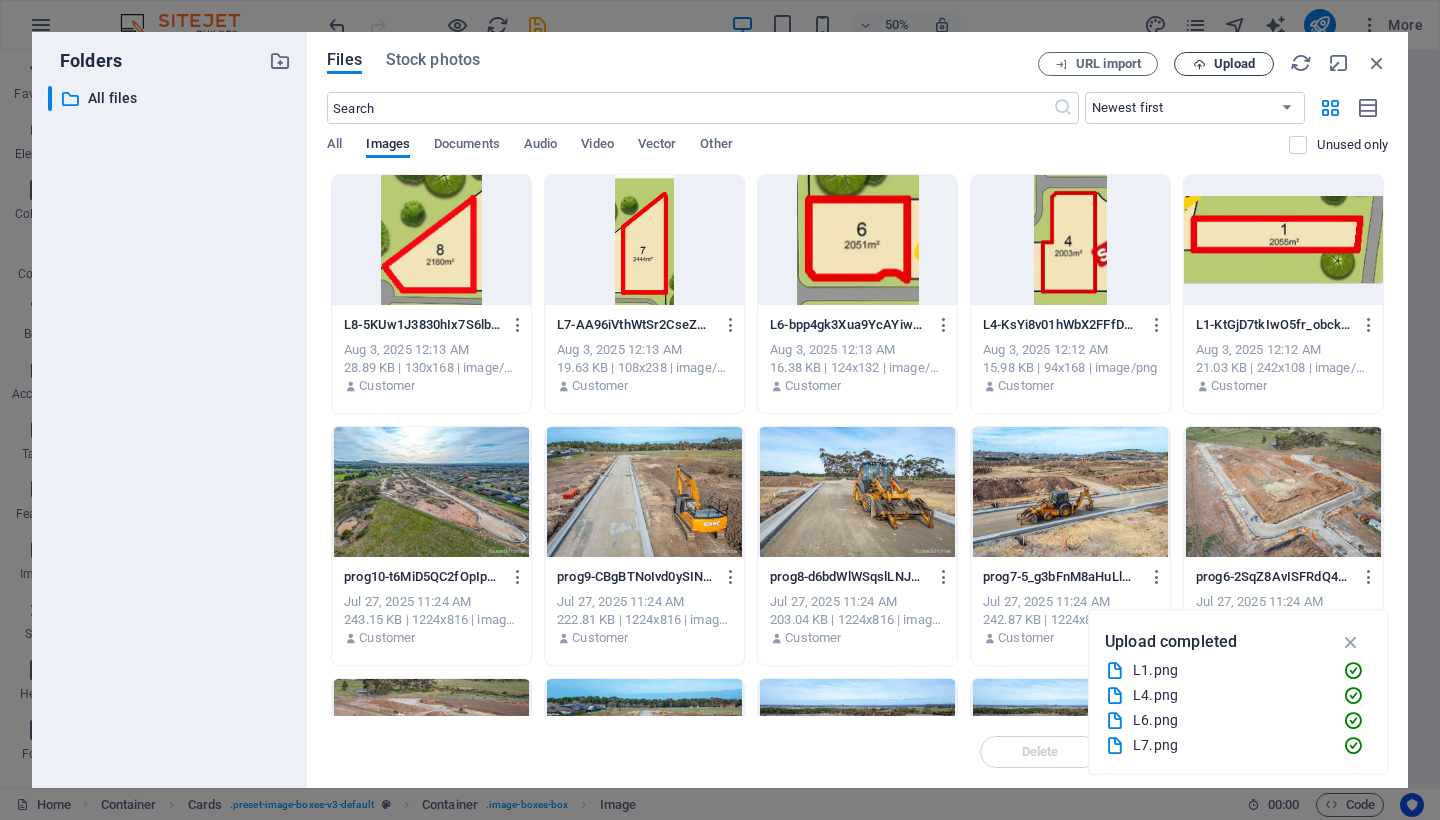 click on "Upload" at bounding box center (1234, 64) 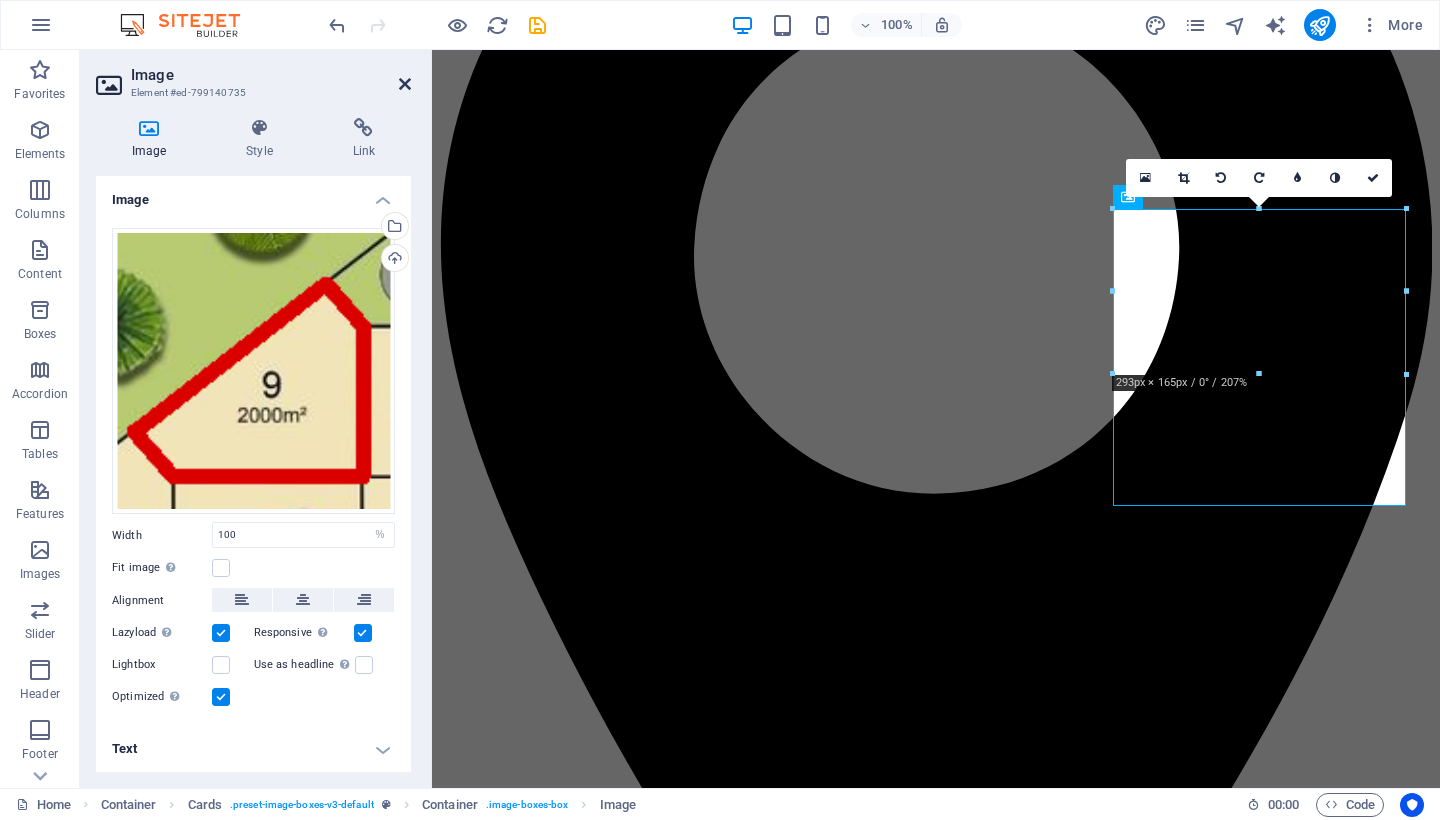 click at bounding box center (405, 84) 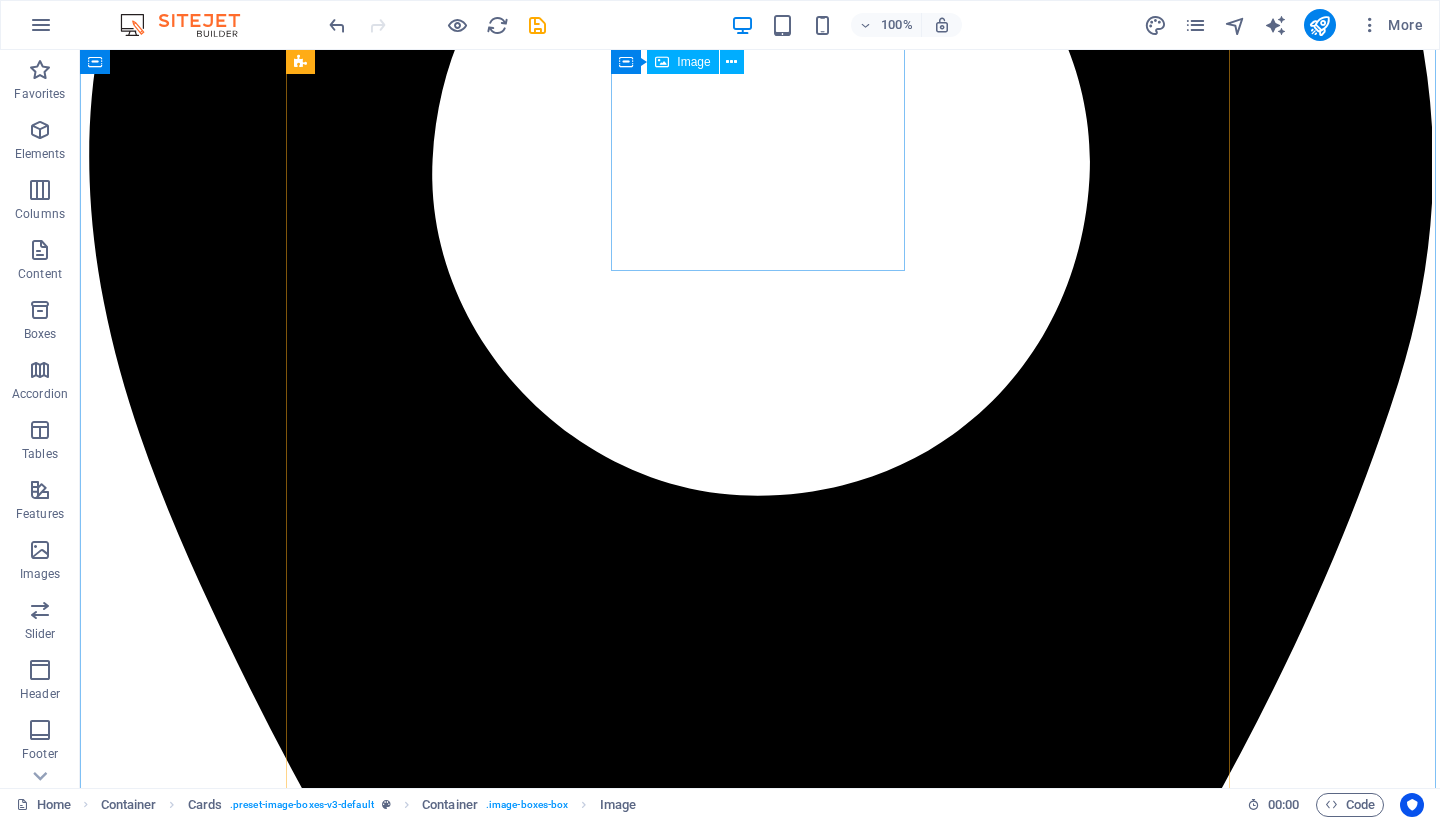 scroll, scrollTop: 3173, scrollLeft: 0, axis: vertical 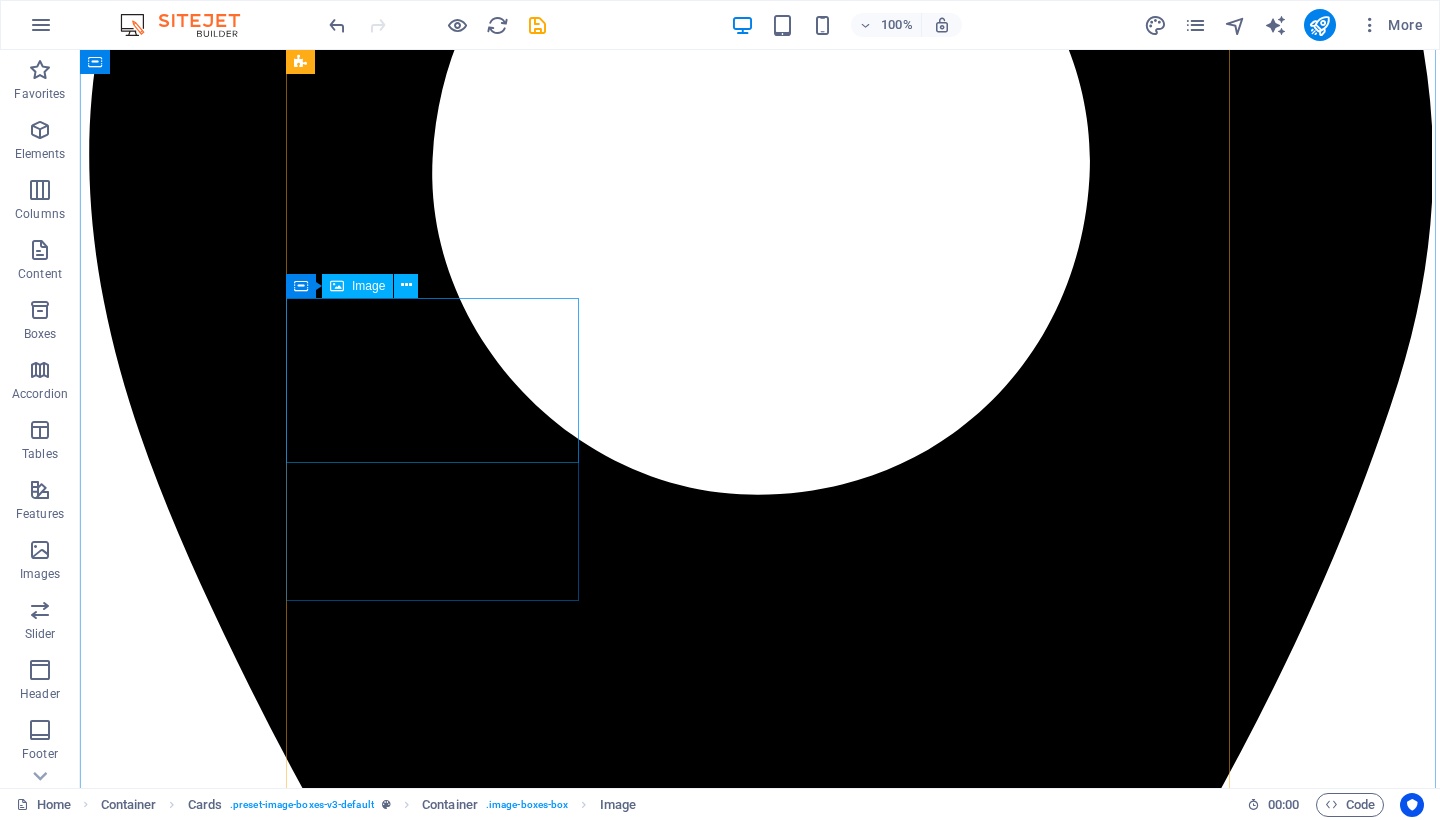 click at bounding box center (760, 18289) 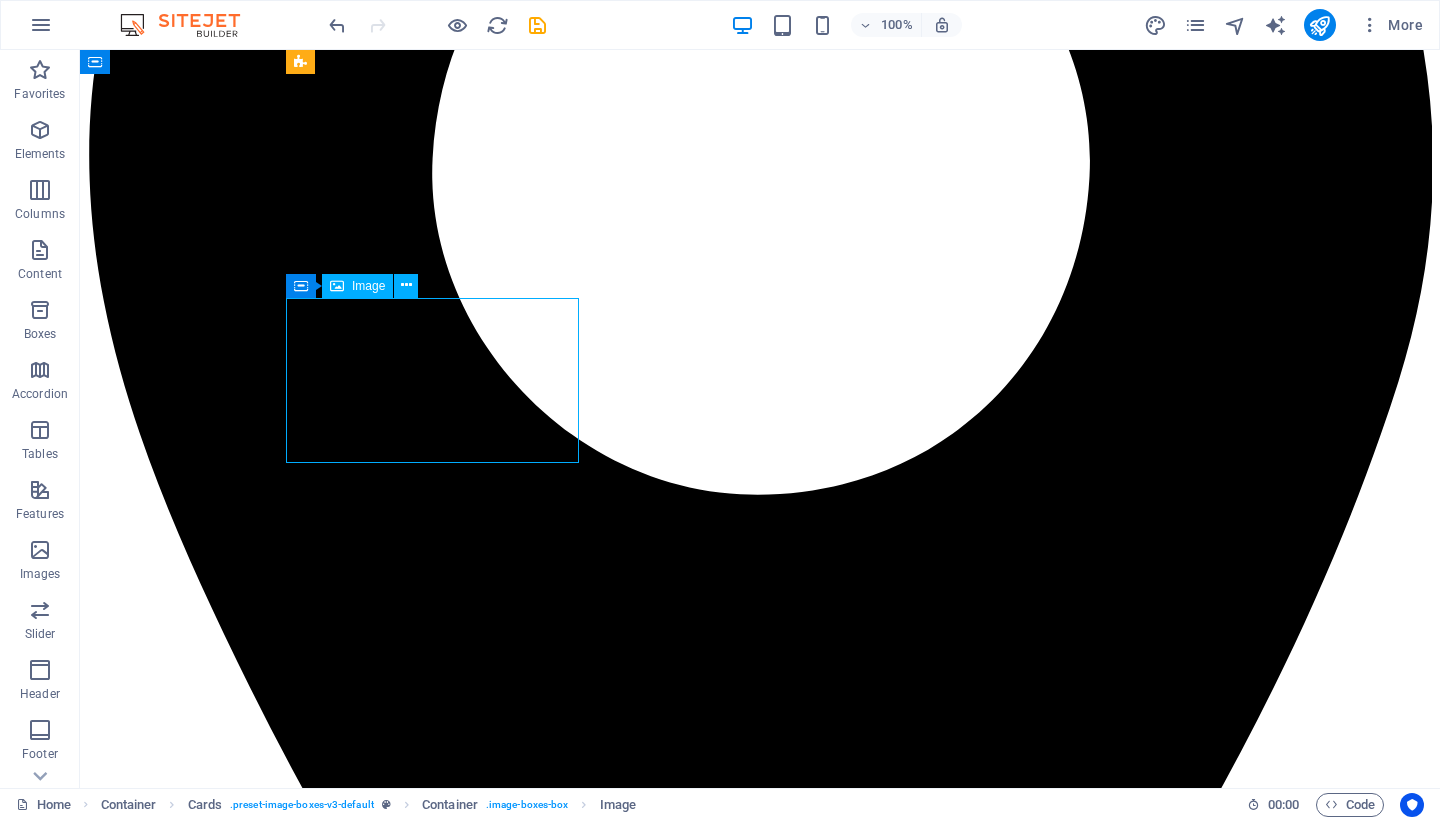 click at bounding box center (760, 18289) 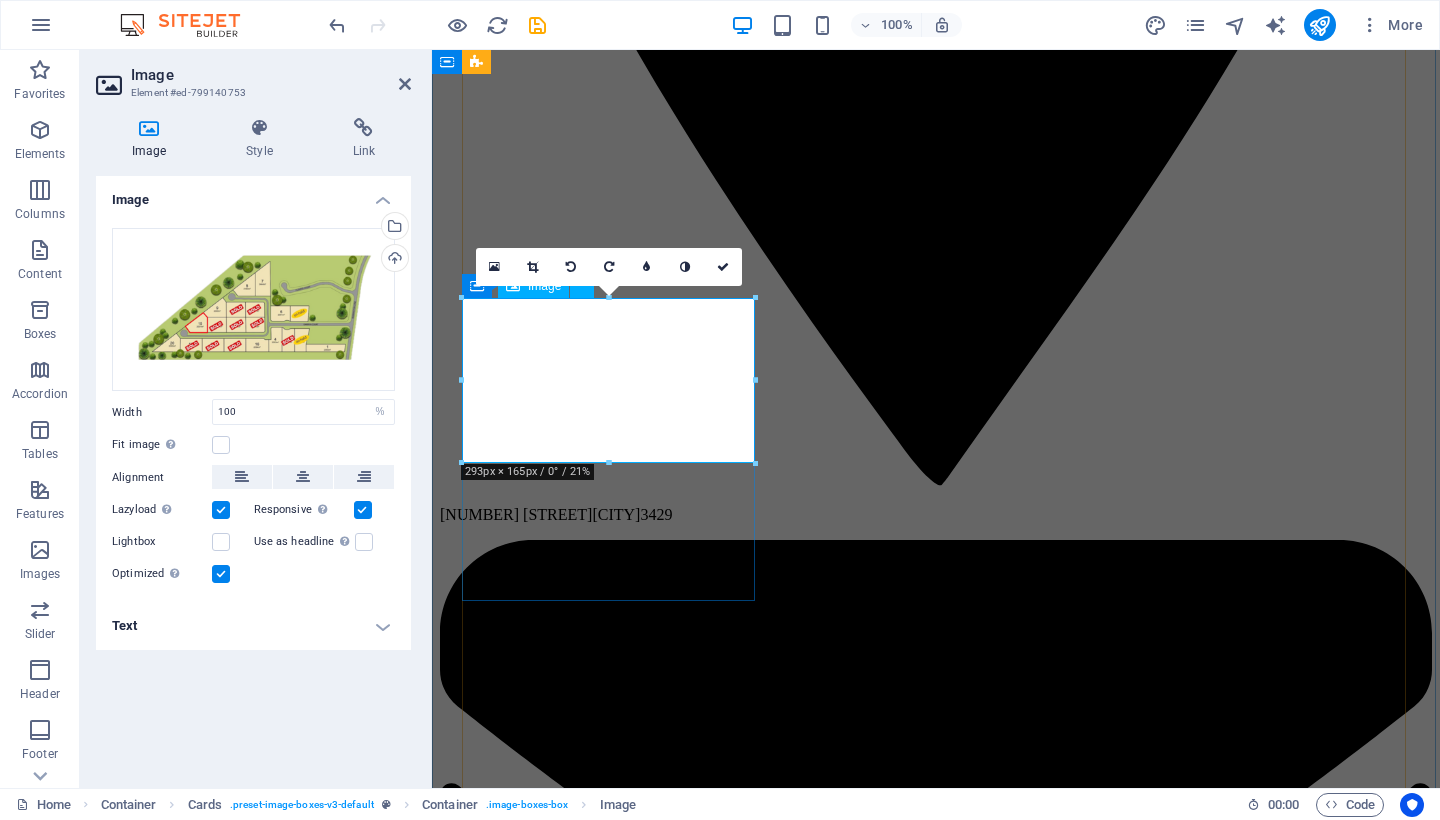 click at bounding box center (936, 13623) 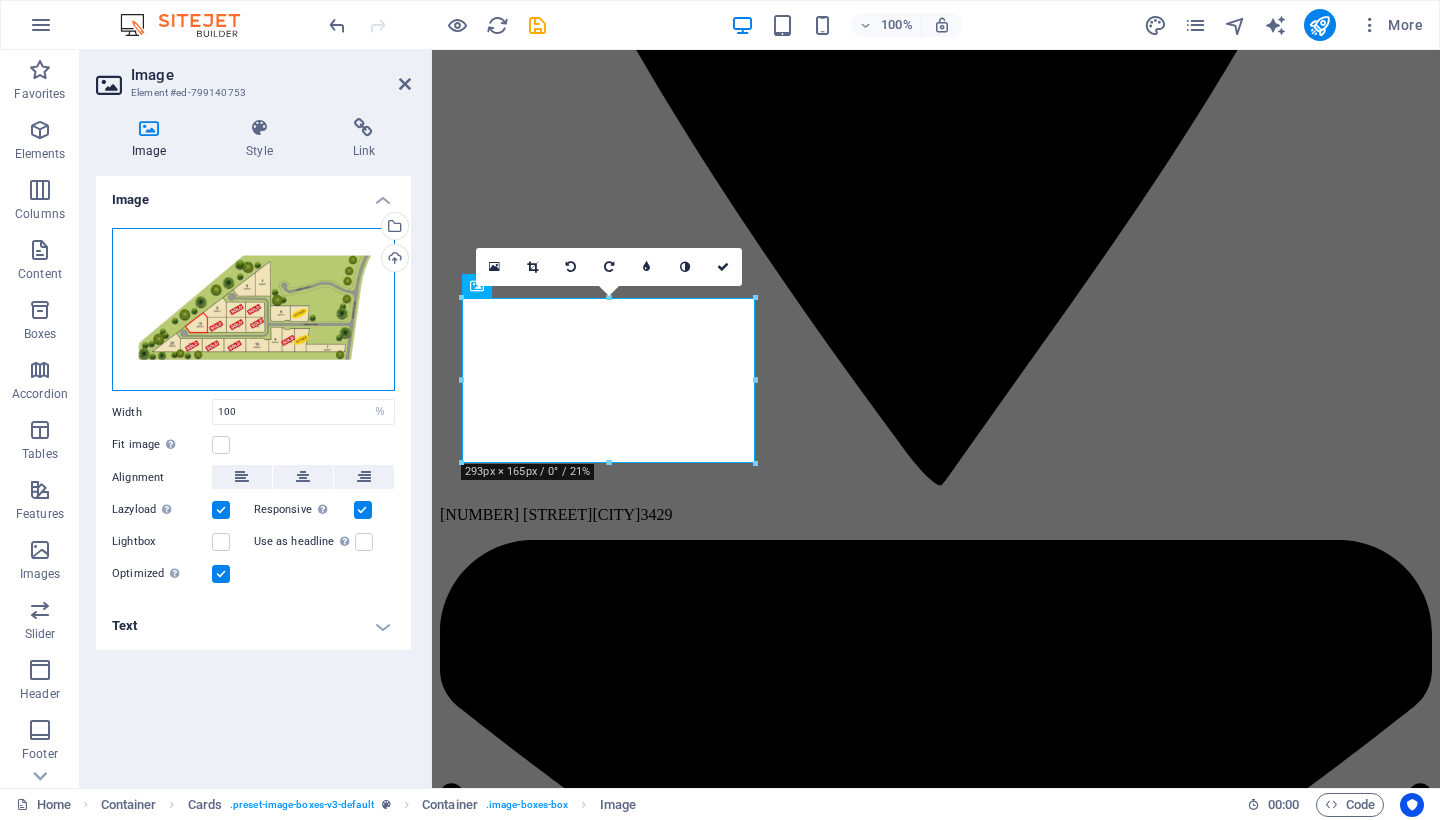 click on "Drag files here, click to choose files or select files from Files or our free stock photos & videos" at bounding box center (253, 310) 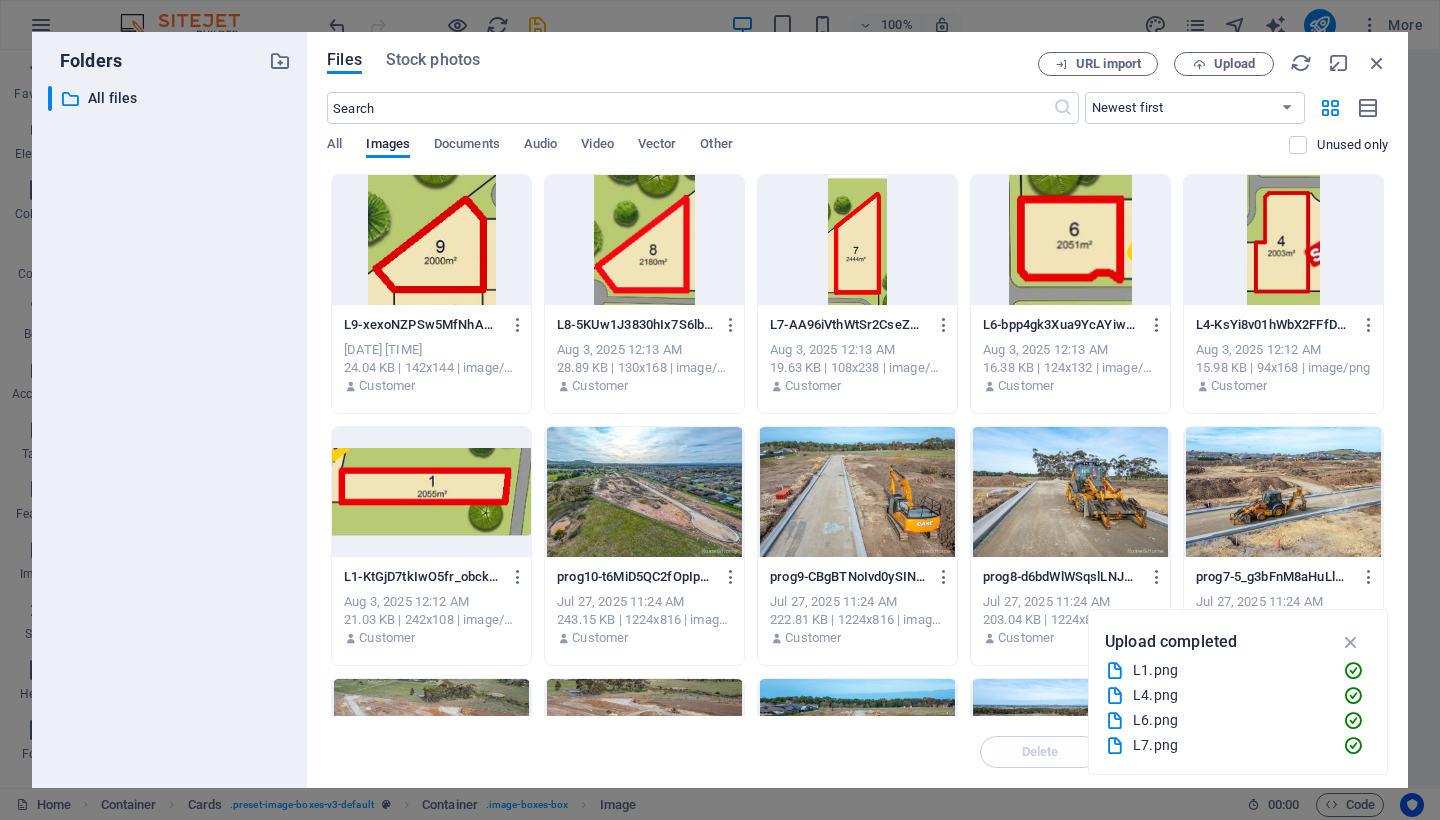 click on "​ All files All files" at bounding box center (169, 429) 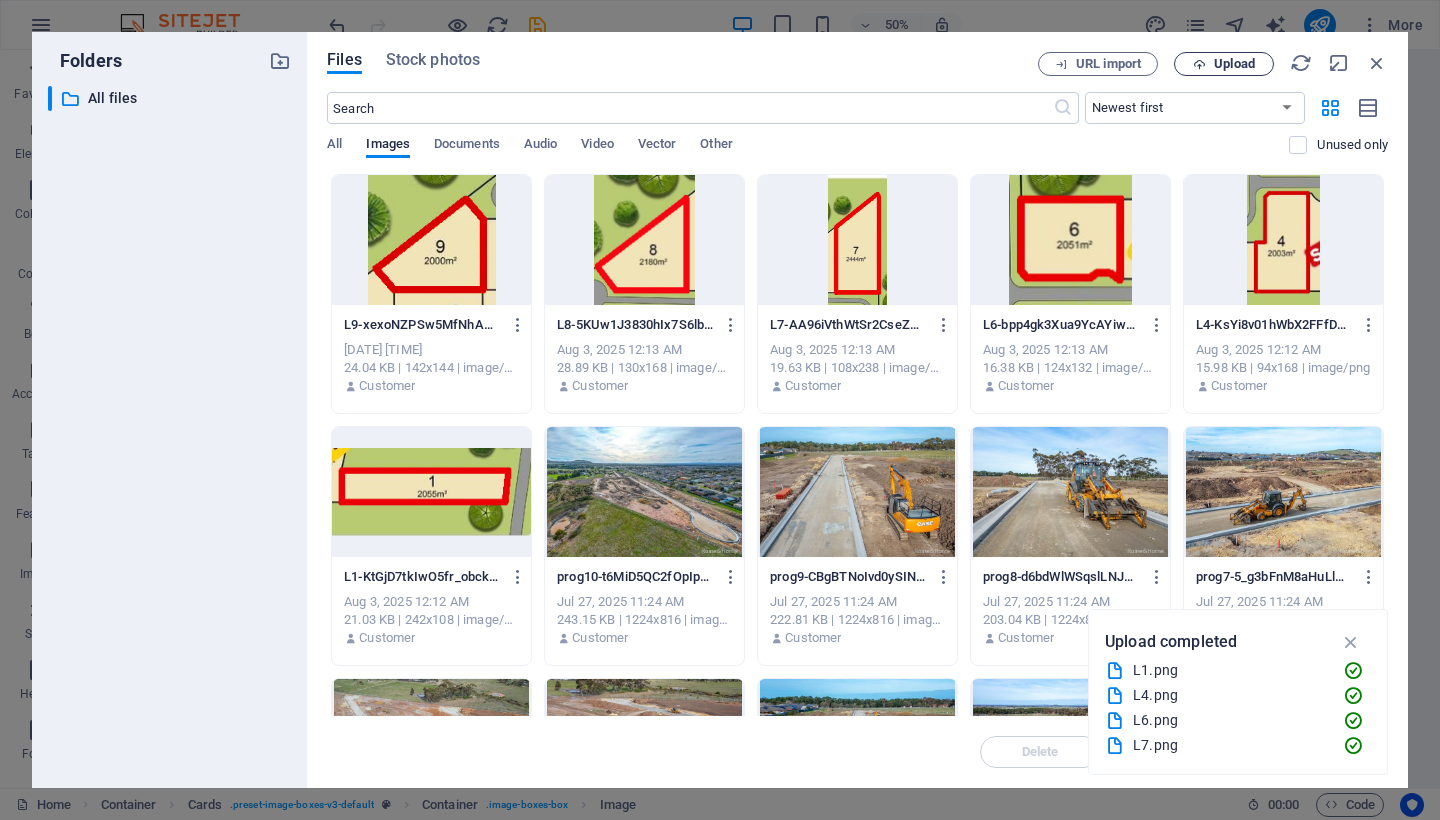 click on "Upload" at bounding box center [1234, 64] 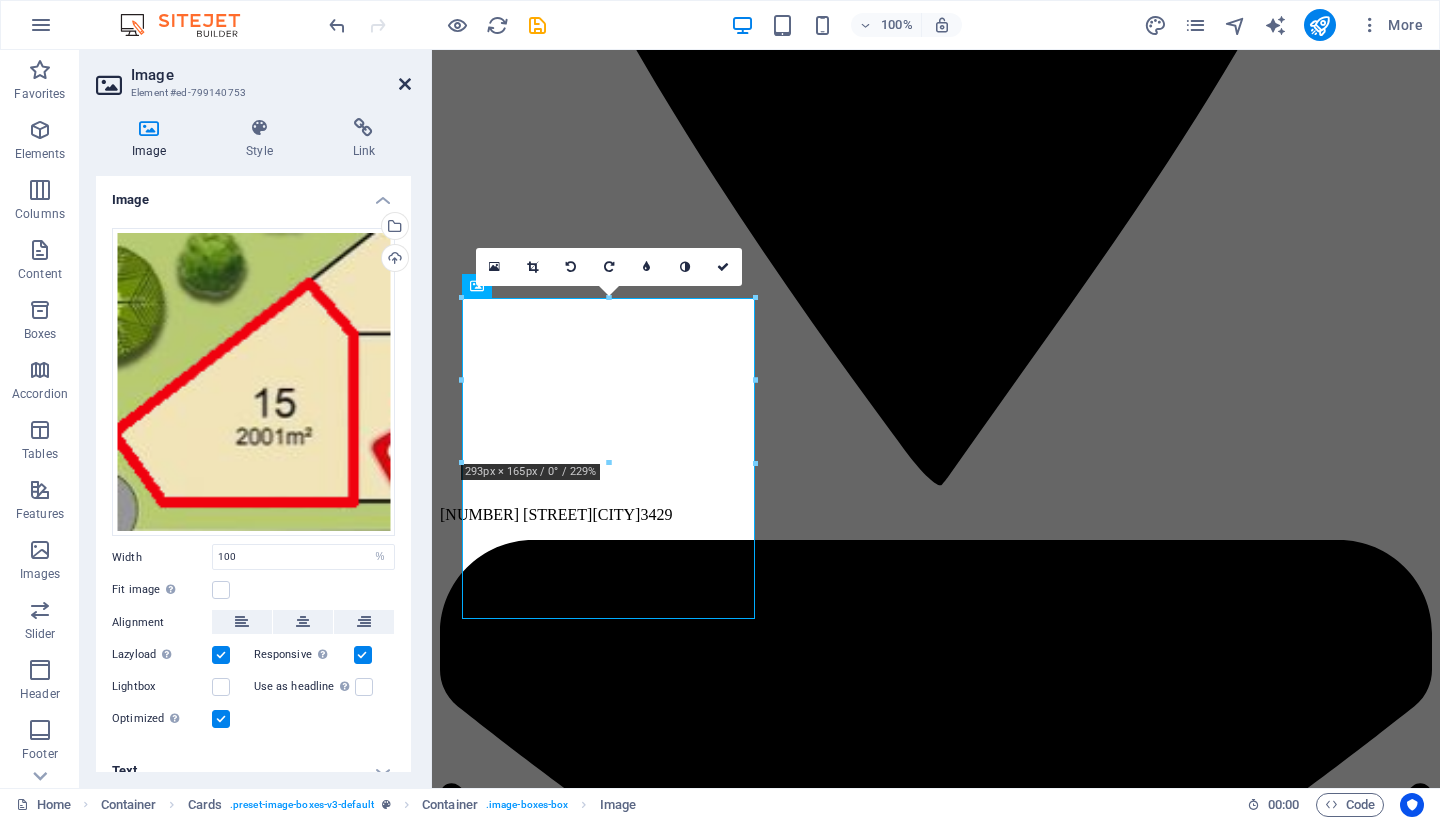 click at bounding box center (405, 84) 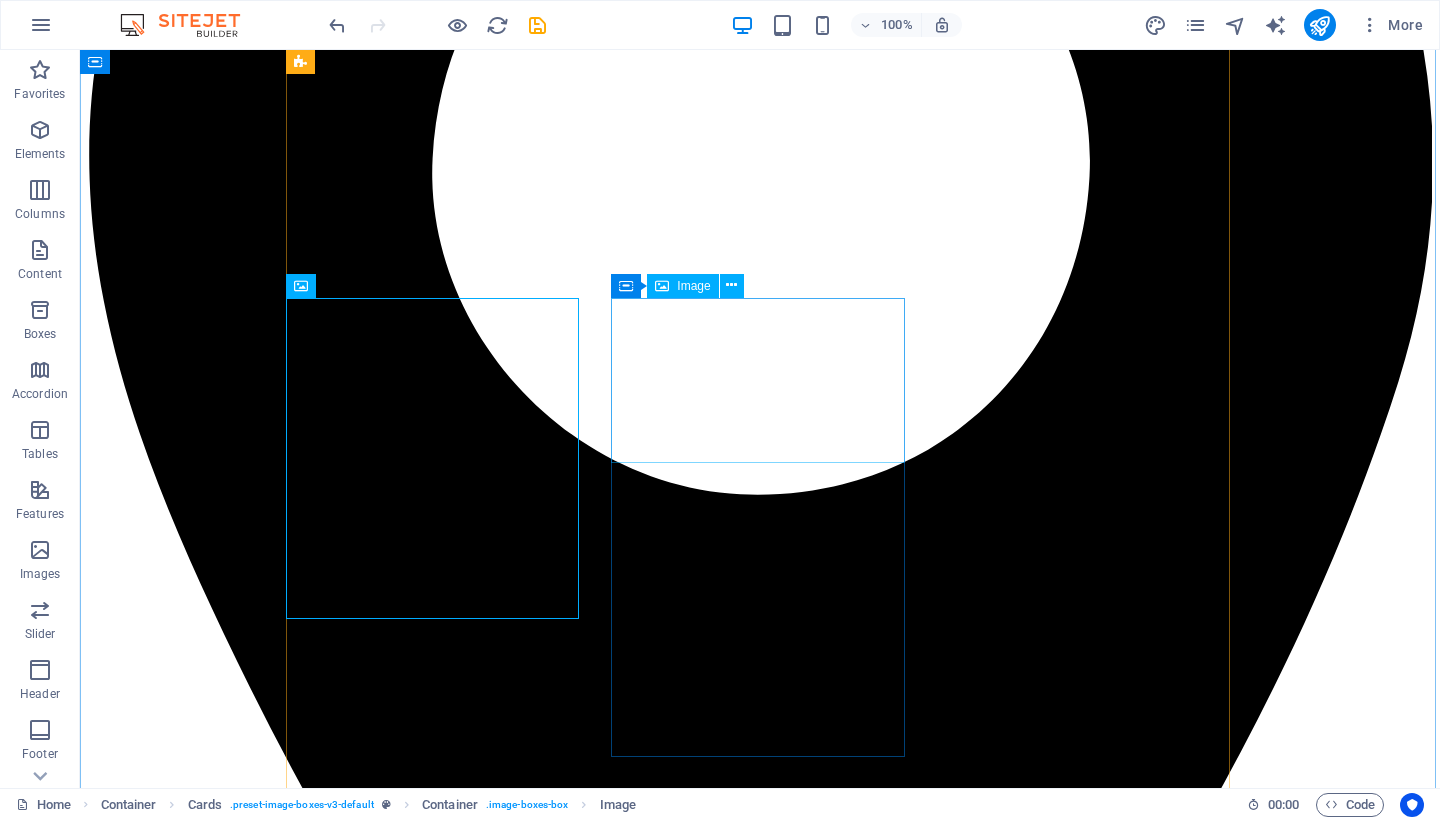 click at bounding box center [760, 19902] 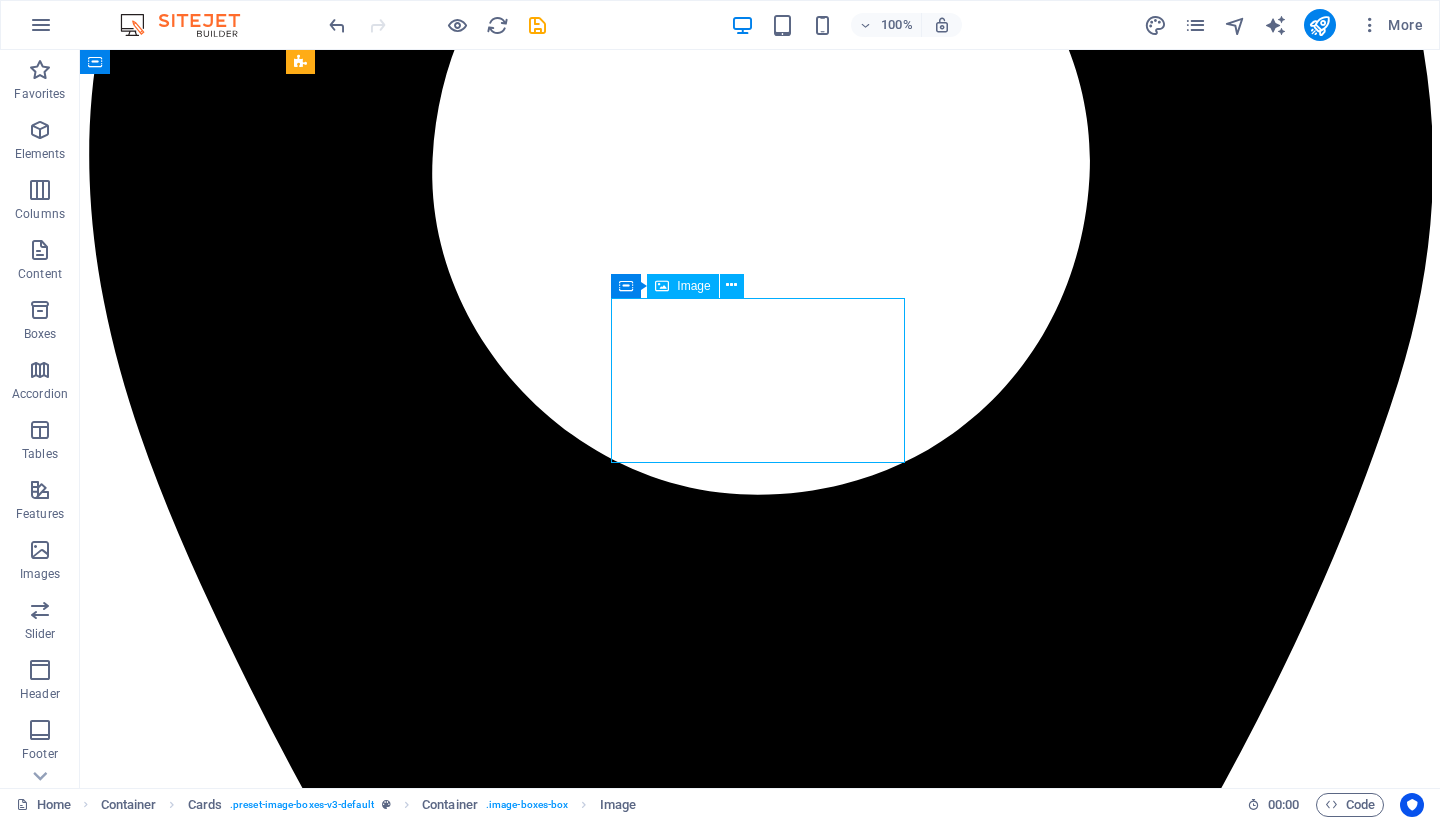 click at bounding box center [760, 19902] 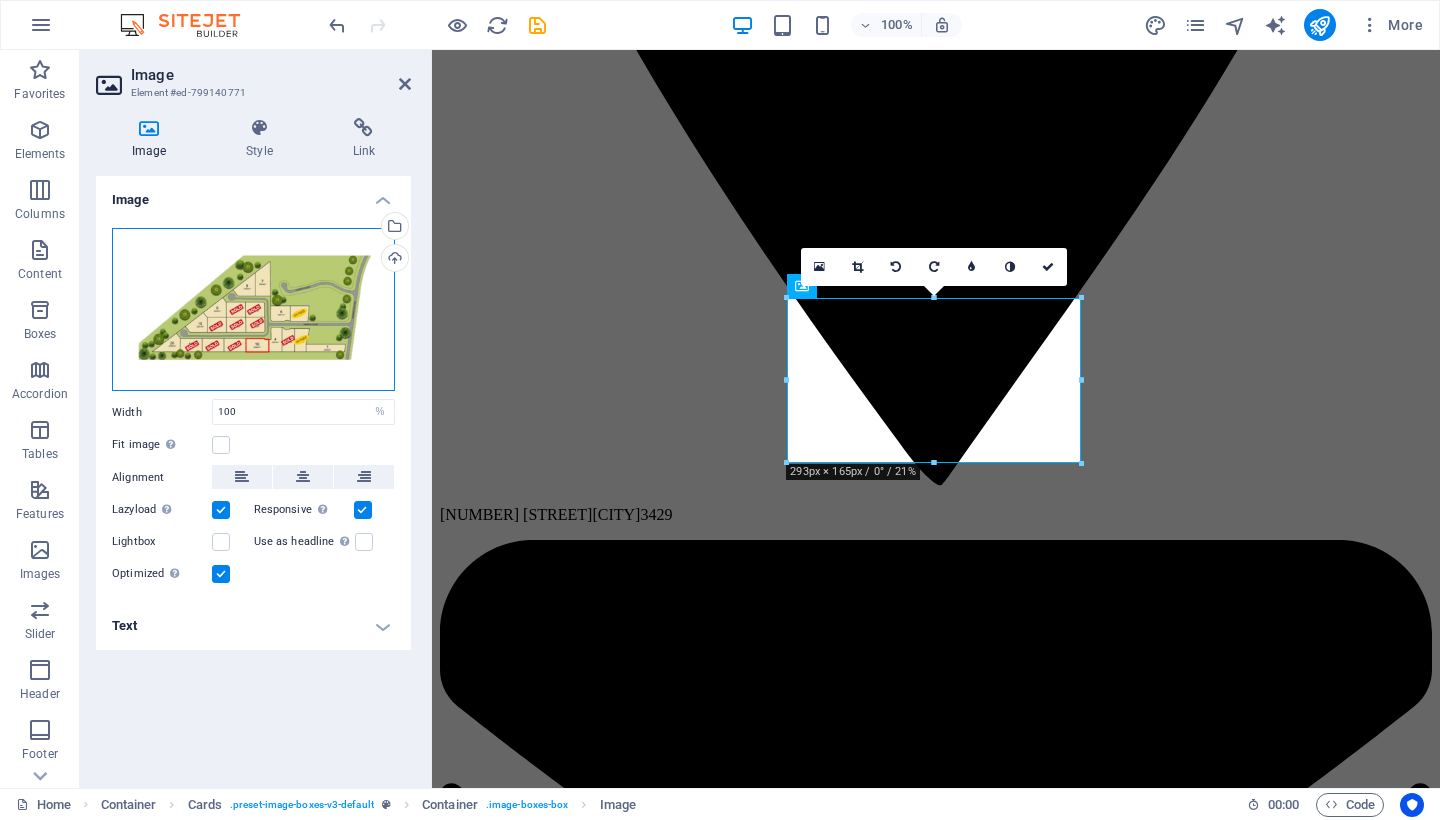 click on "Drag files here, click to choose files or select files from Files or our free stock photos & videos" at bounding box center (253, 310) 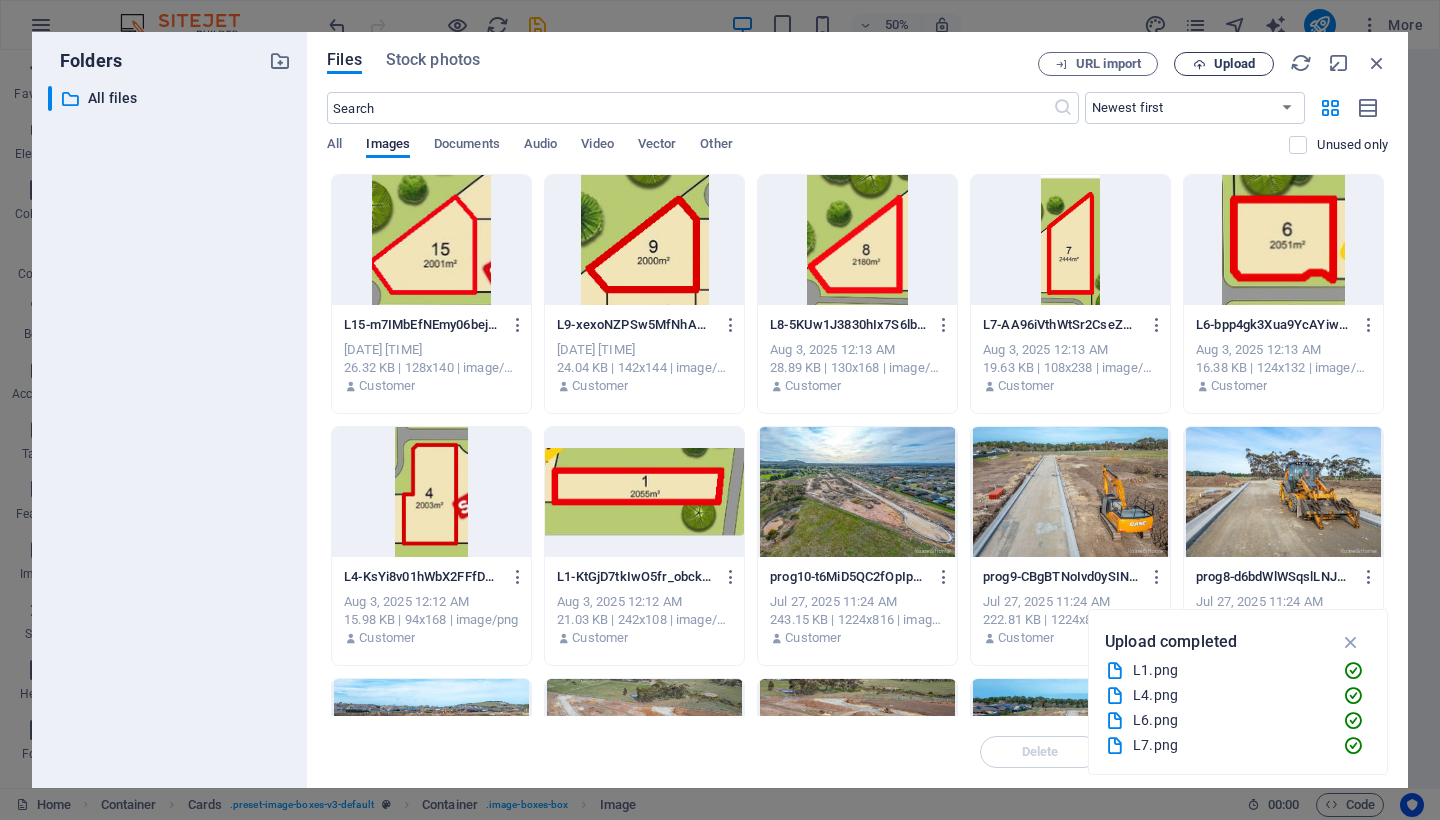 click at bounding box center [1199, 64] 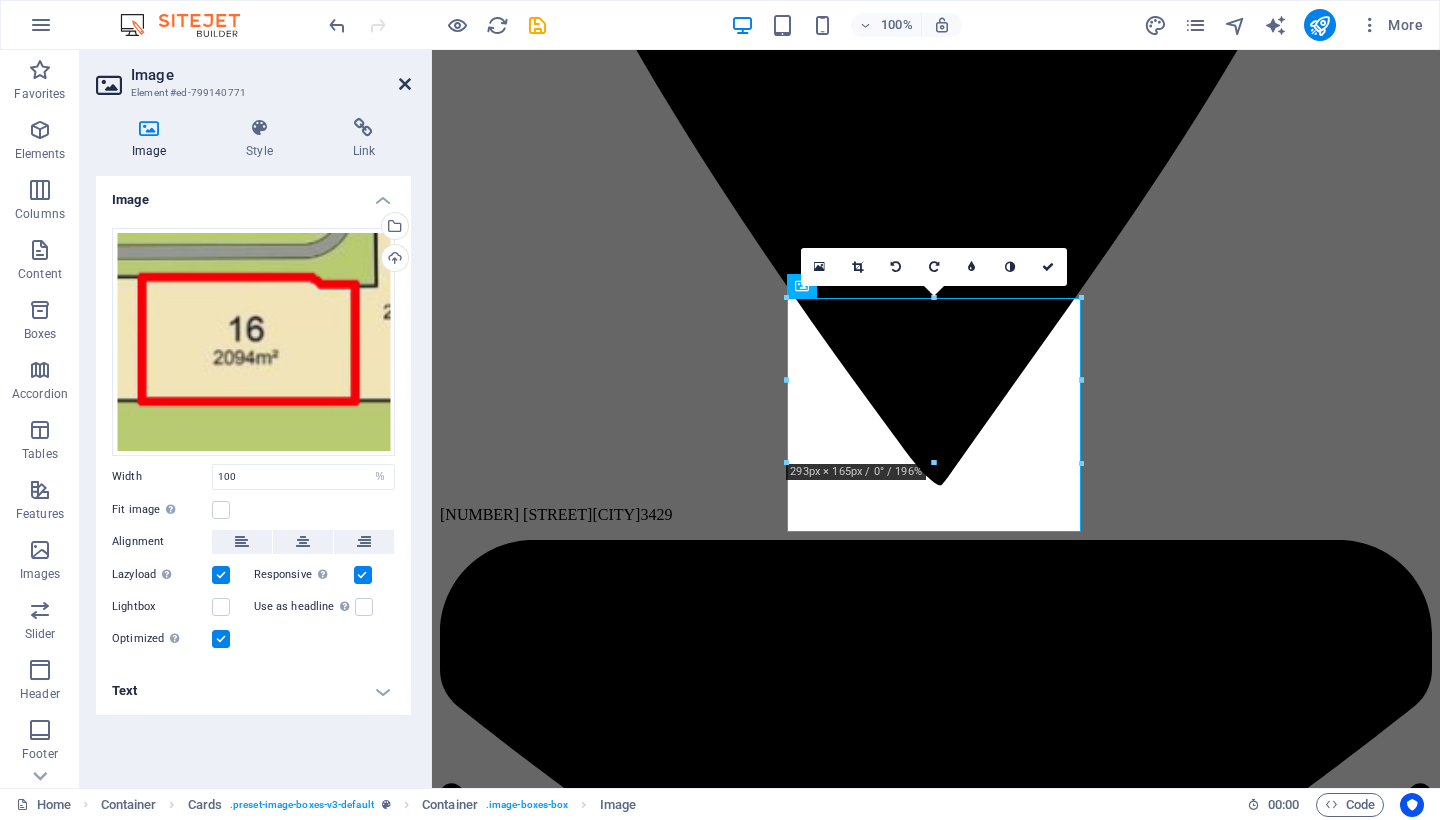 click at bounding box center [405, 84] 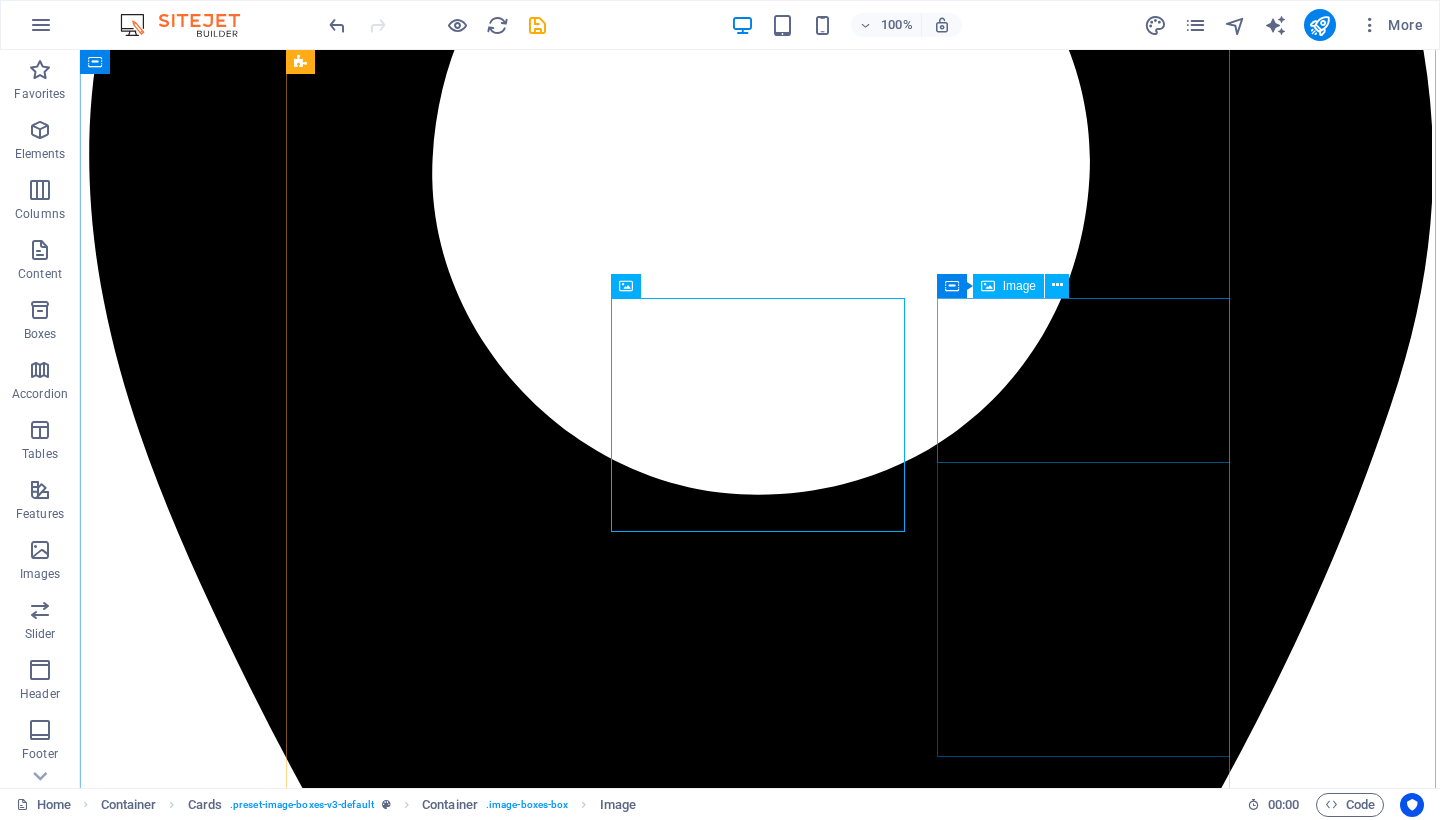 click at bounding box center (760, 21120) 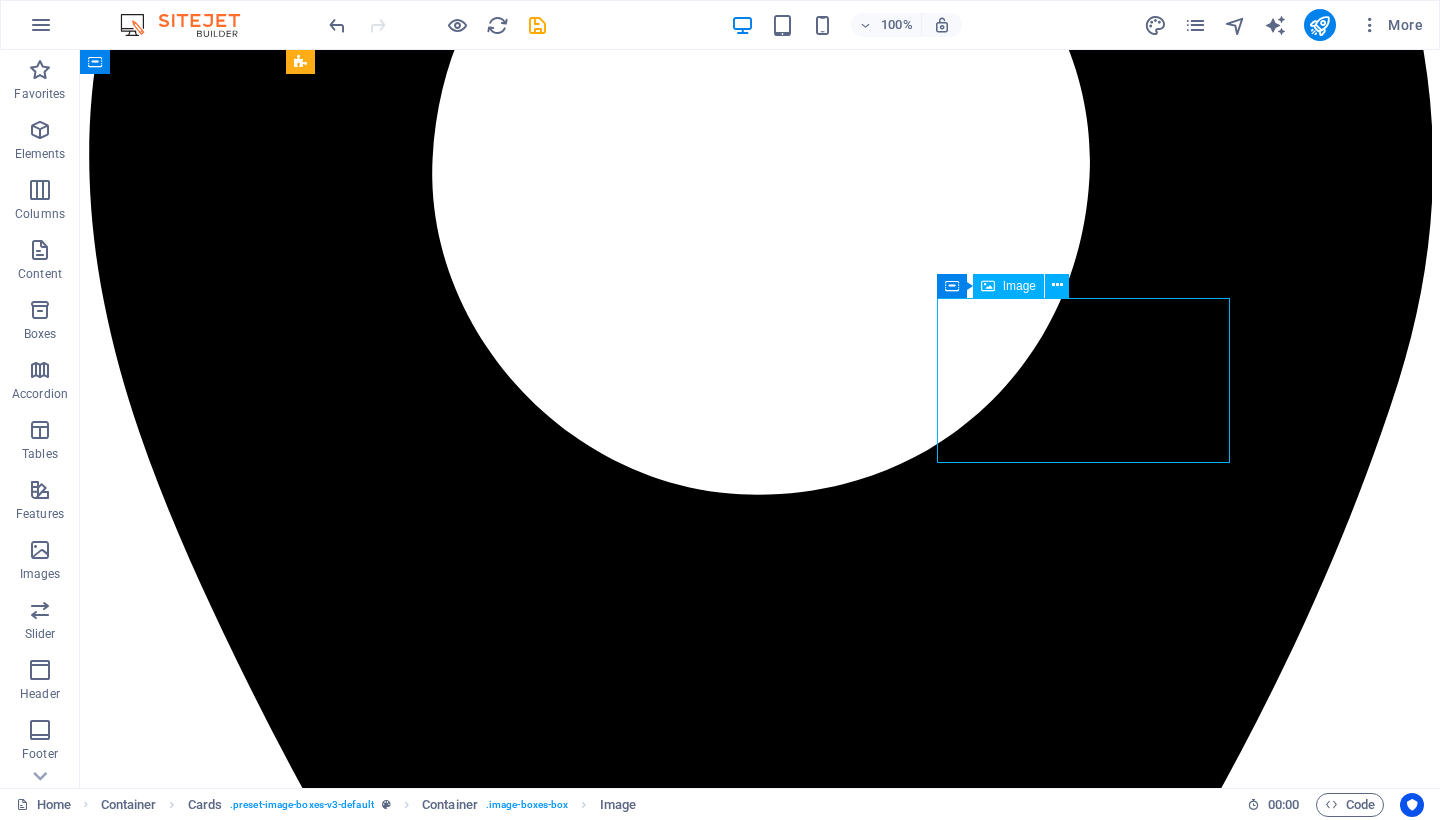 click at bounding box center (760, 21120) 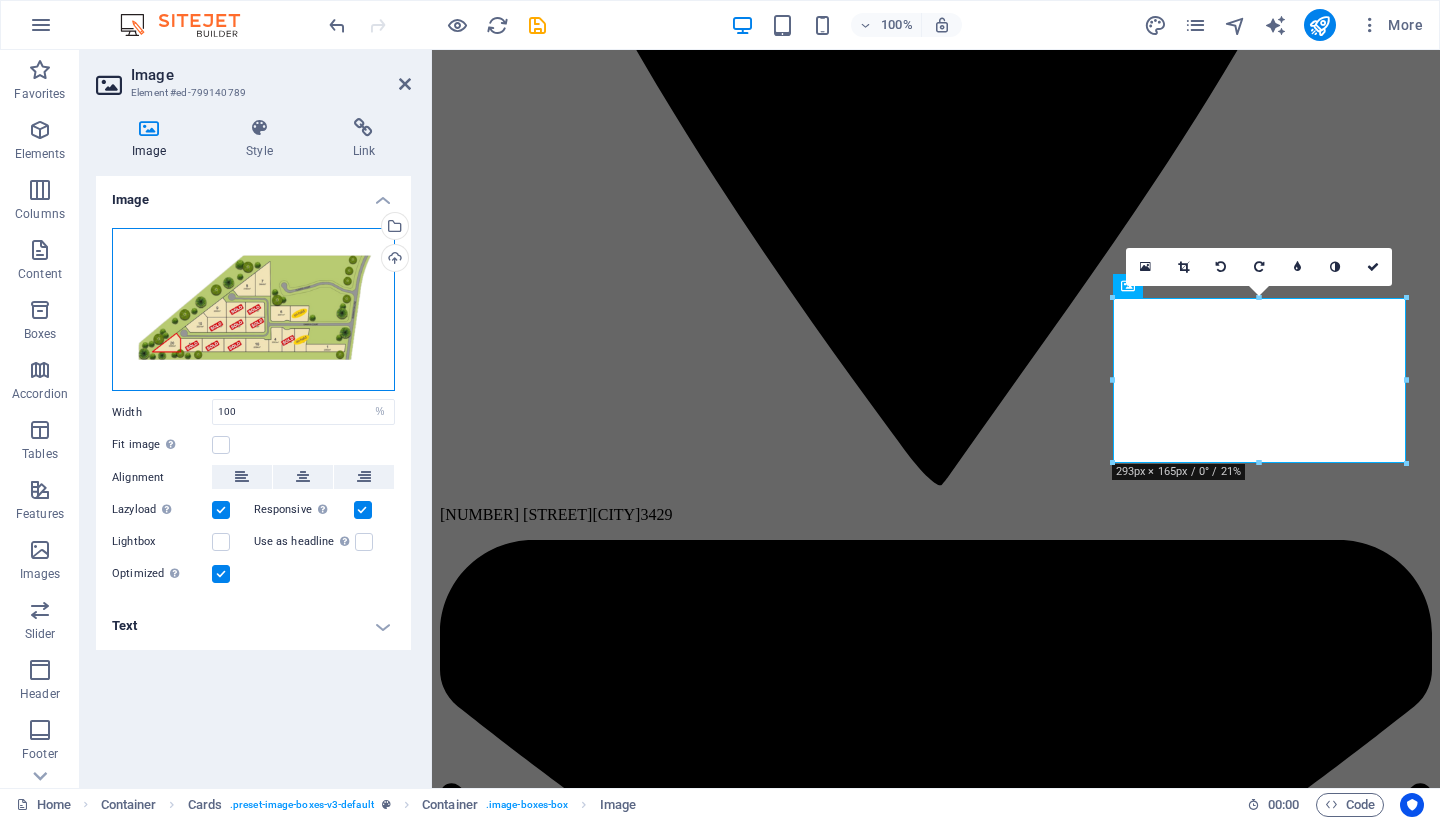 click on "Drag files here, click to choose files or select files from Files or our free stock photos & videos" at bounding box center [253, 310] 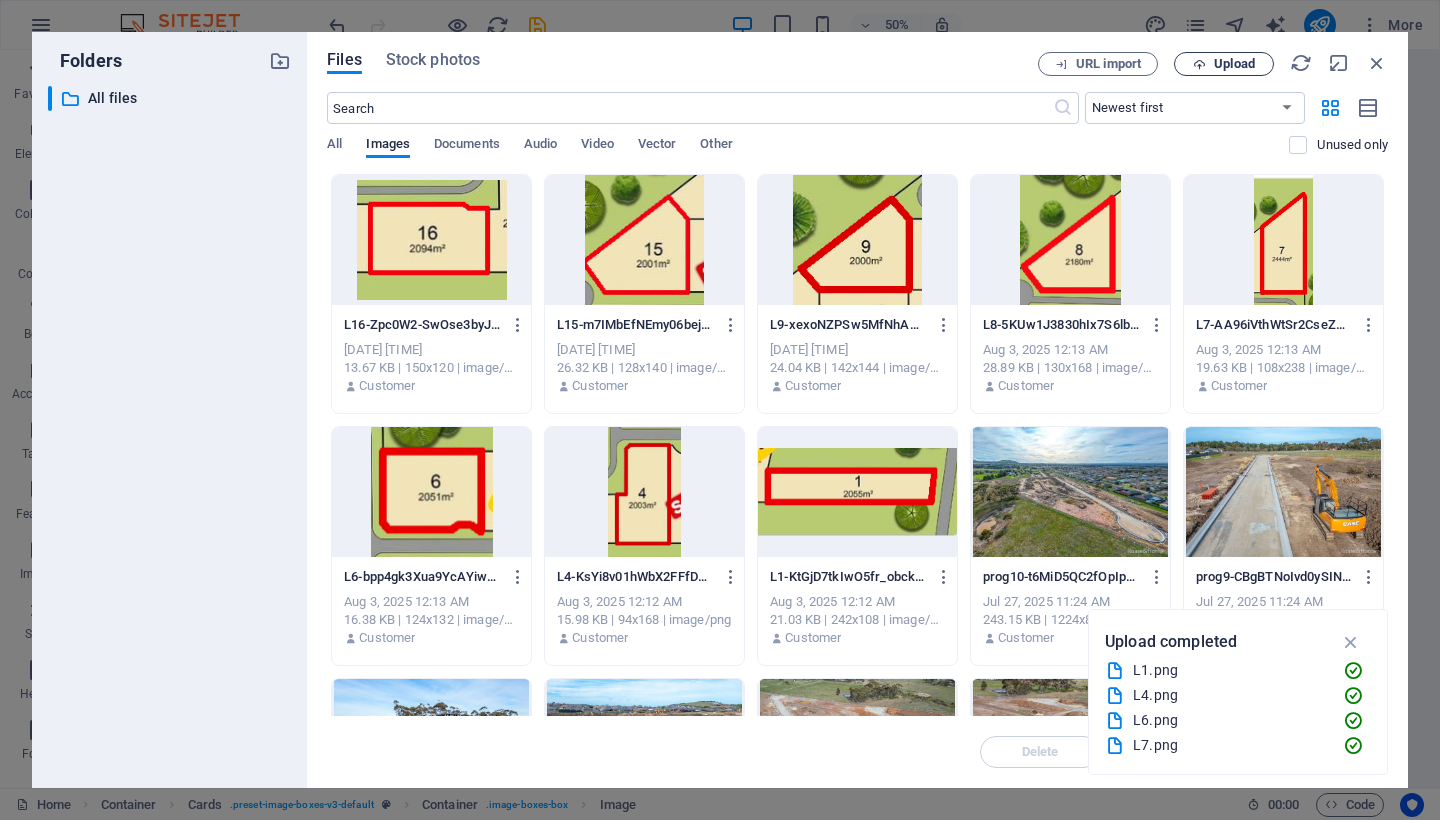 click on "Upload" at bounding box center (1234, 64) 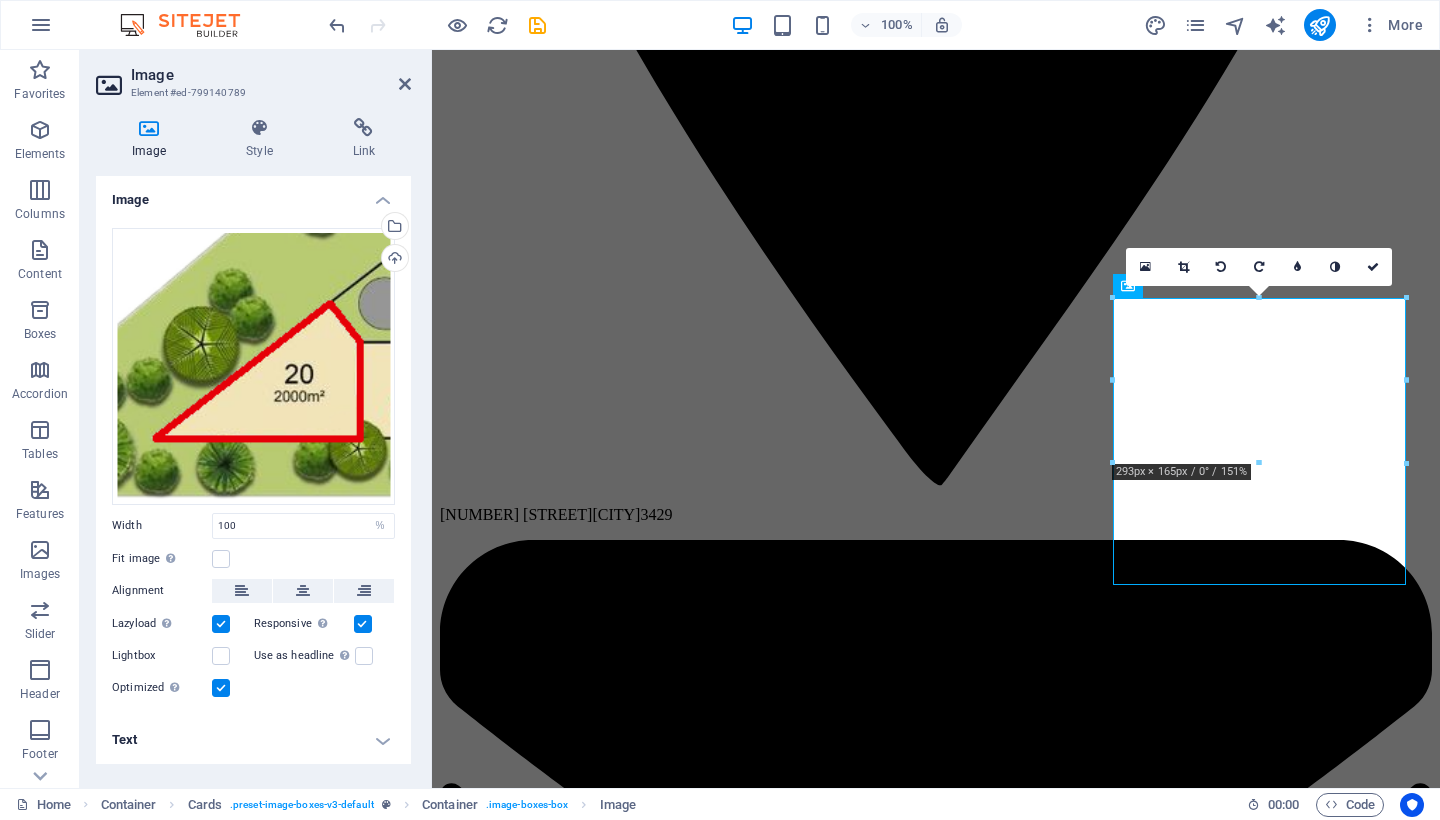 click on "Image" at bounding box center [271, 75] 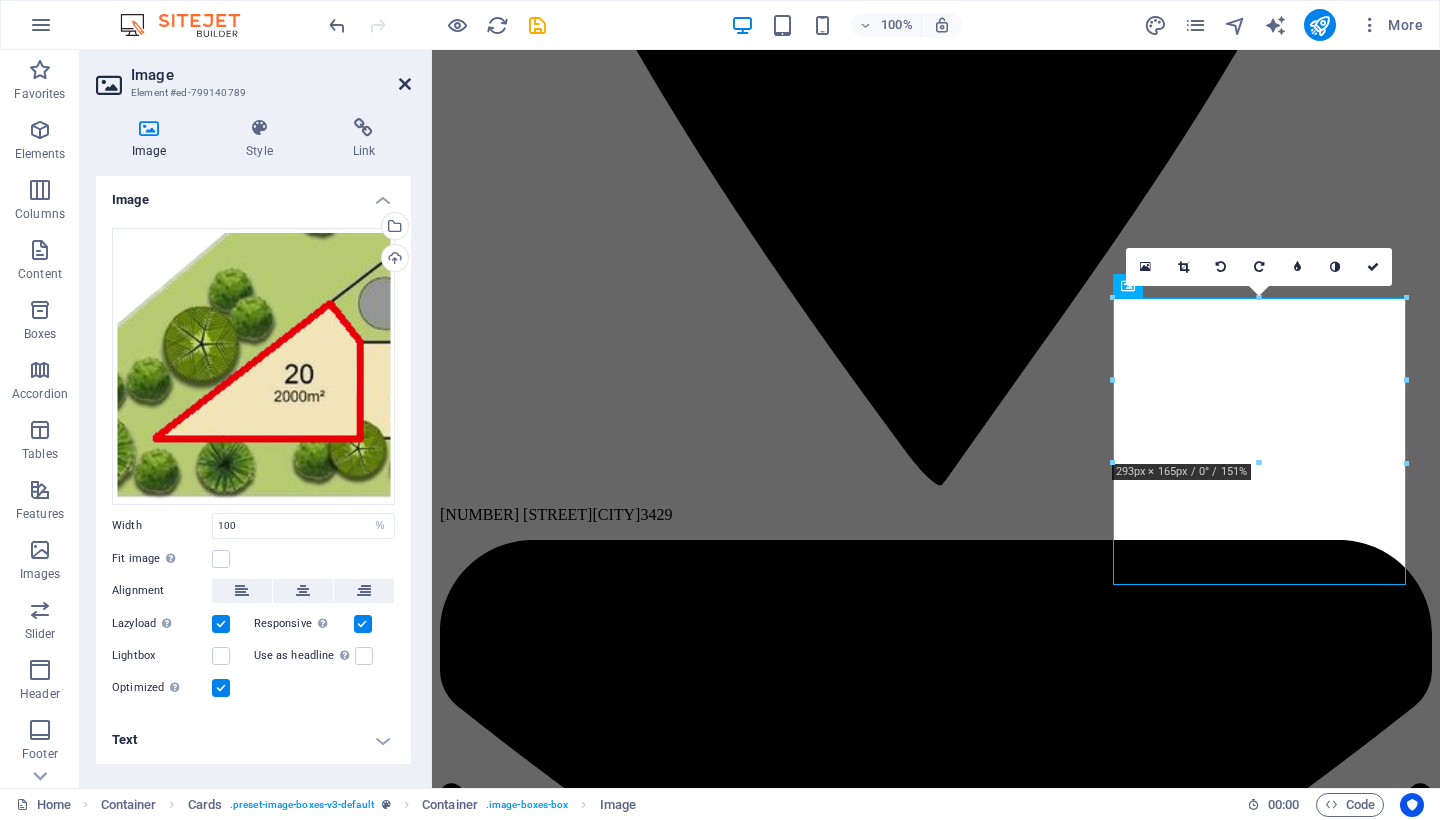 click at bounding box center [405, 84] 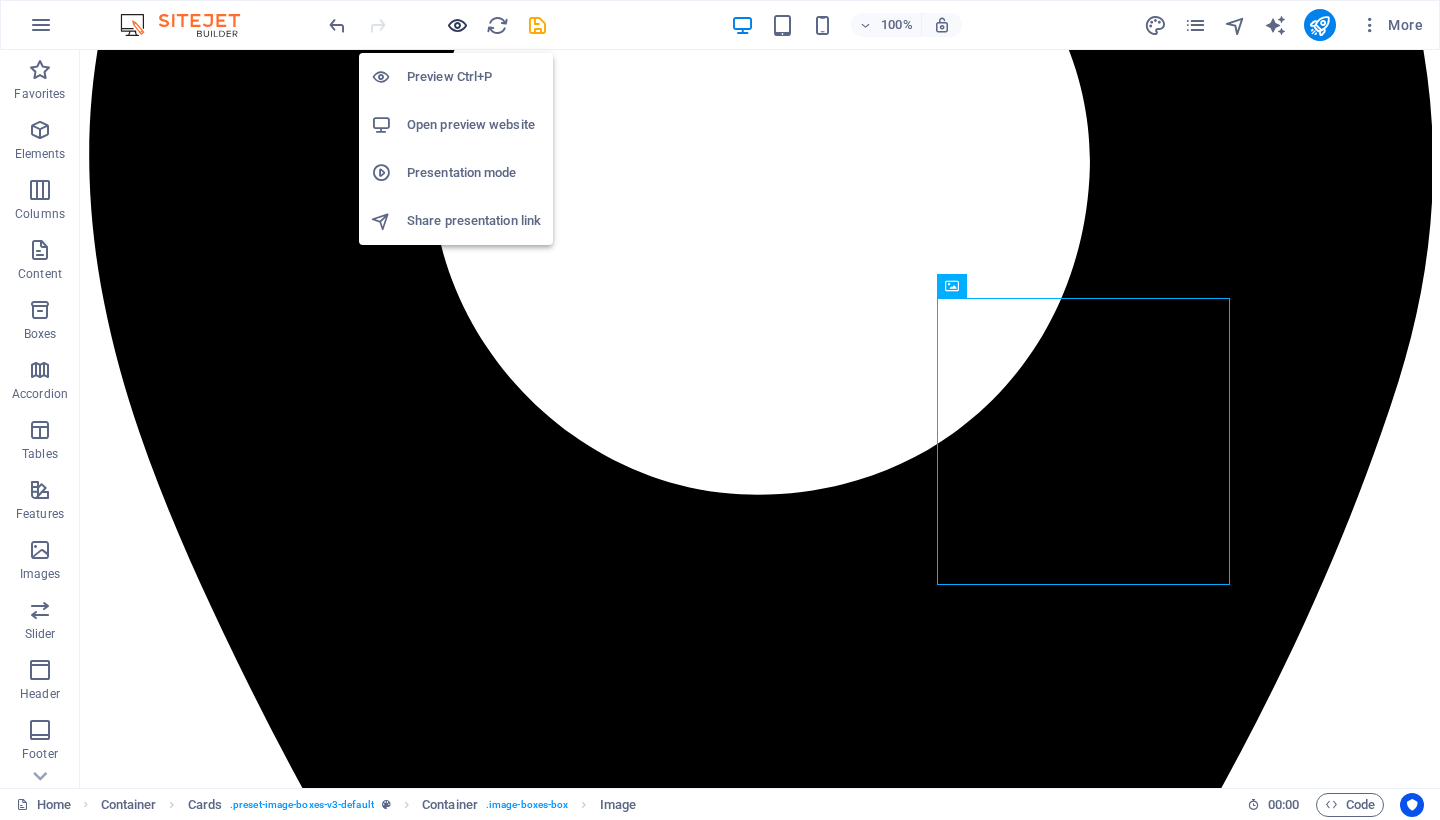 click at bounding box center (457, 25) 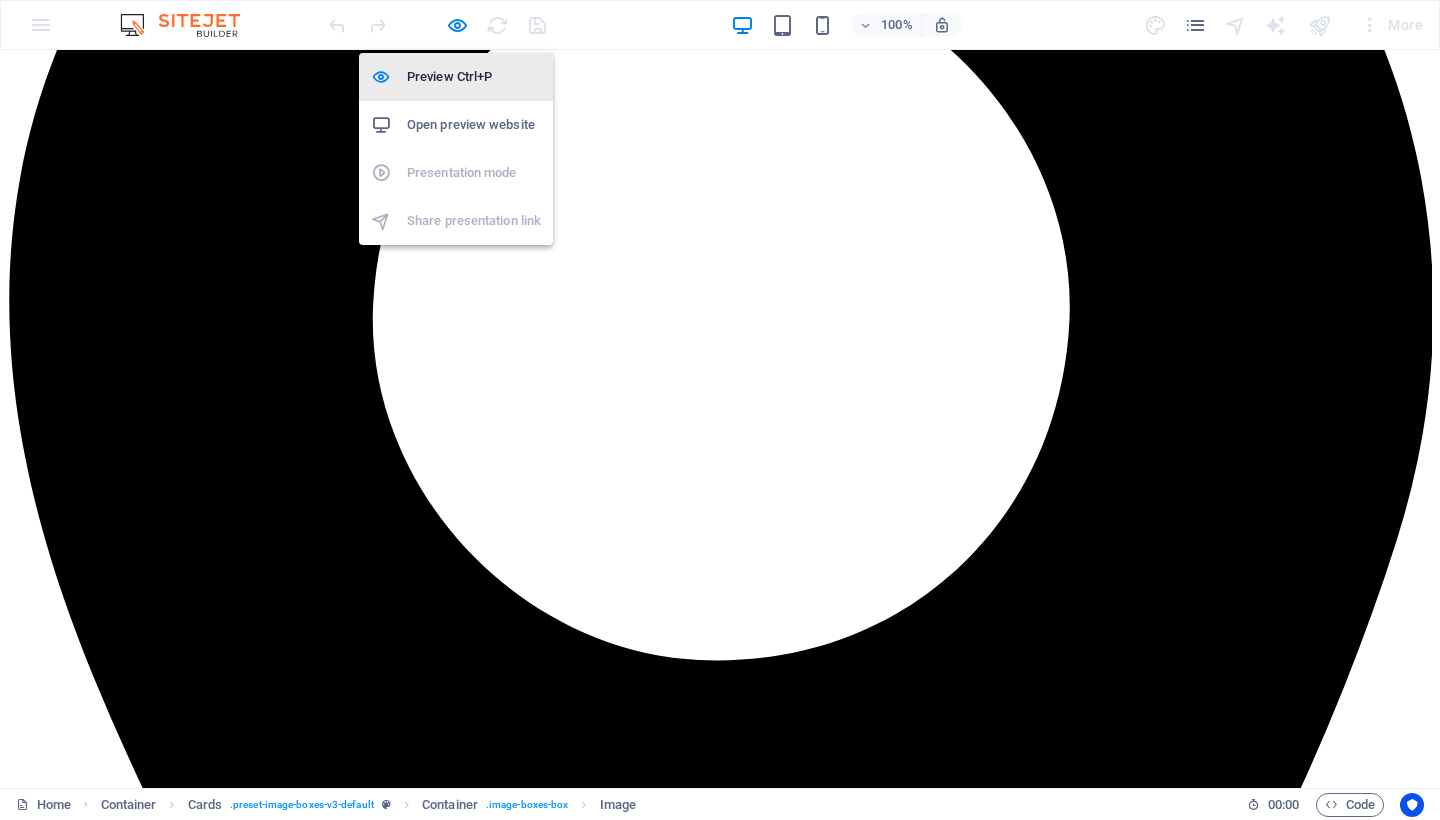 click on "Preview Ctrl+P" at bounding box center [474, 77] 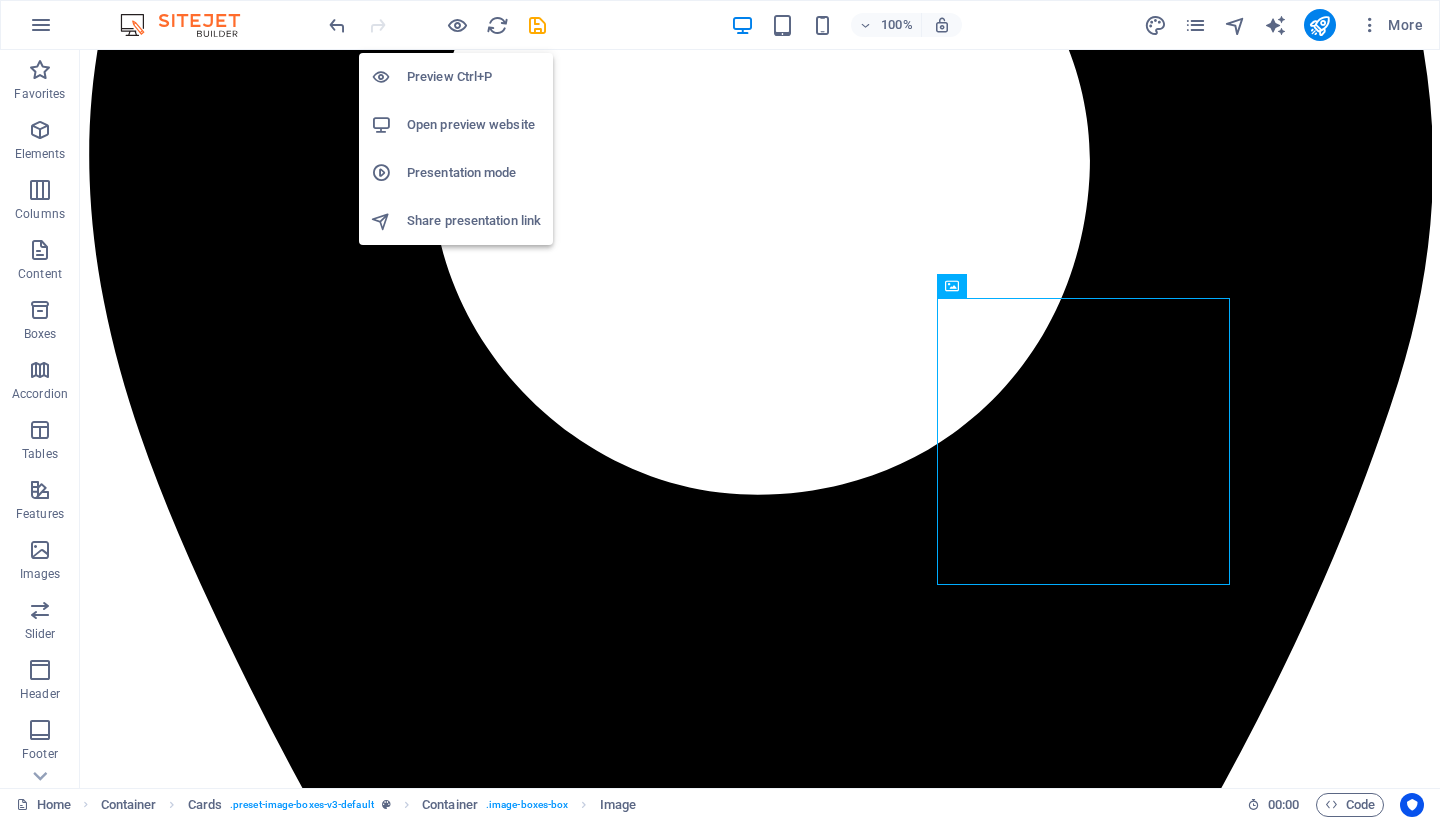 click on "Preview Ctrl+P" at bounding box center (474, 77) 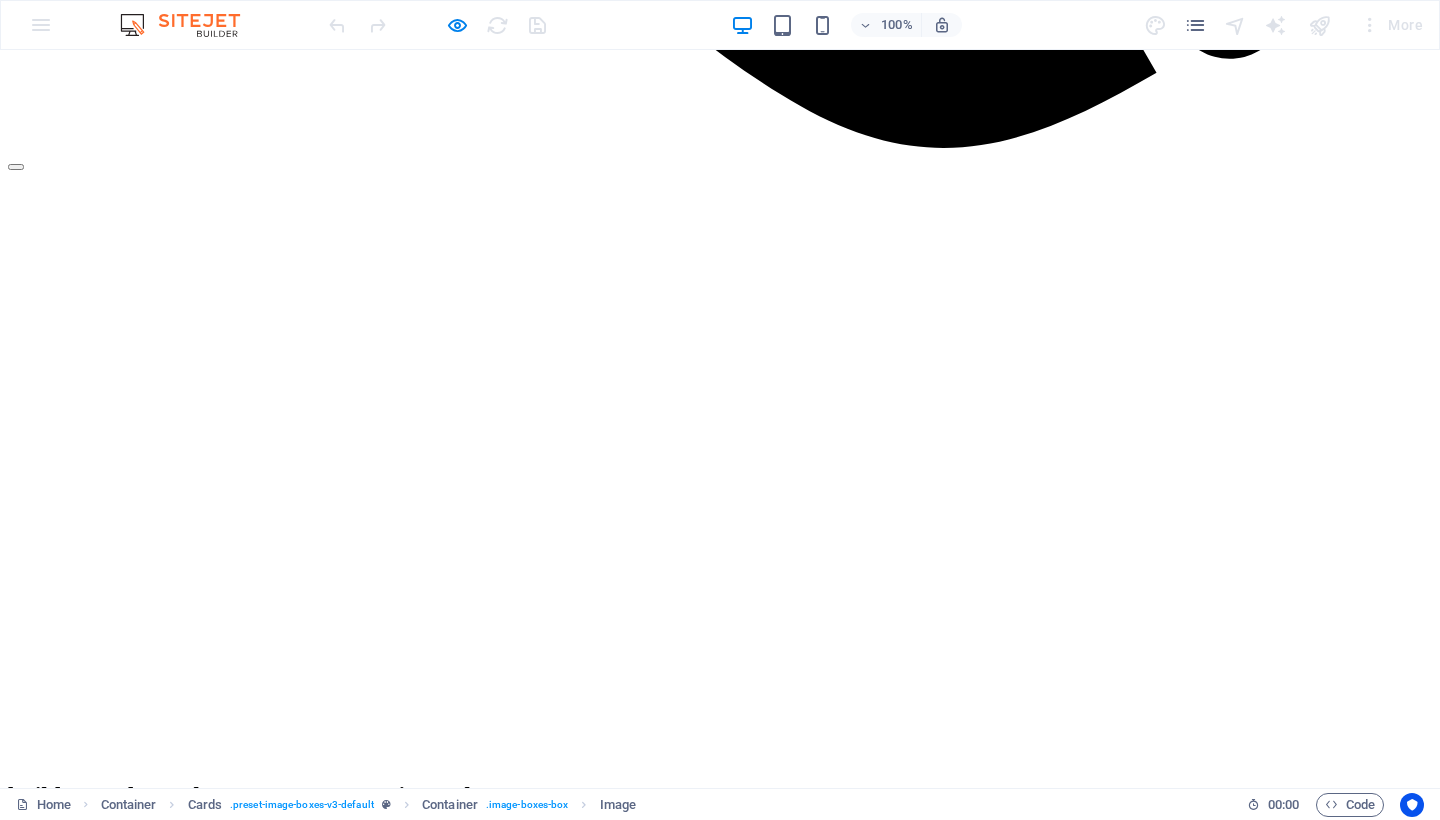 scroll, scrollTop: 1873, scrollLeft: 0, axis: vertical 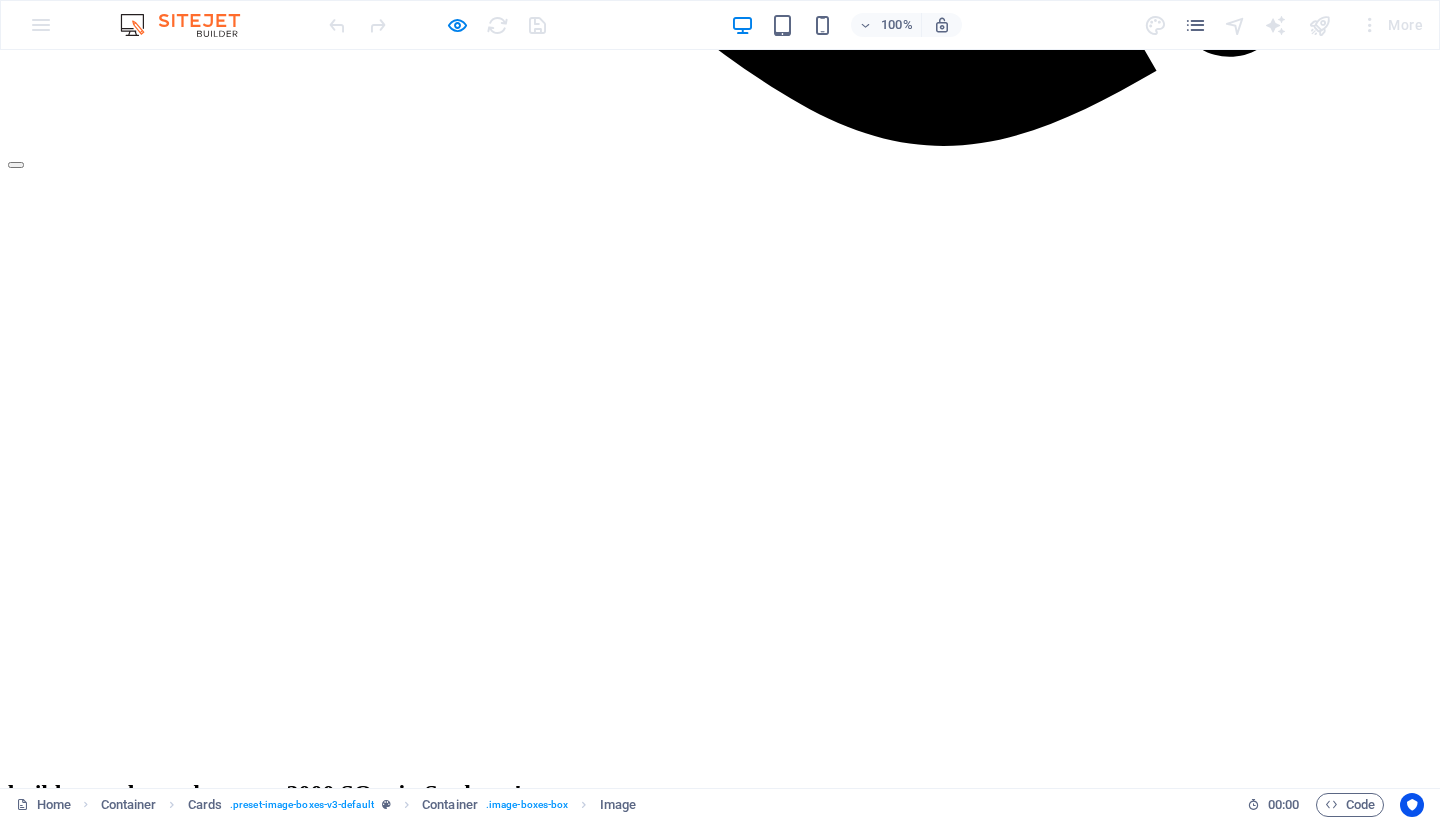 click at bounding box center [720, 10321] 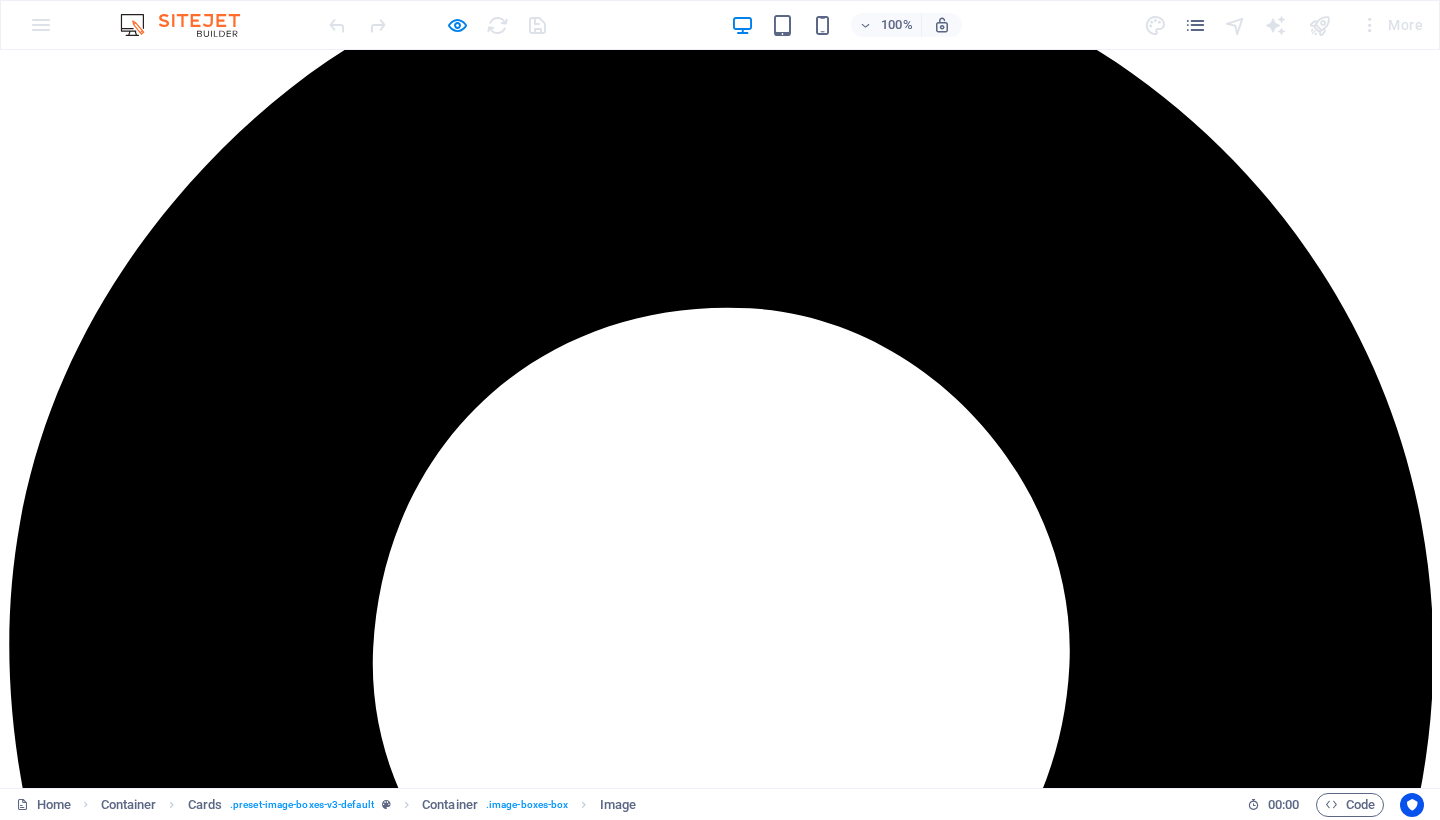 scroll, scrollTop: 2782, scrollLeft: 0, axis: vertical 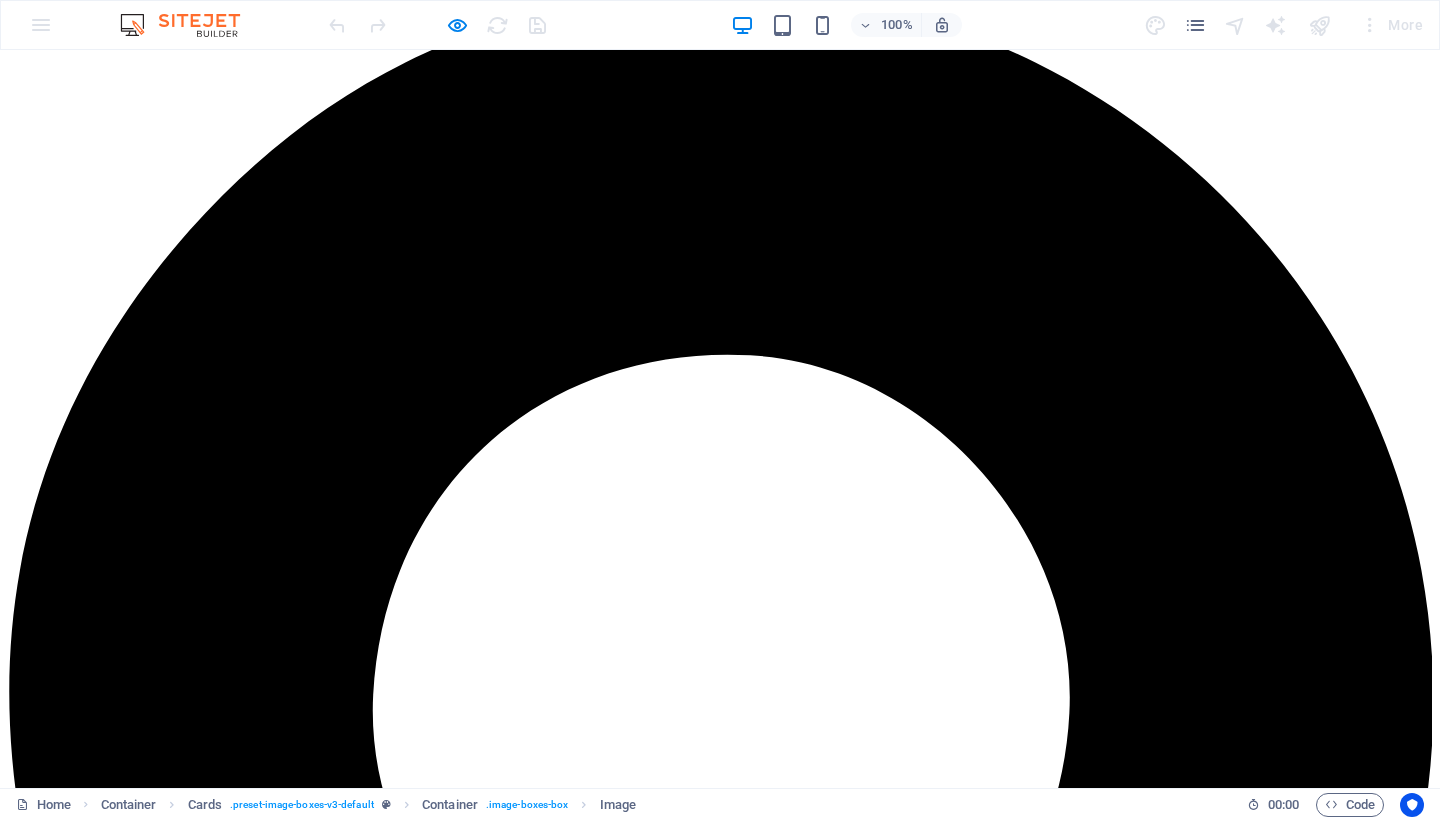 click on "Lot 8" at bounding box center (720, 17642) 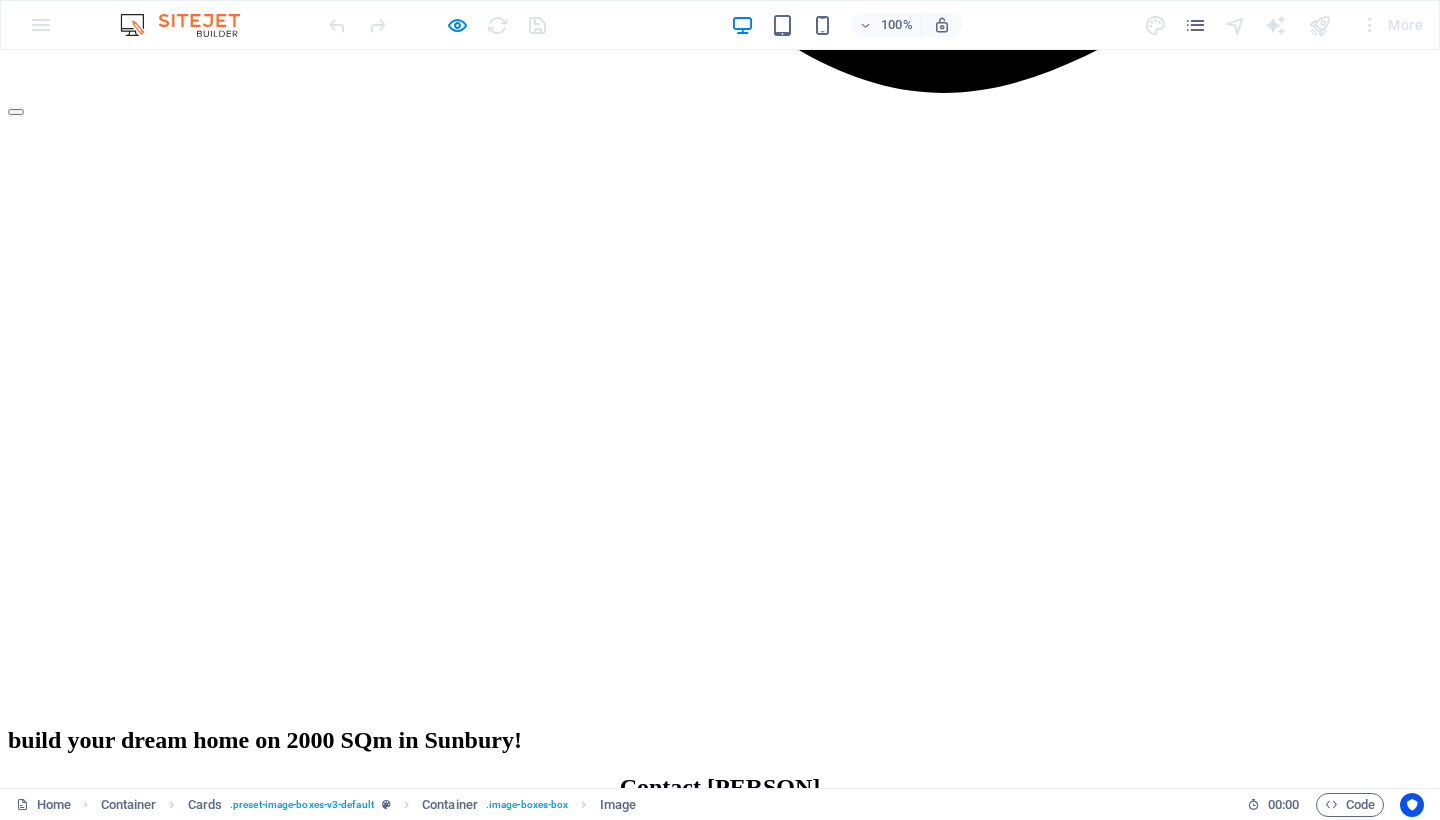 scroll, scrollTop: 1919, scrollLeft: 0, axis: vertical 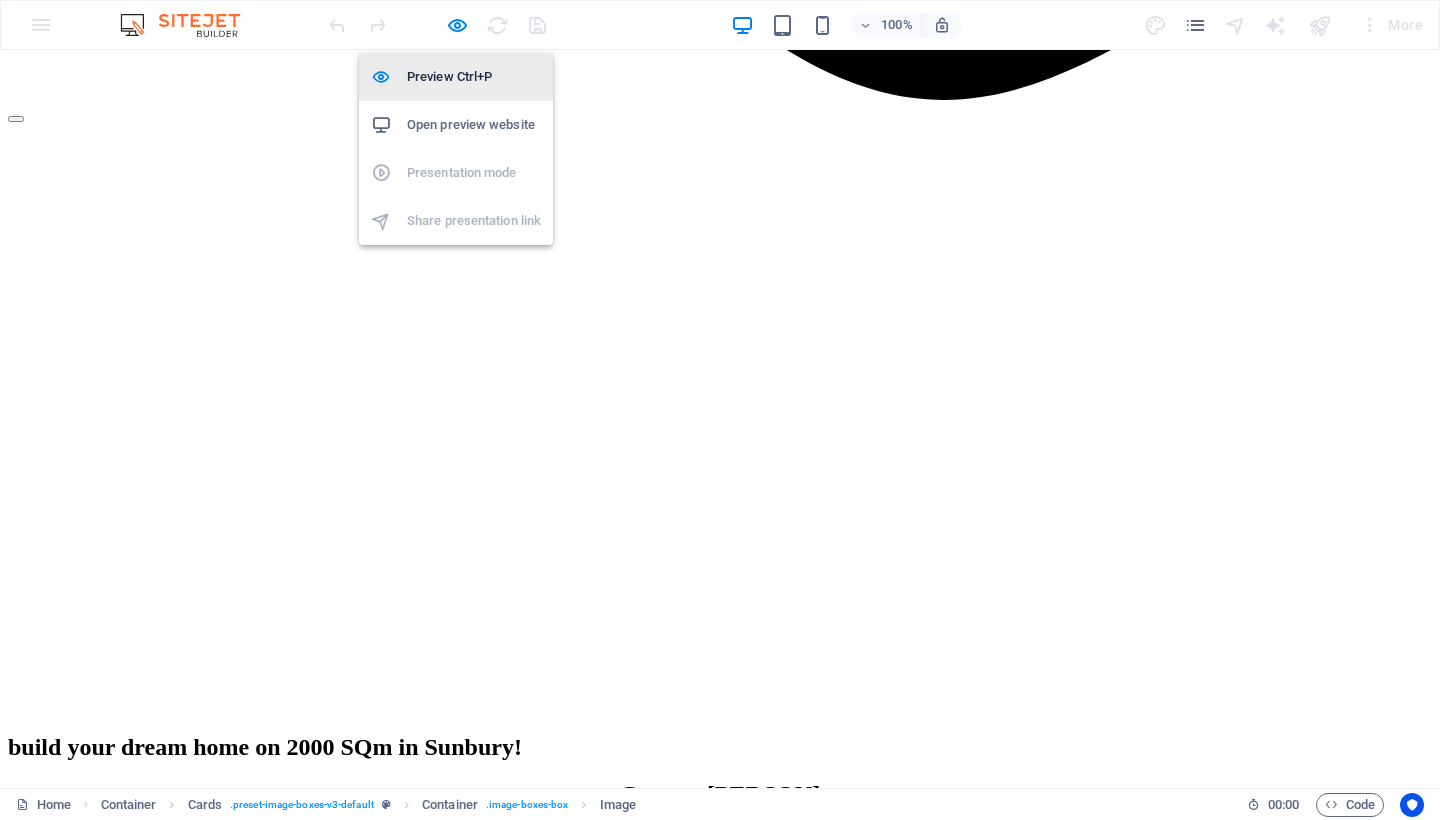 click on "Preview Ctrl+P" at bounding box center [474, 77] 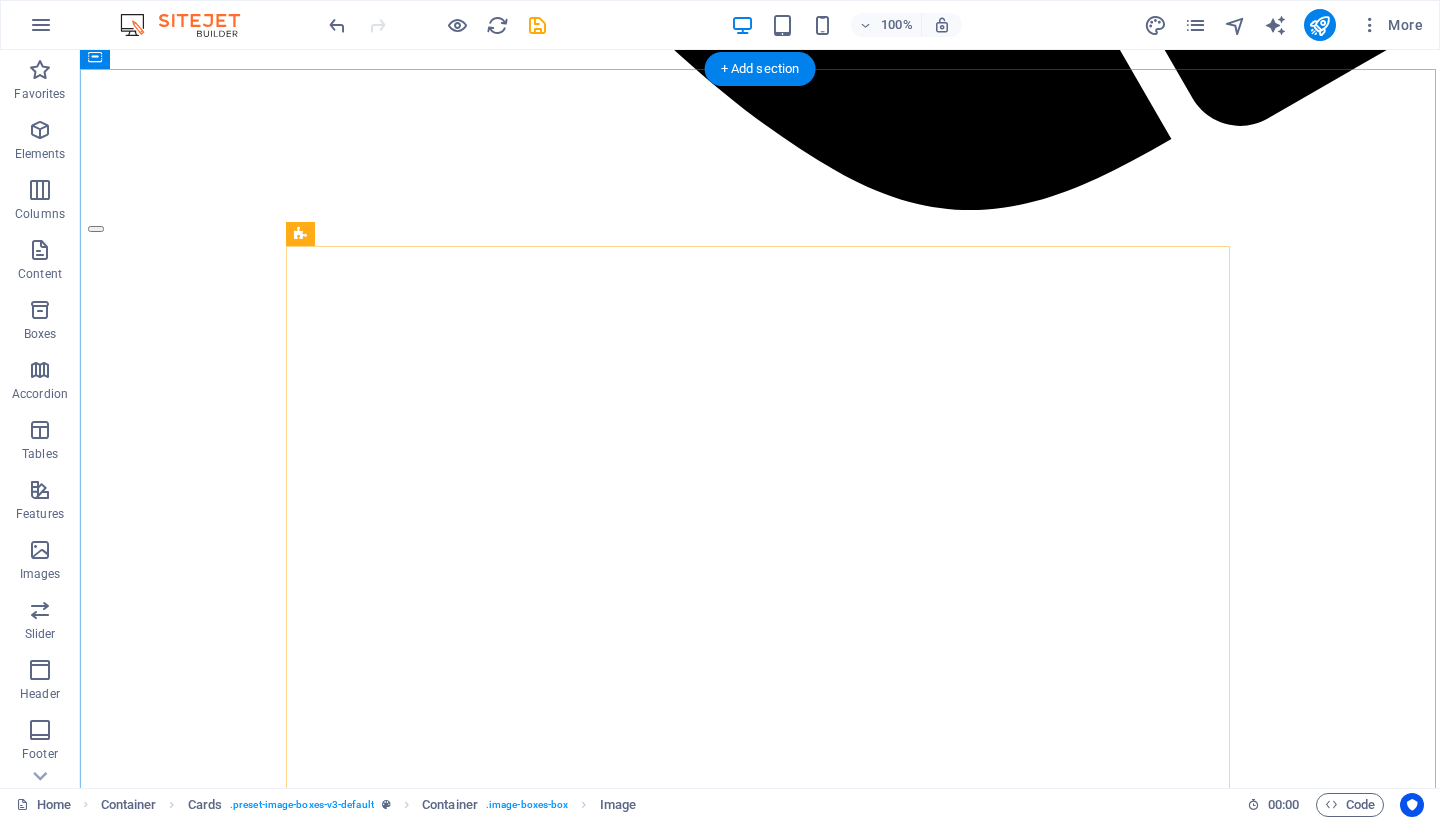 scroll, scrollTop: 1720, scrollLeft: 0, axis: vertical 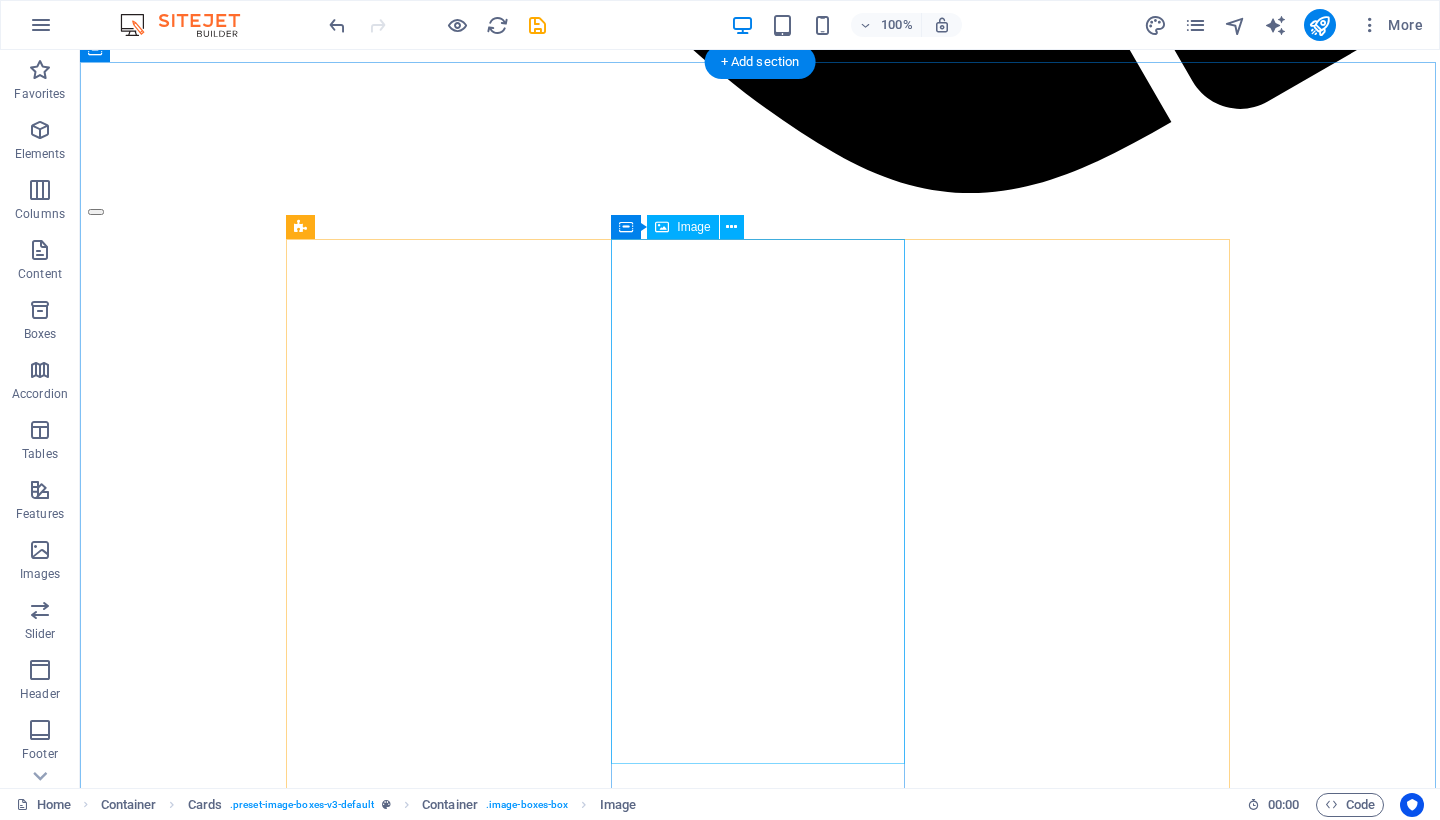 click at bounding box center (760, 9956) 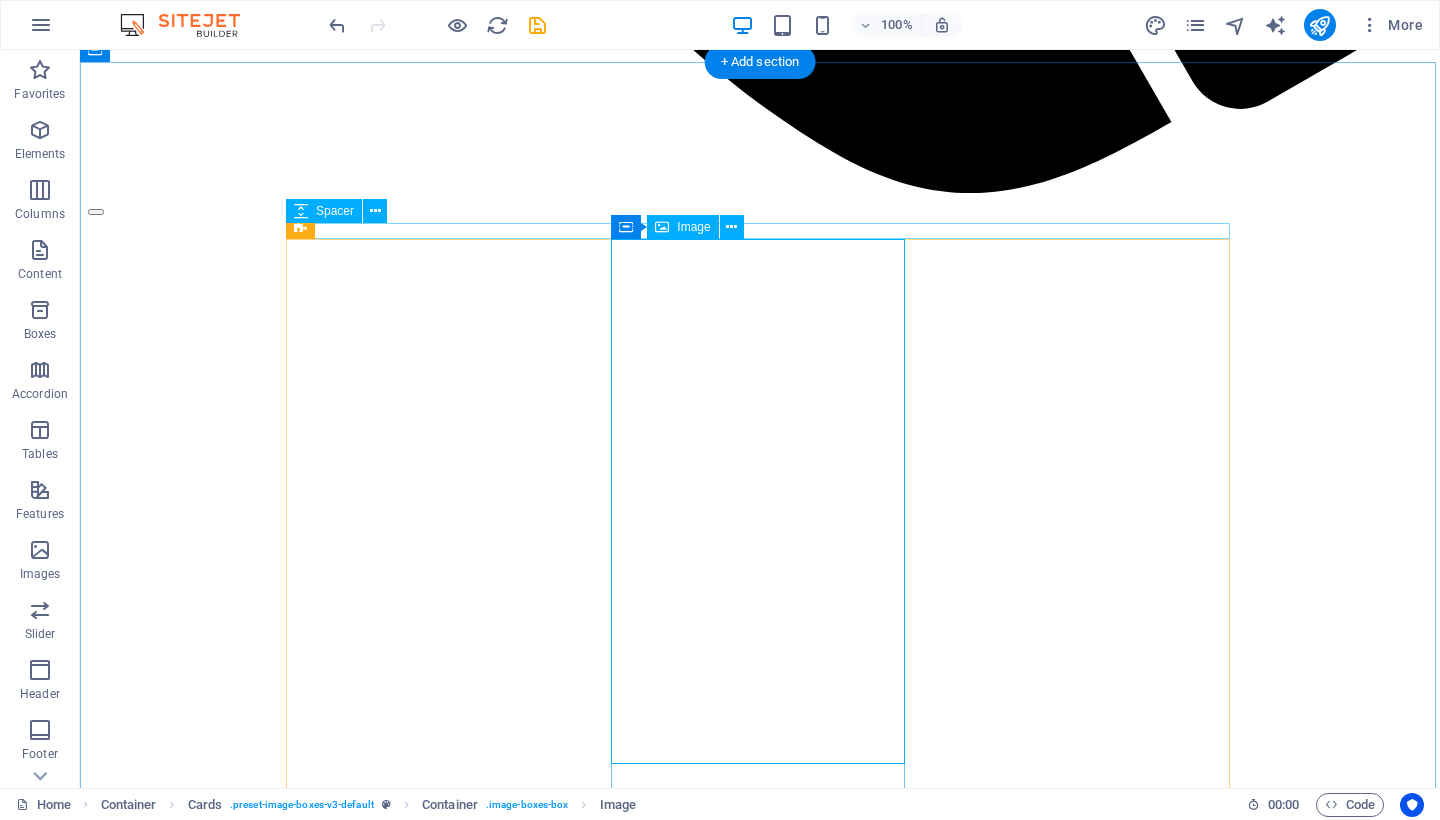 click on "Image" at bounding box center [693, 227] 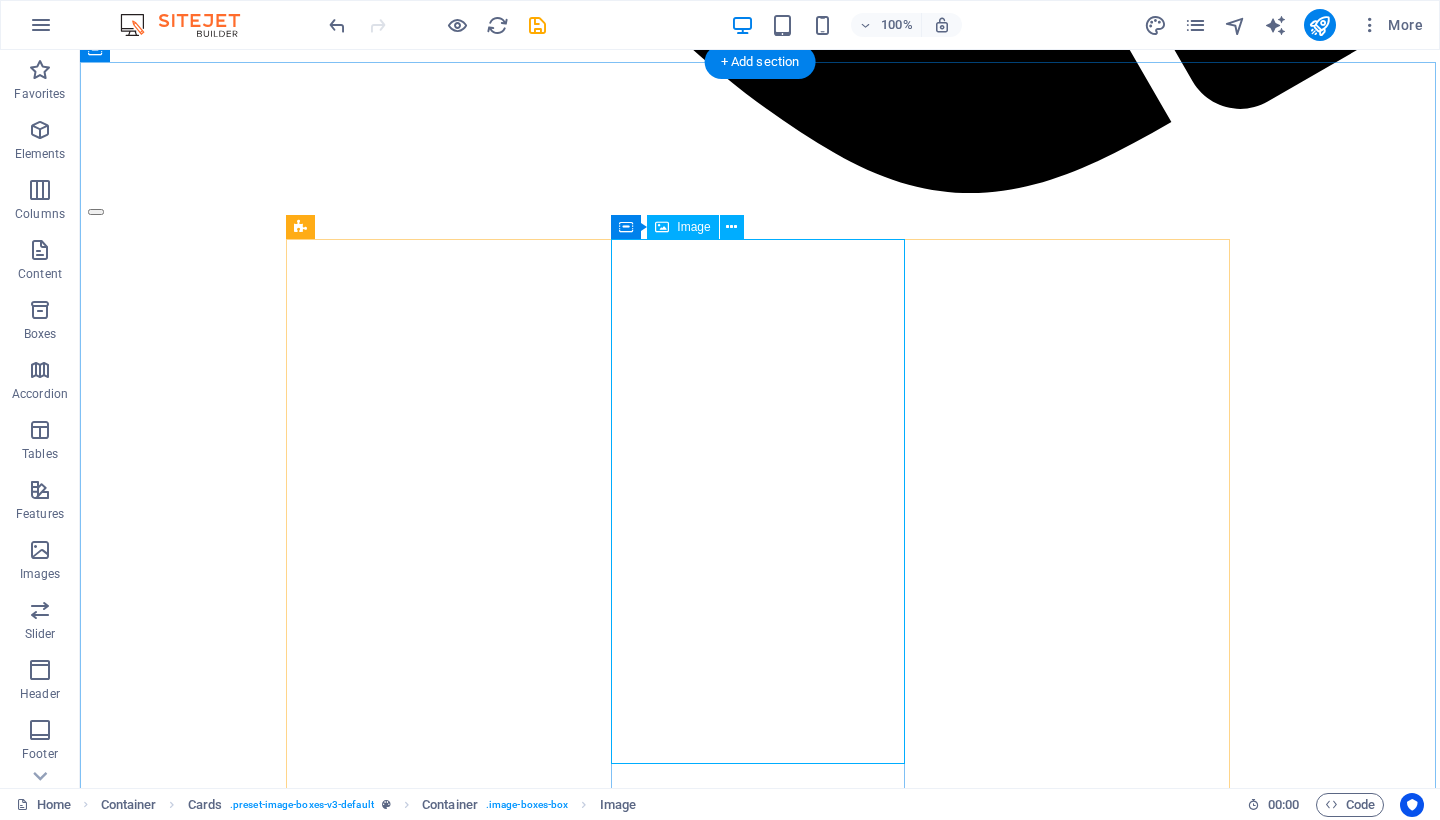 click at bounding box center [760, 9956] 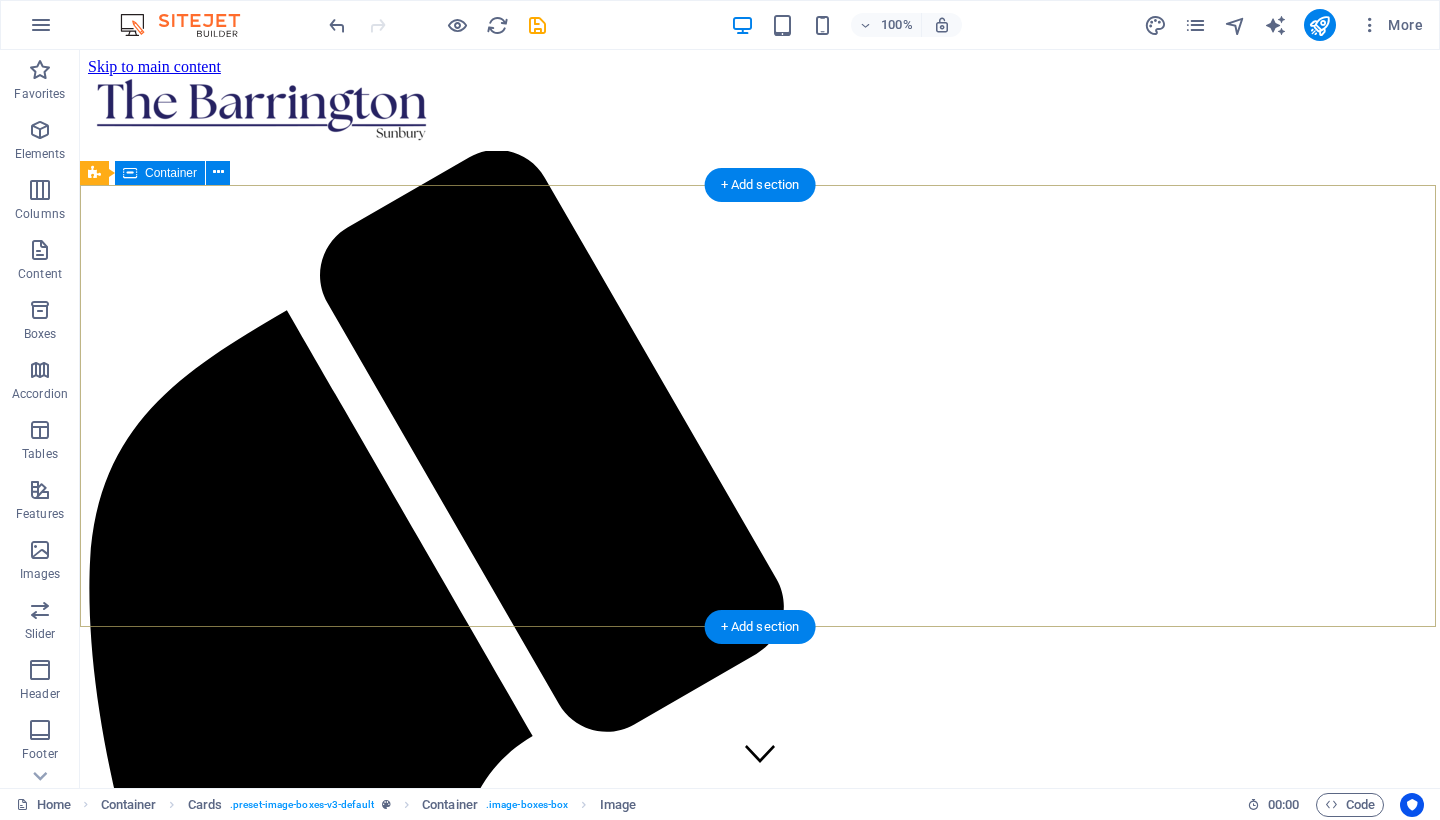 scroll, scrollTop: 0, scrollLeft: 0, axis: both 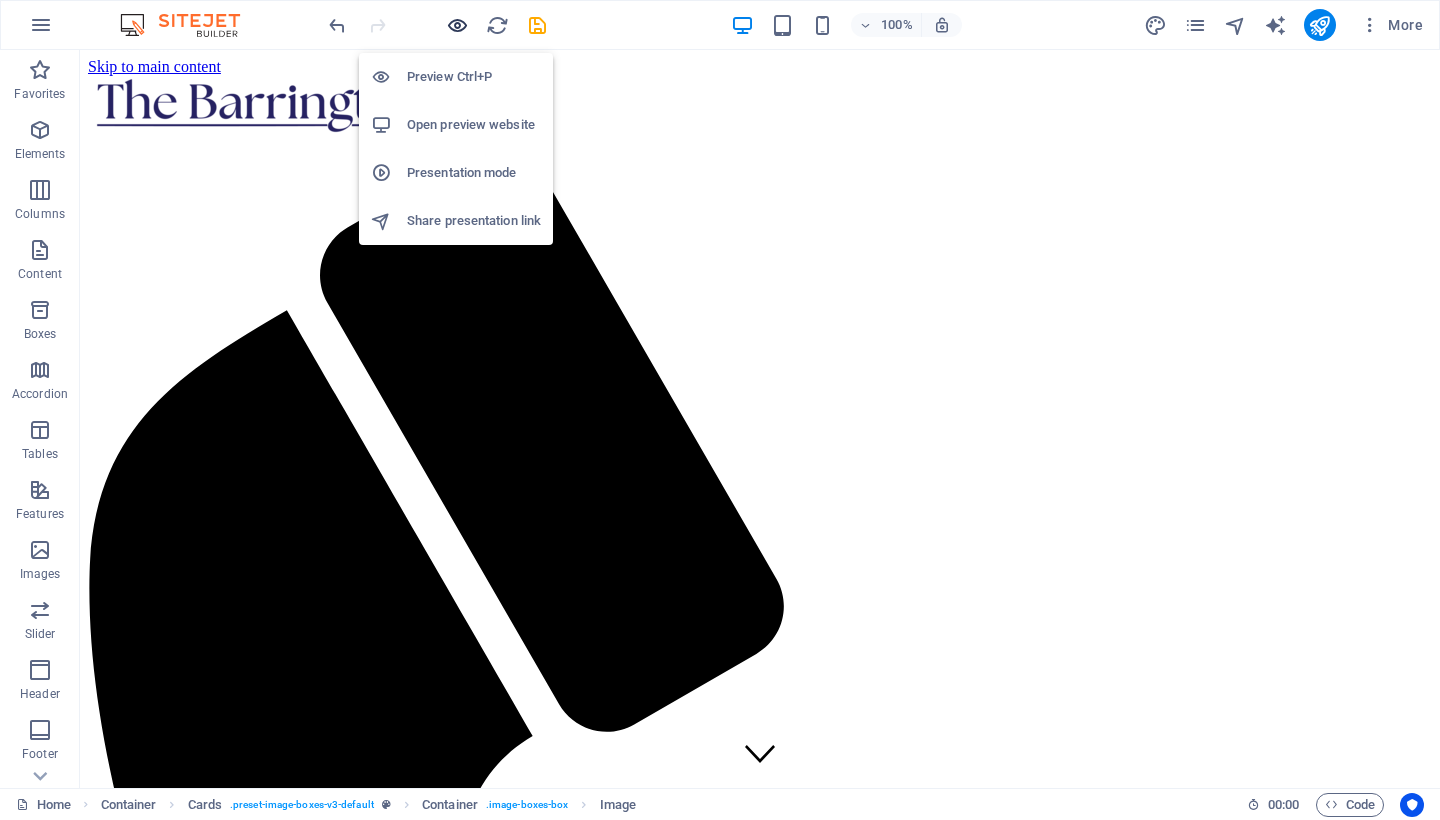 click at bounding box center [457, 25] 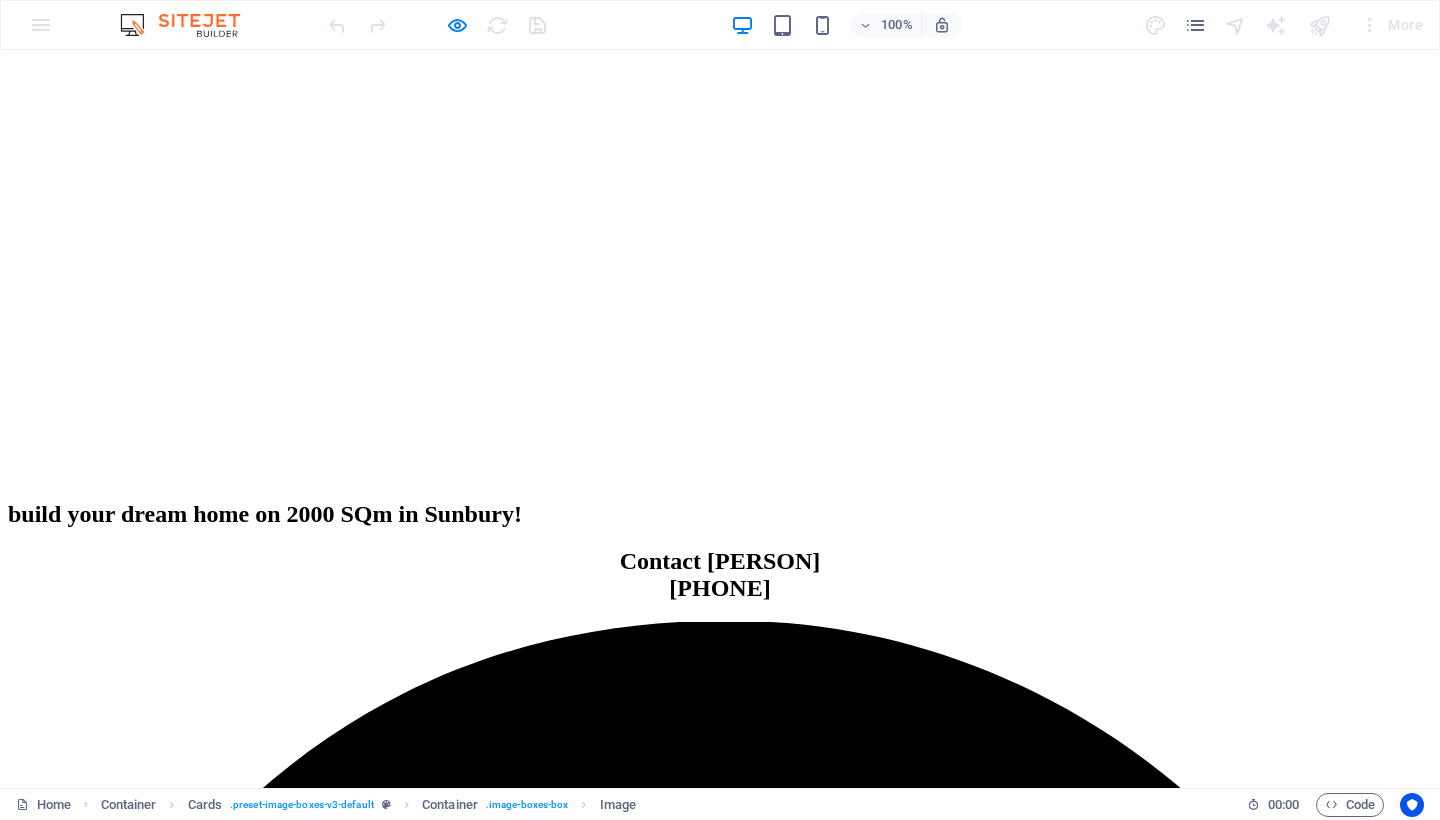 scroll, scrollTop: 2166, scrollLeft: 0, axis: vertical 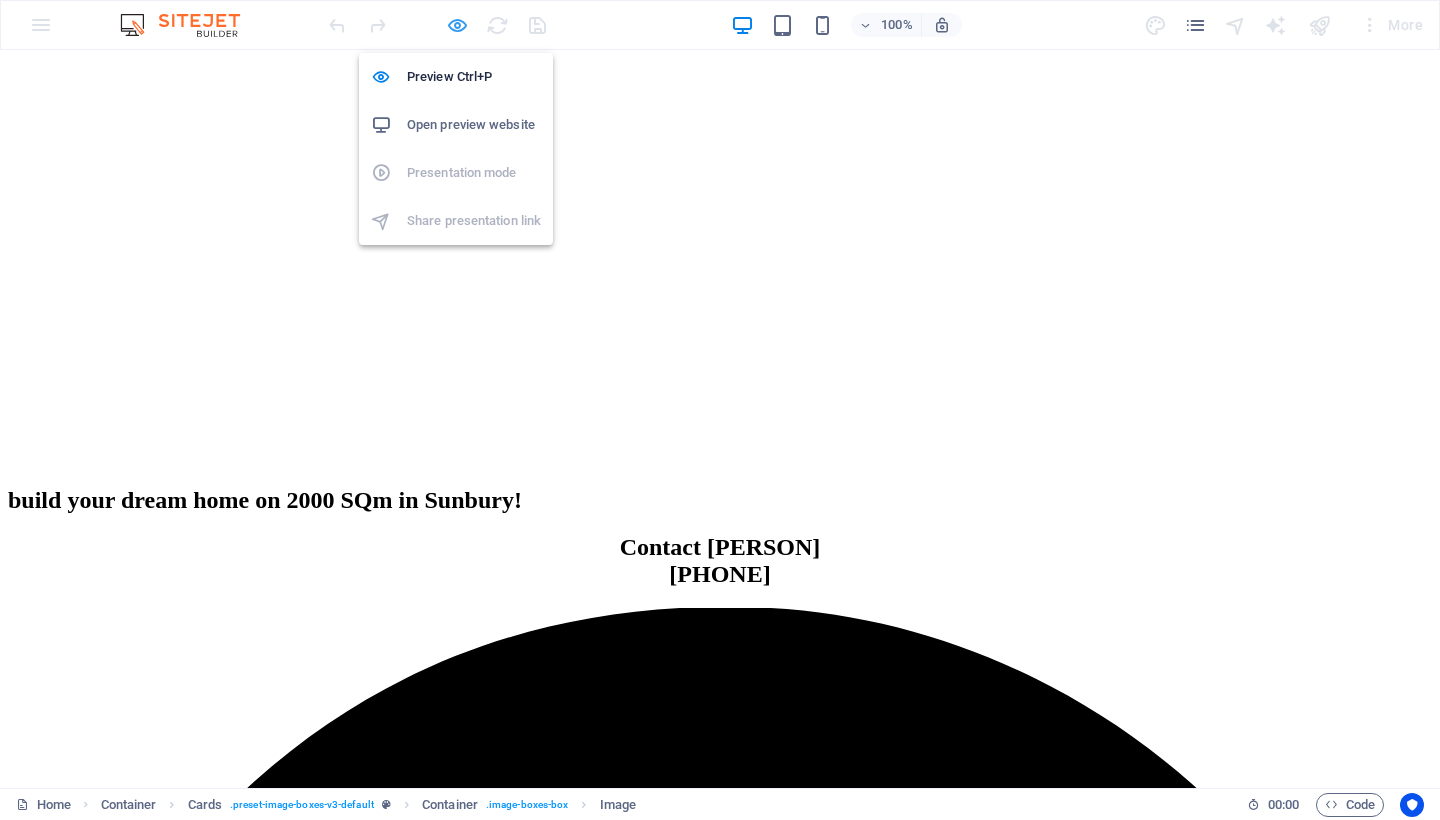 click at bounding box center [457, 25] 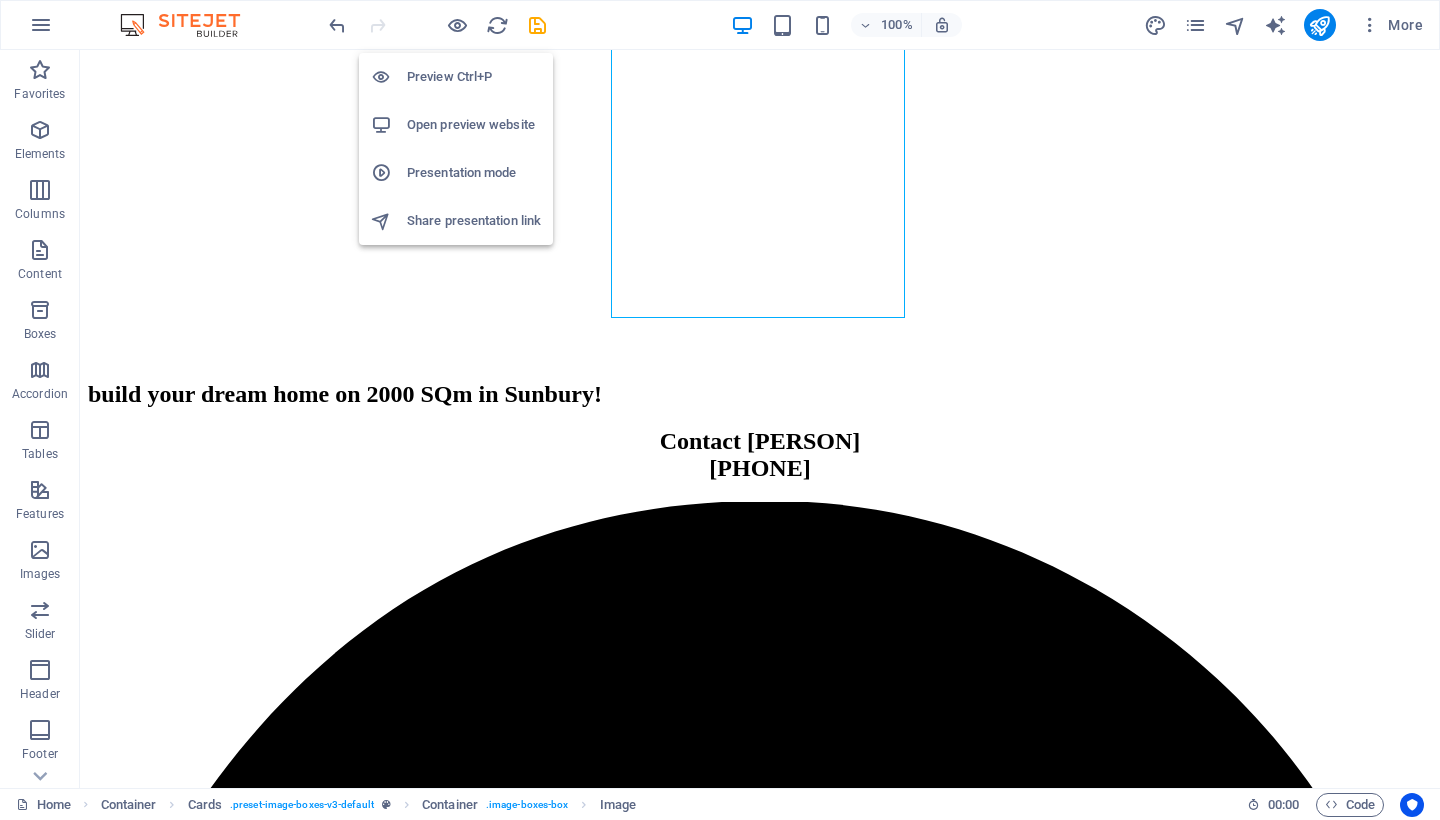 click on "Preview Ctrl+P" at bounding box center [474, 77] 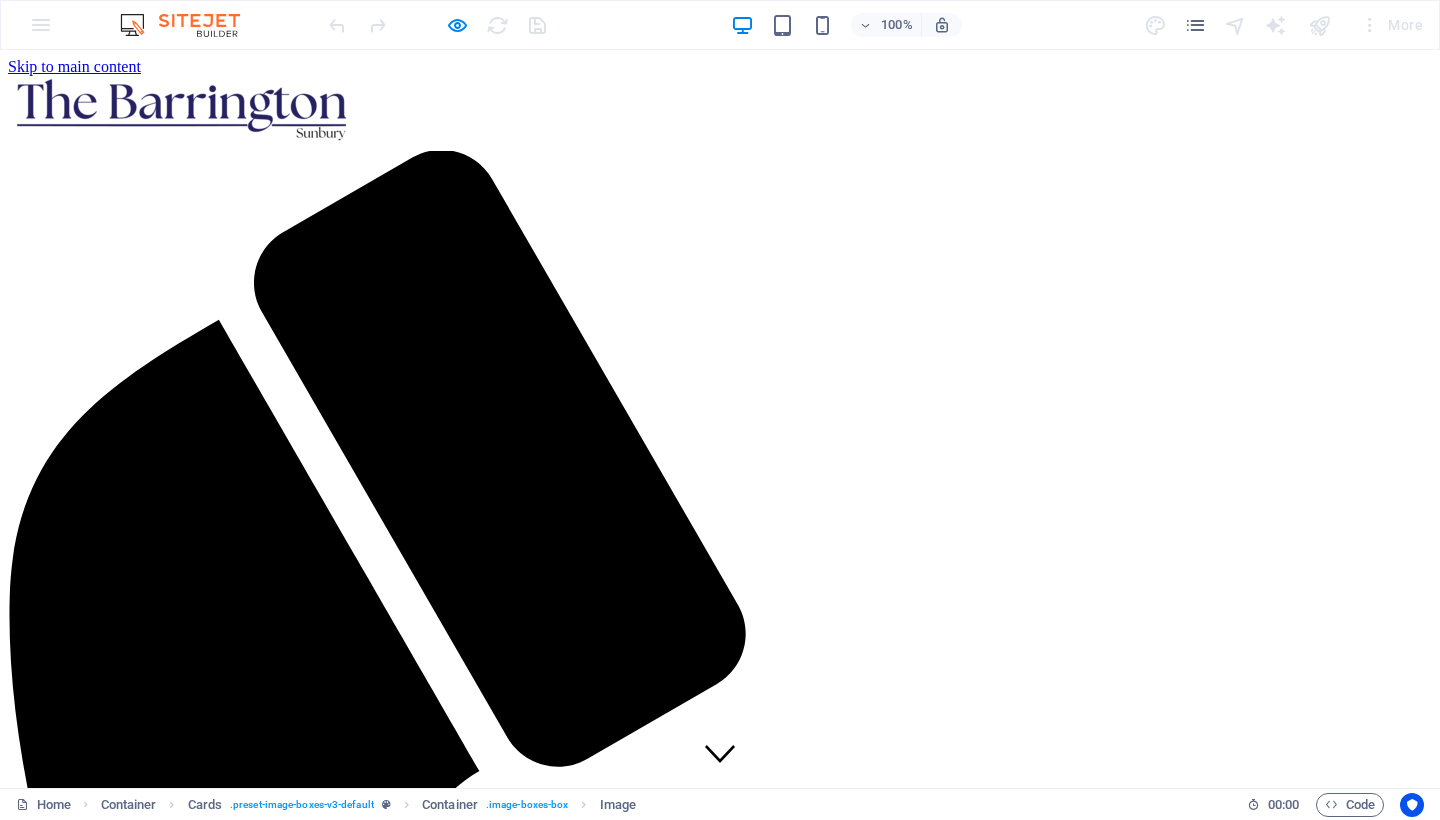 scroll, scrollTop: 0, scrollLeft: 0, axis: both 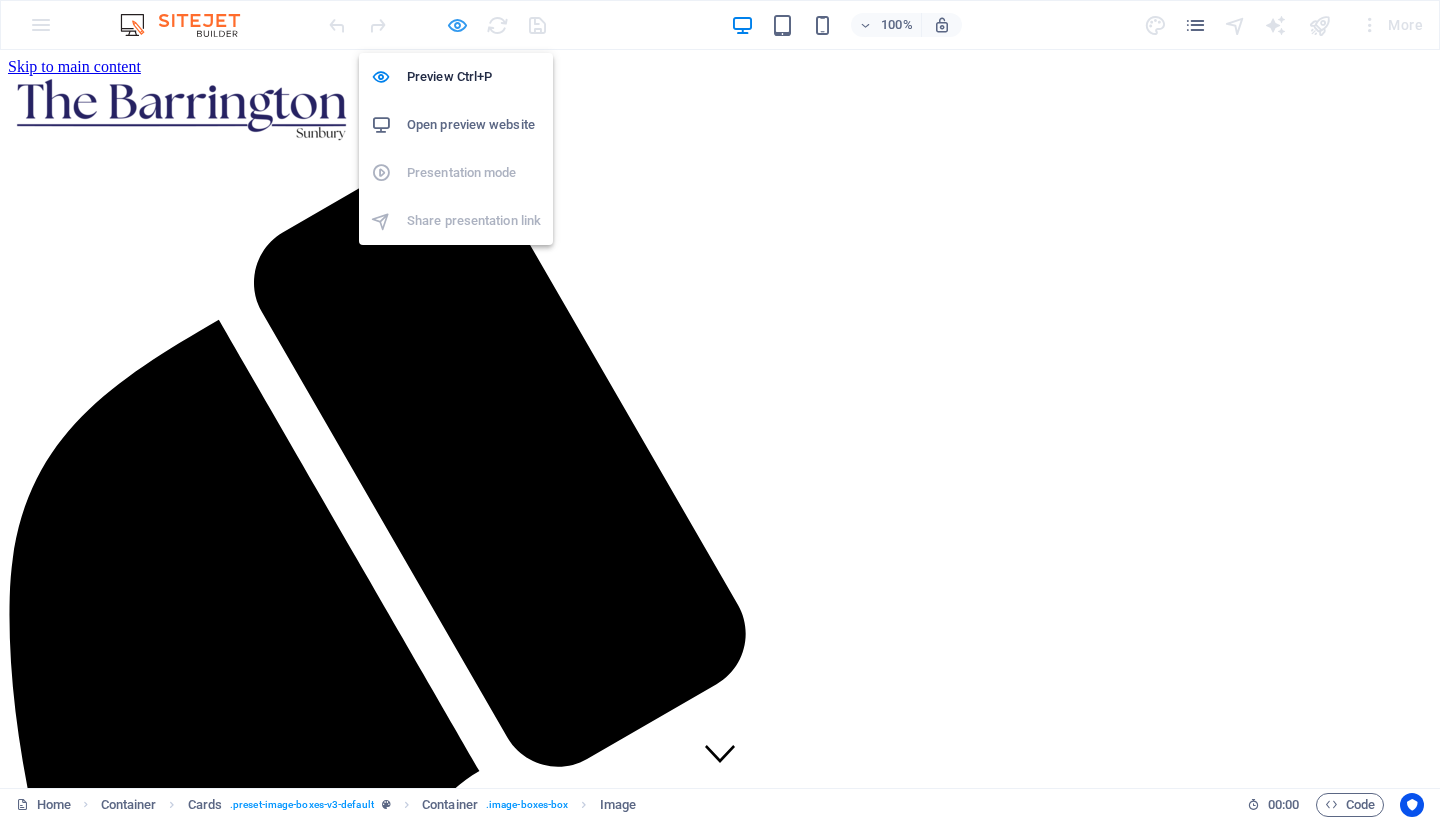 click at bounding box center (457, 25) 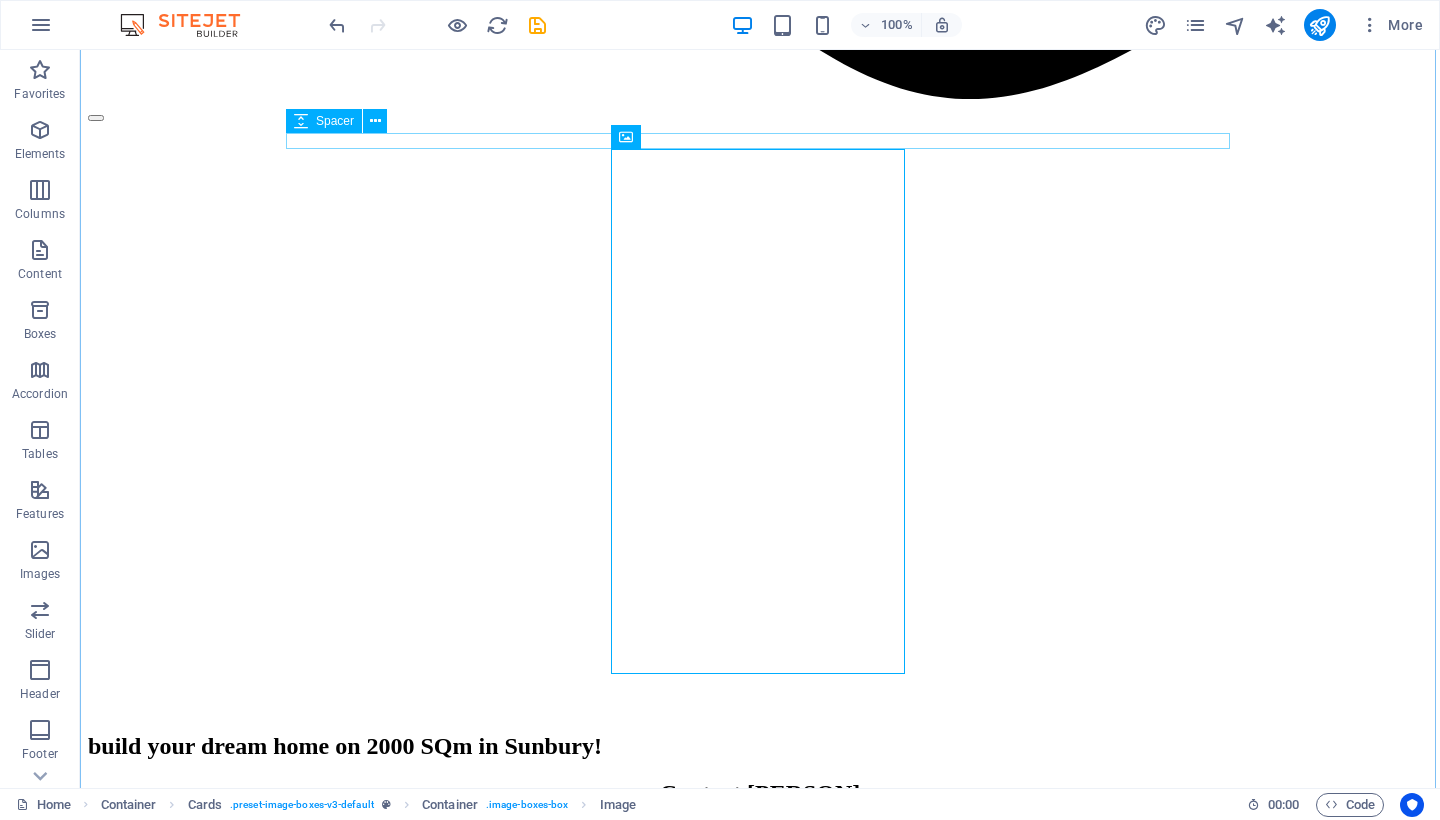 scroll, scrollTop: 1816, scrollLeft: 0, axis: vertical 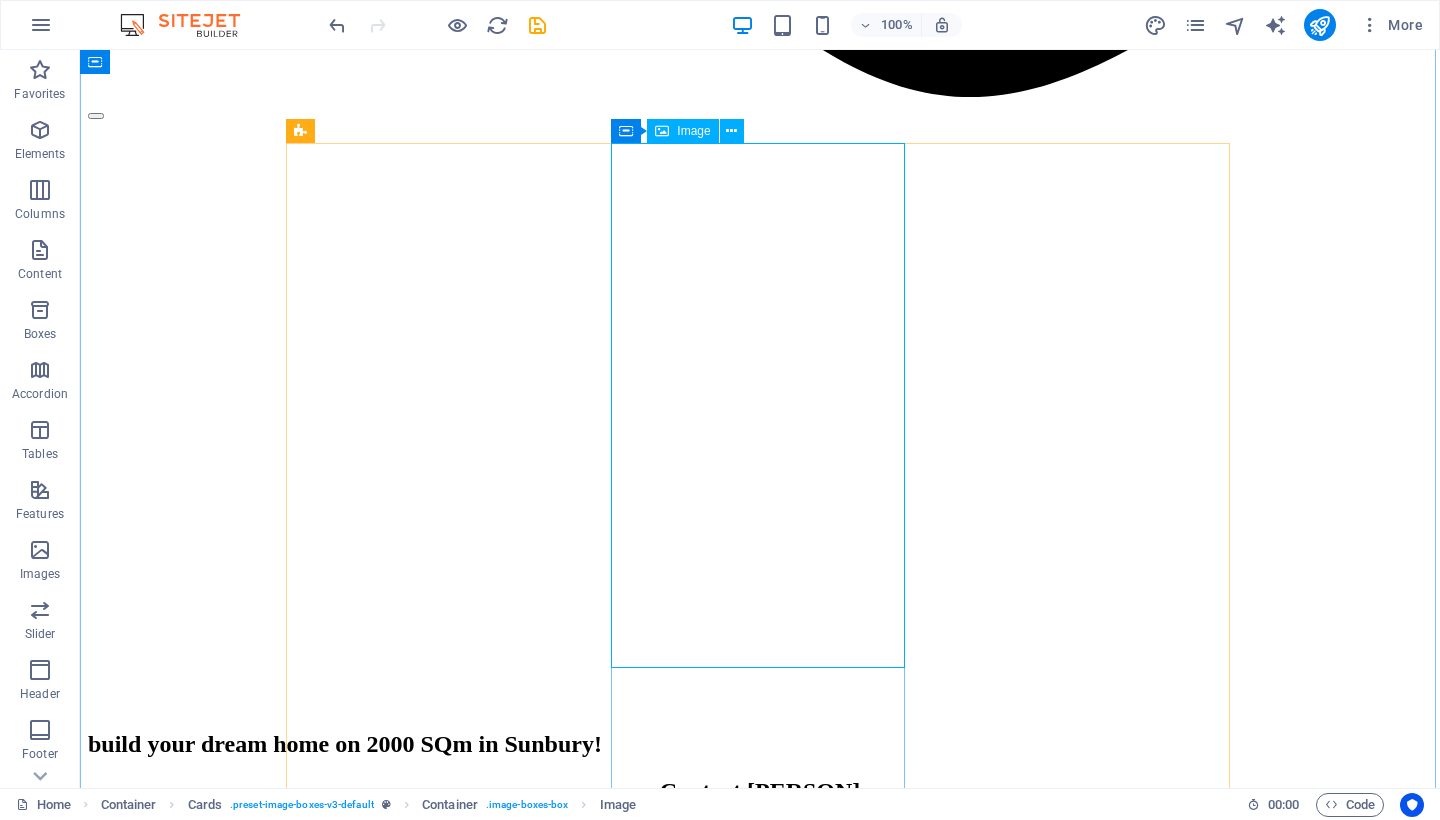 click at bounding box center [760, 9860] 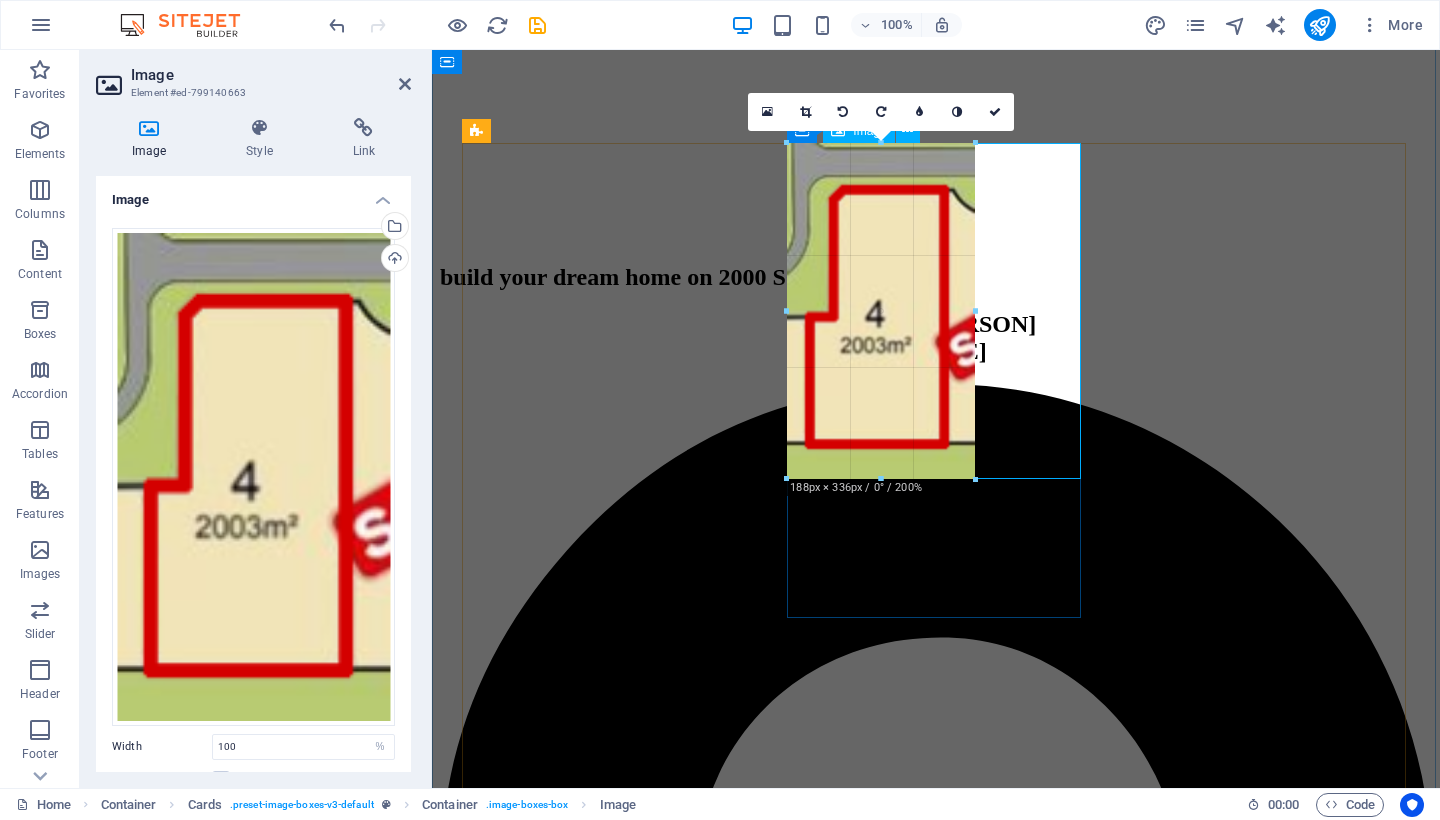 drag, startPoint x: 929, startPoint y: 667, endPoint x: 918, endPoint y: 531, distance: 136.44412 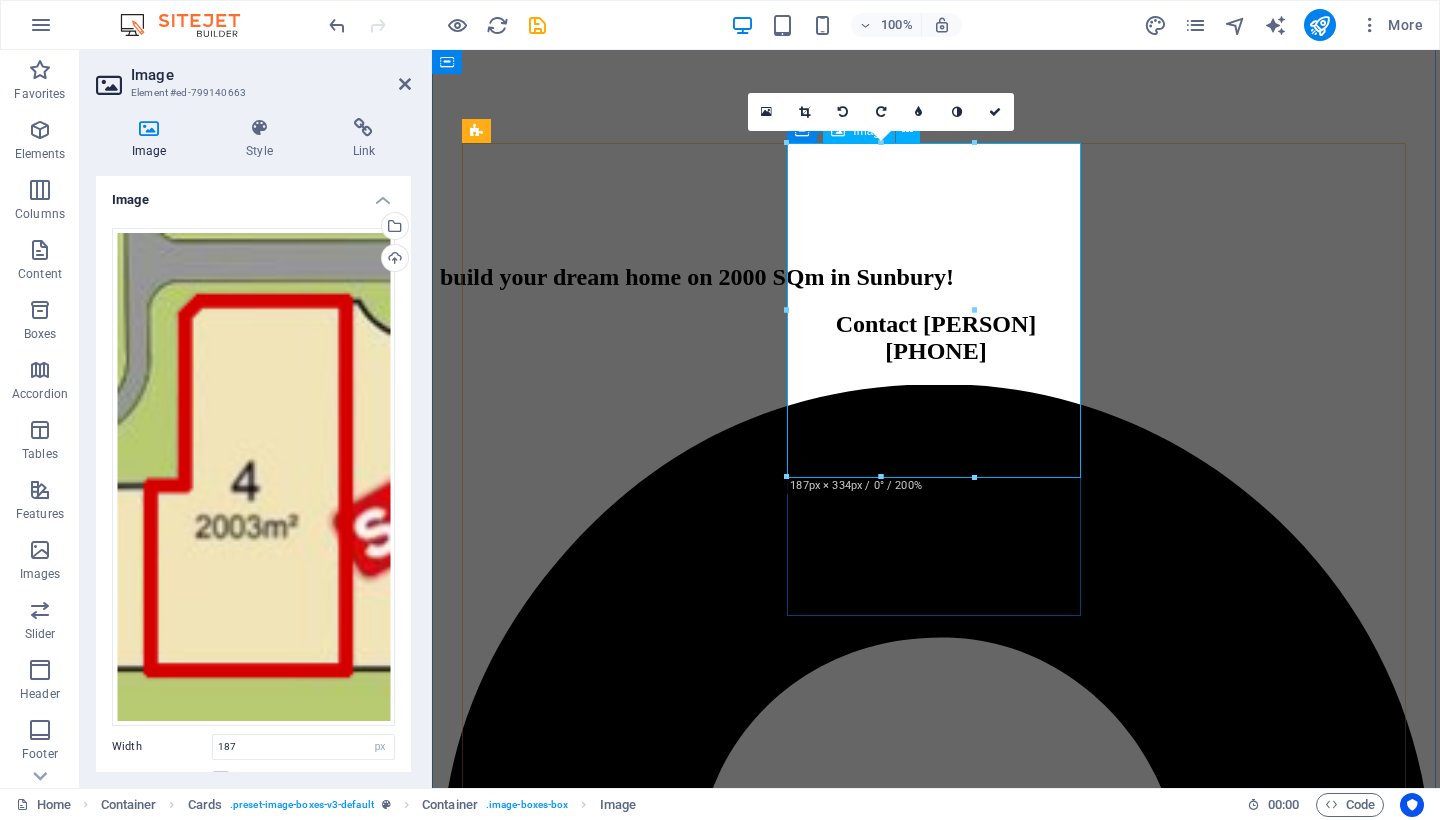 drag, startPoint x: 1313, startPoint y: 524, endPoint x: 880, endPoint y: 460, distance: 437.70422 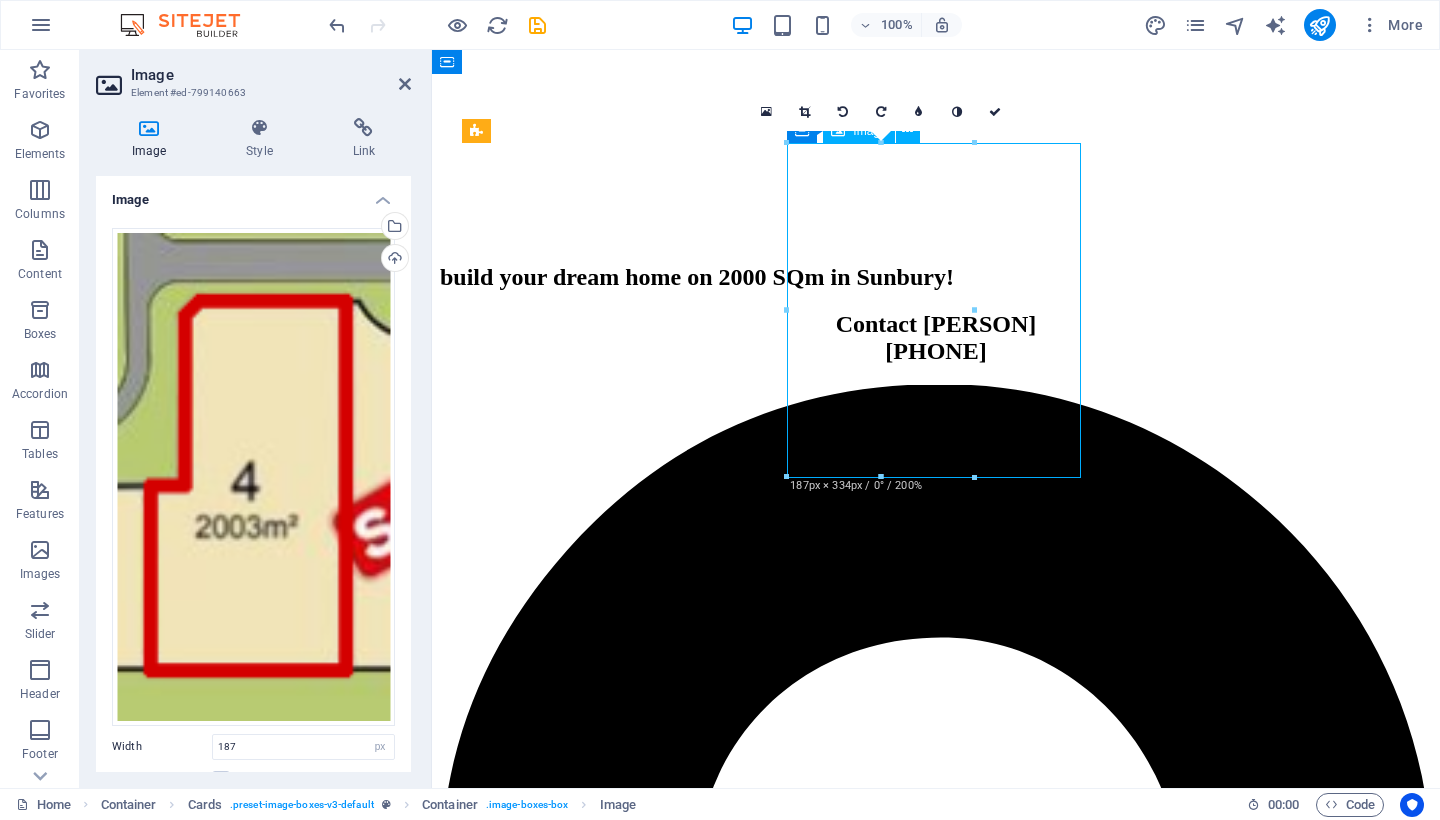 drag, startPoint x: 928, startPoint y: 356, endPoint x: 1015, endPoint y: 328, distance: 91.394745 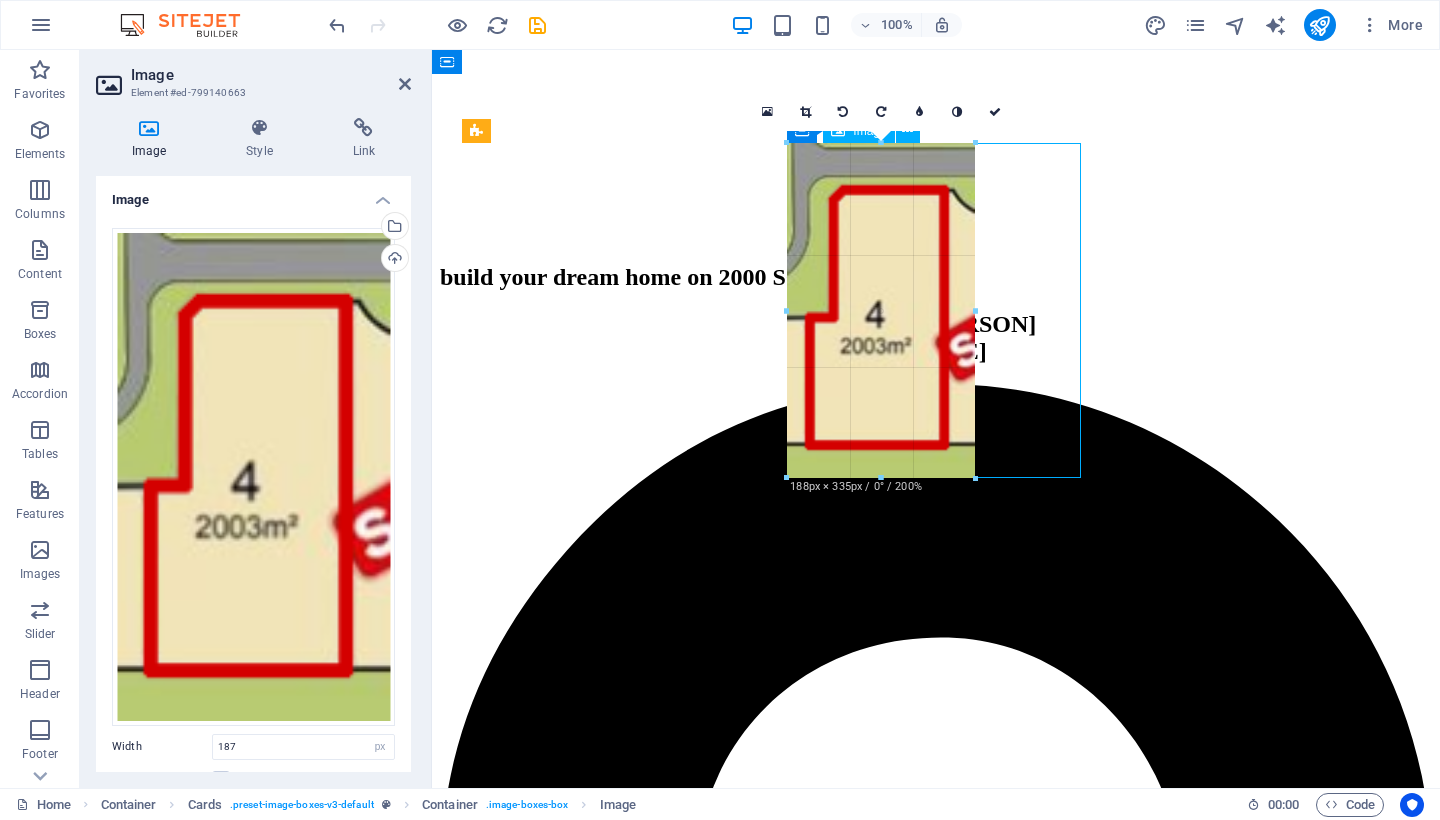 drag, startPoint x: 975, startPoint y: 310, endPoint x: 1048, endPoint y: 305, distance: 73.171036 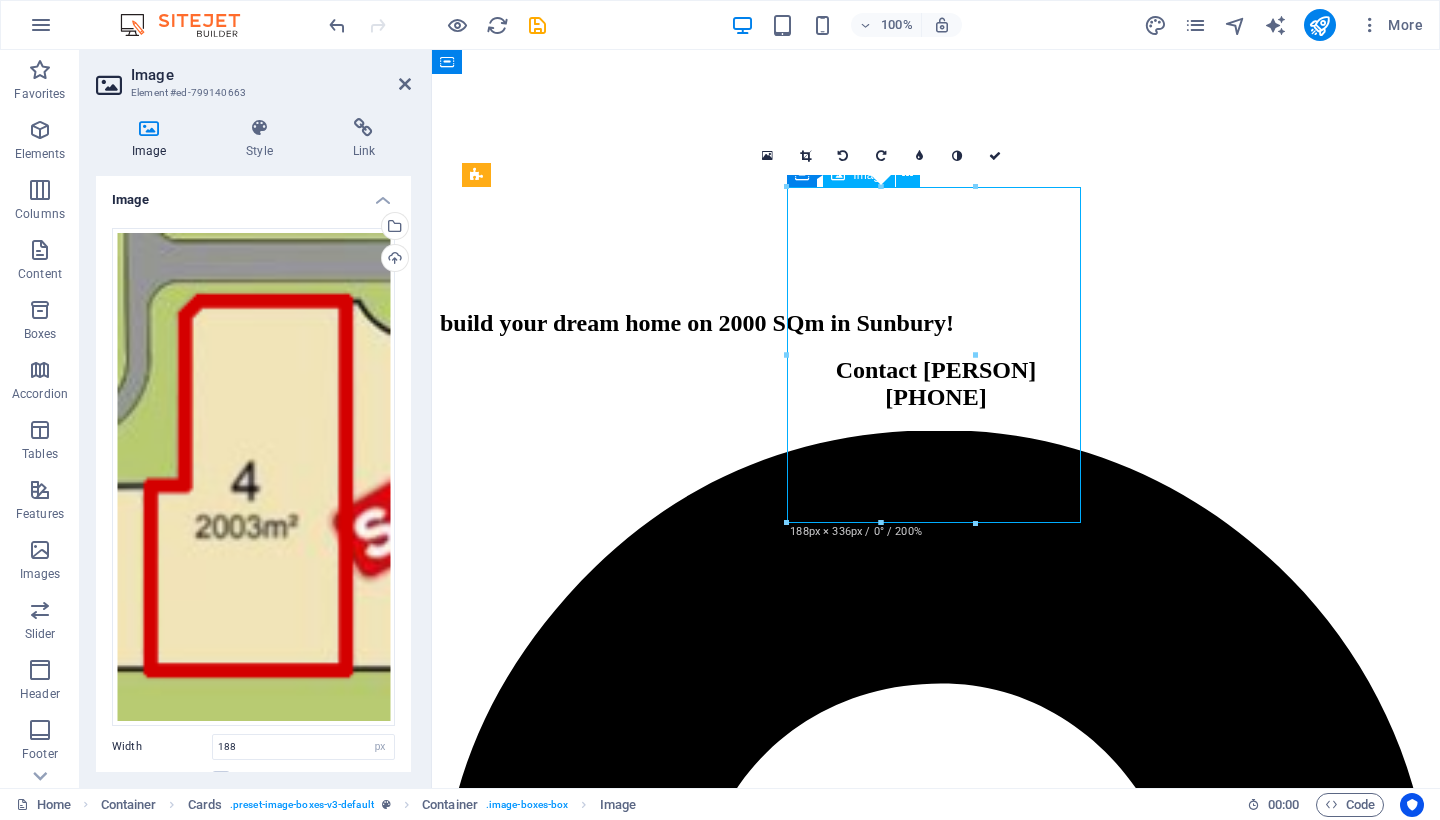 scroll, scrollTop: 1768, scrollLeft: 0, axis: vertical 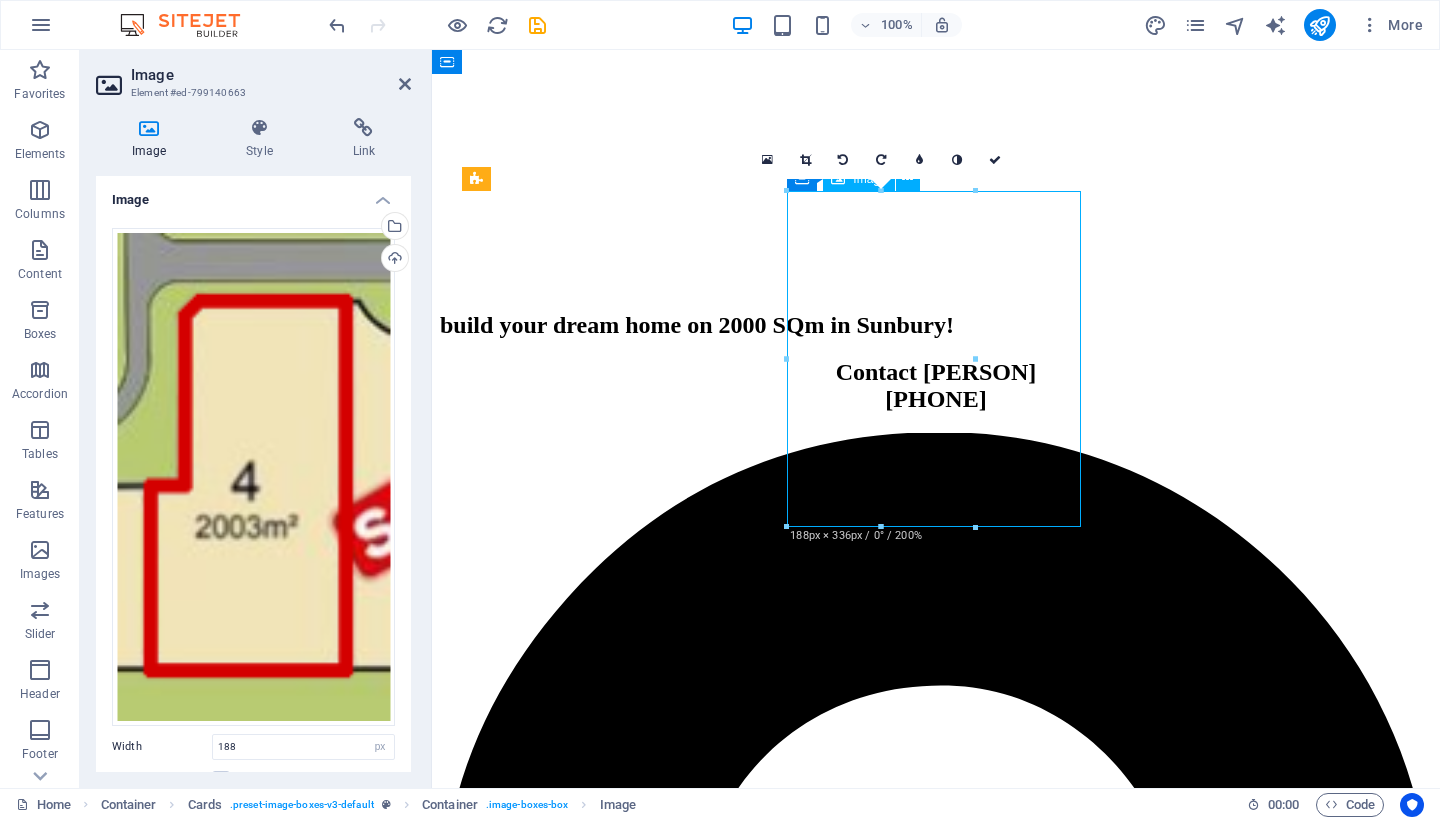click at bounding box center (936, 6899) 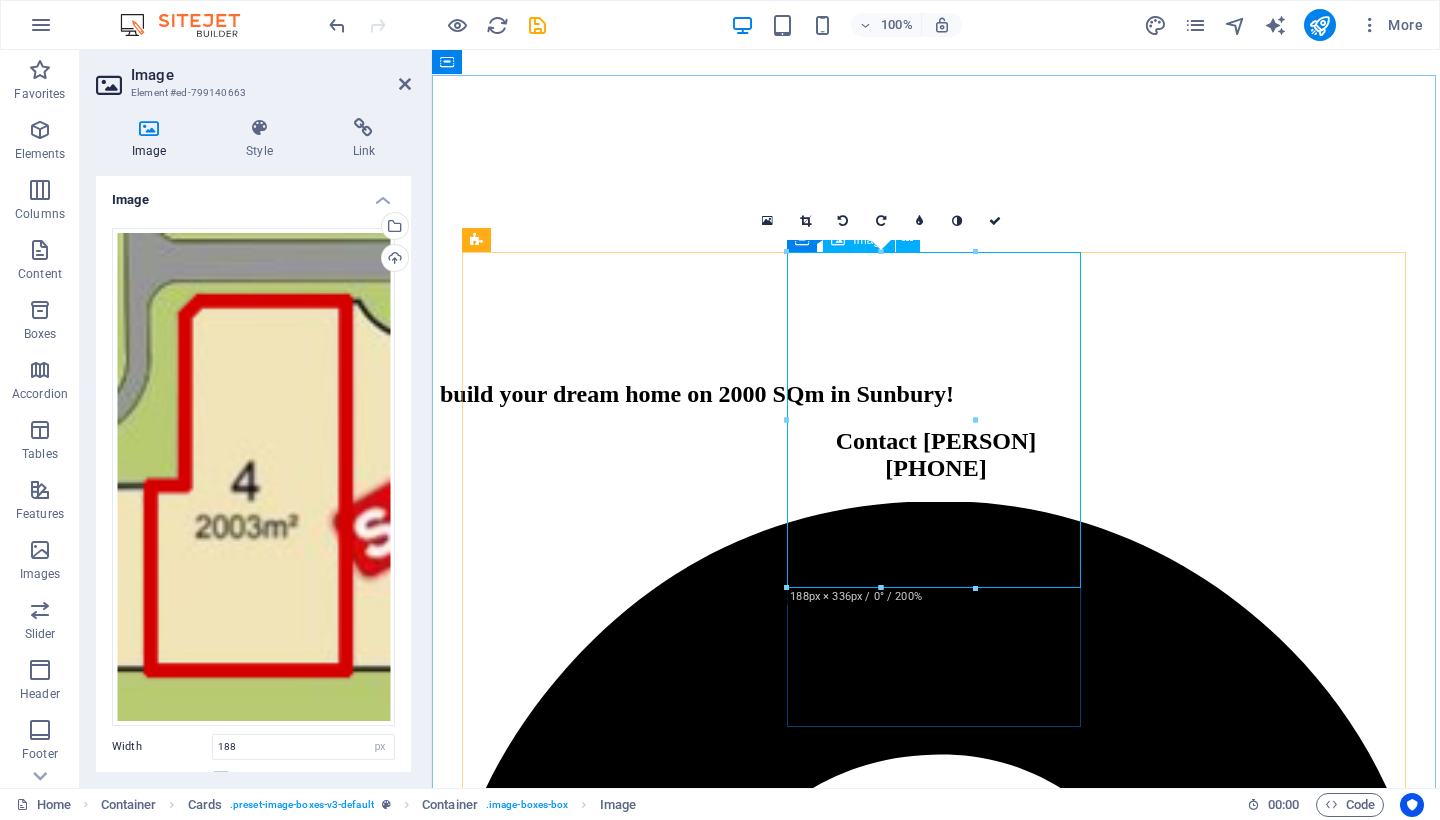 scroll, scrollTop: 1696, scrollLeft: 0, axis: vertical 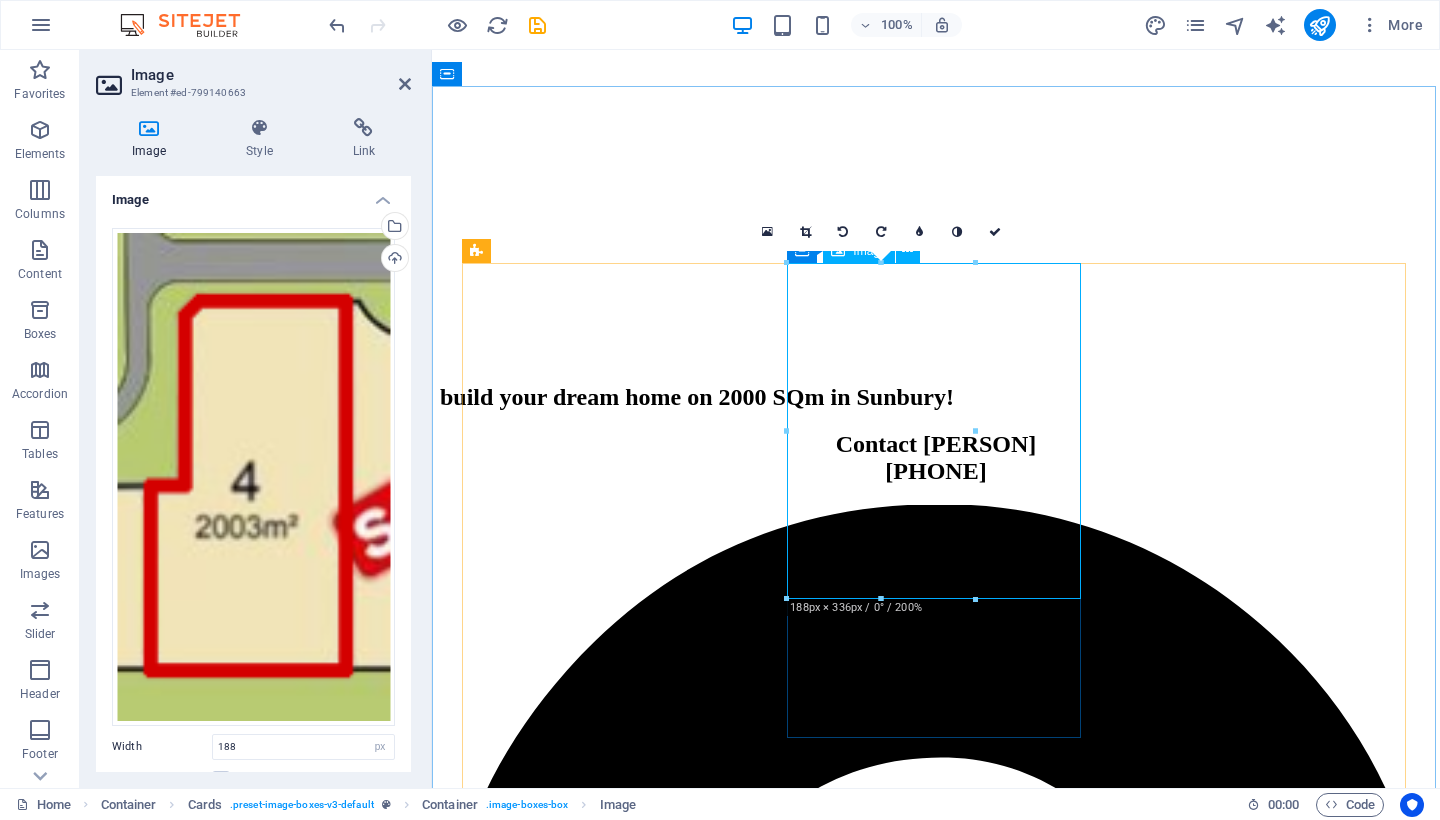 click on "16:10 16:9 4:3 1:1 1:2 0" at bounding box center (881, 232) 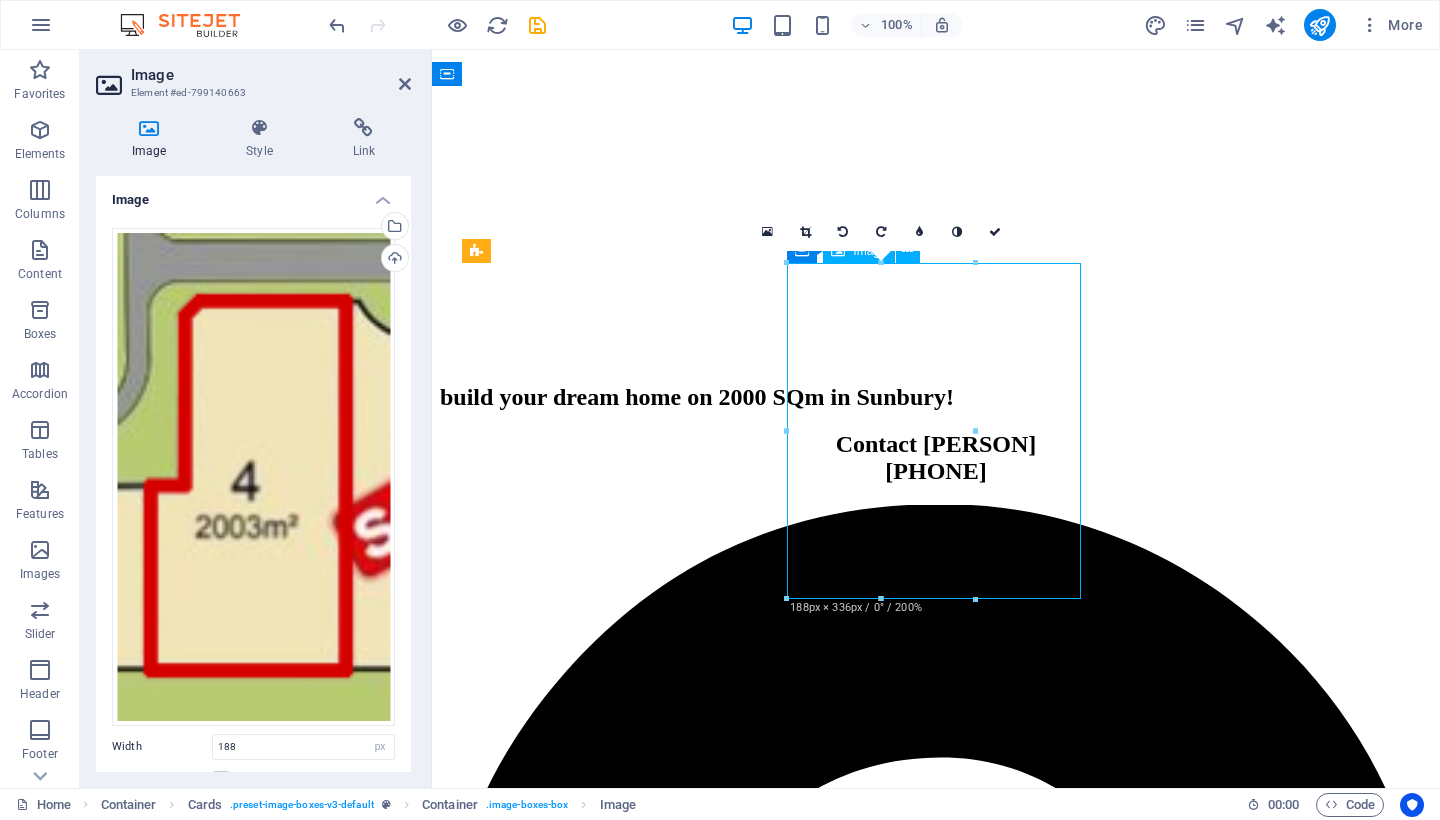 drag, startPoint x: 970, startPoint y: 436, endPoint x: 987, endPoint y: 429, distance: 18.384777 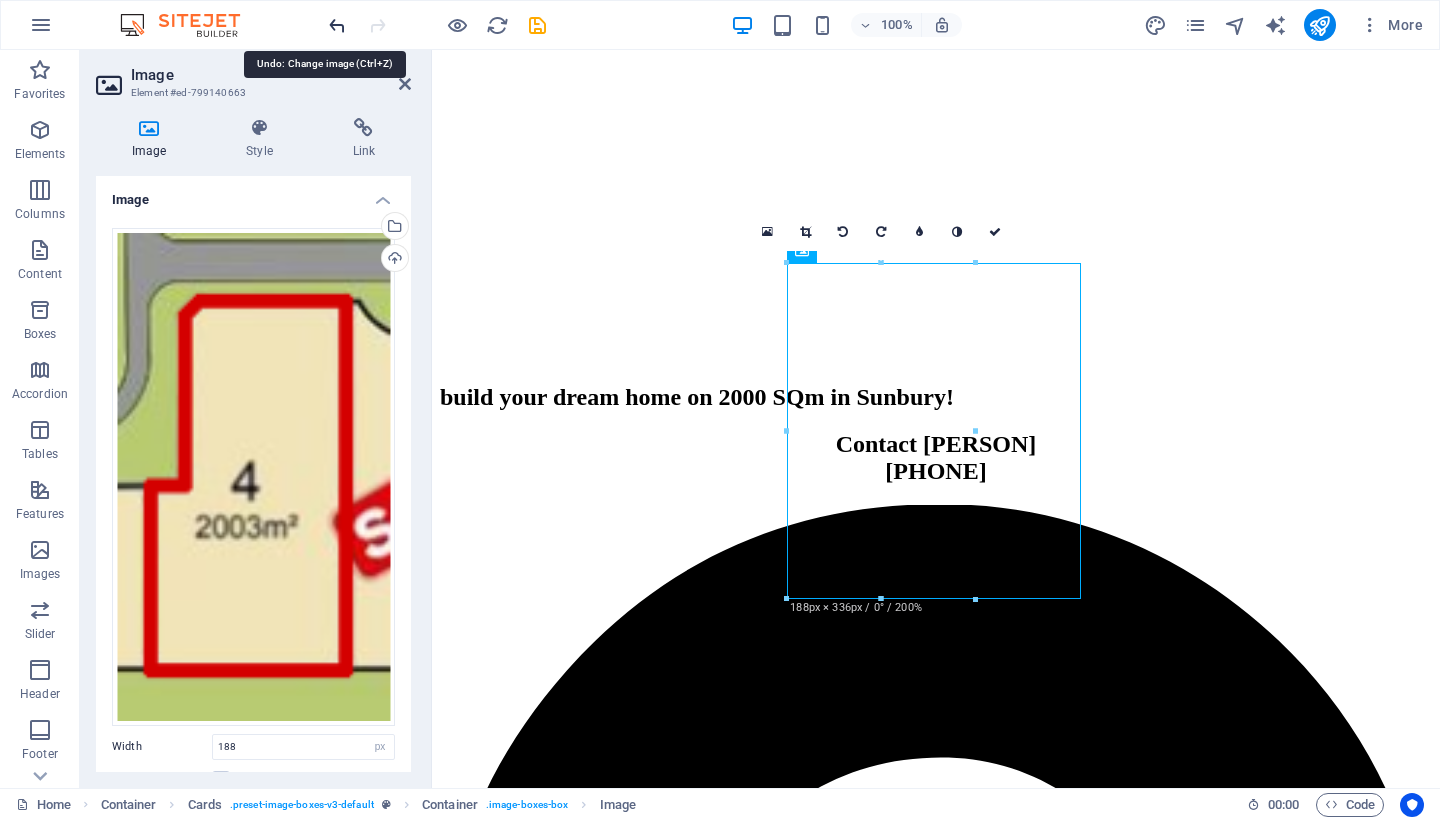 click at bounding box center [337, 25] 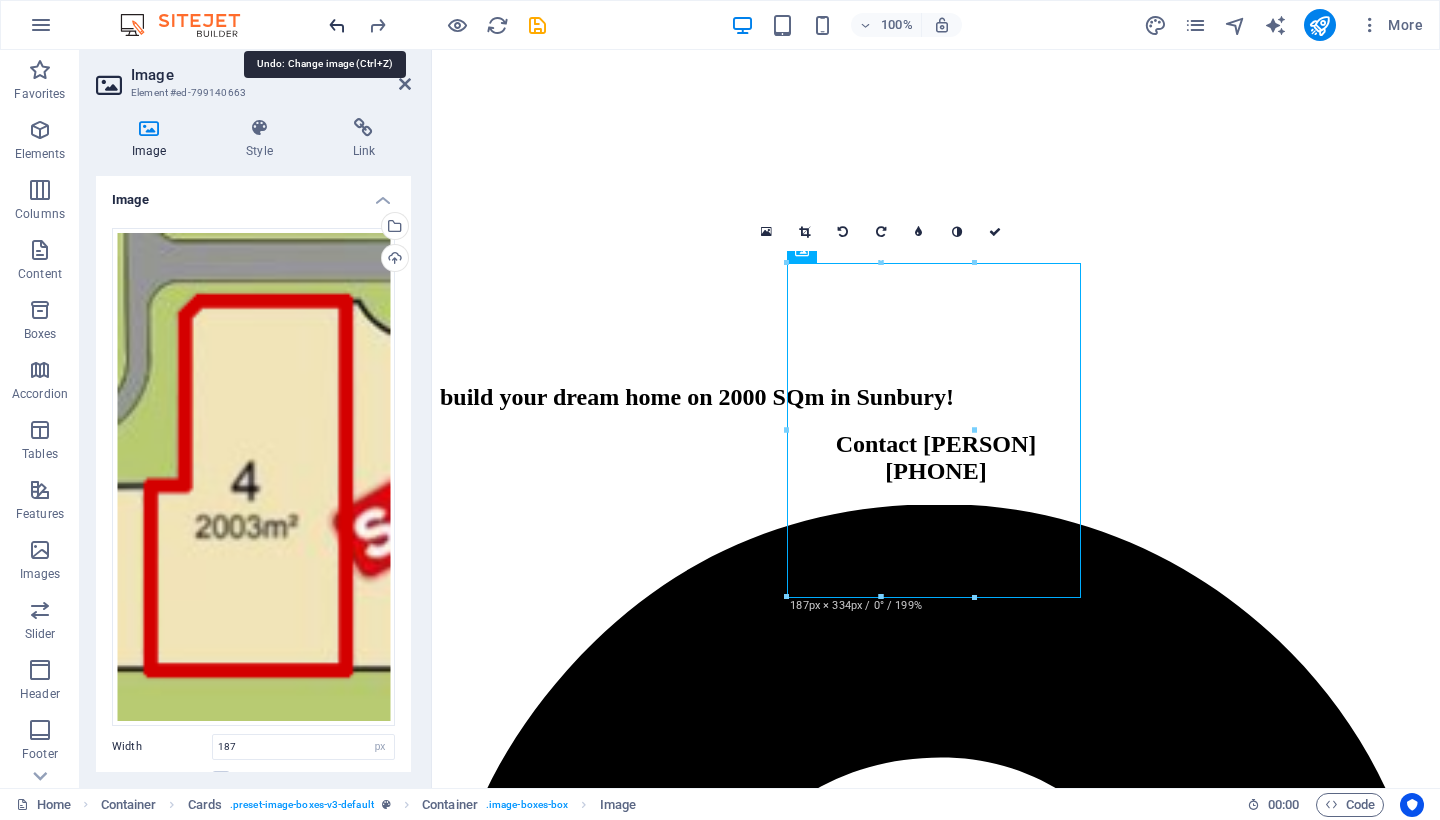 click at bounding box center [337, 25] 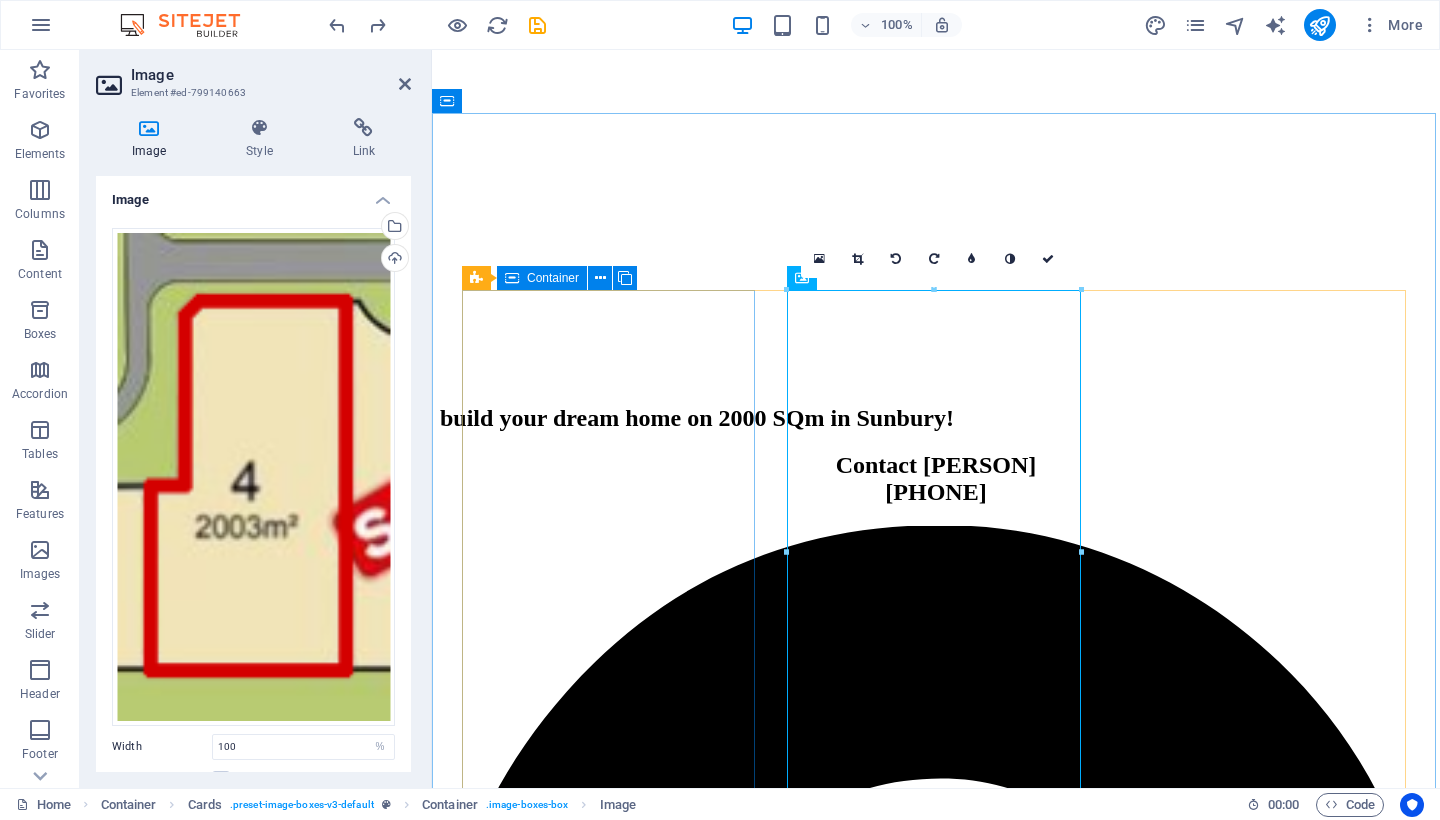 scroll, scrollTop: 1677, scrollLeft: 0, axis: vertical 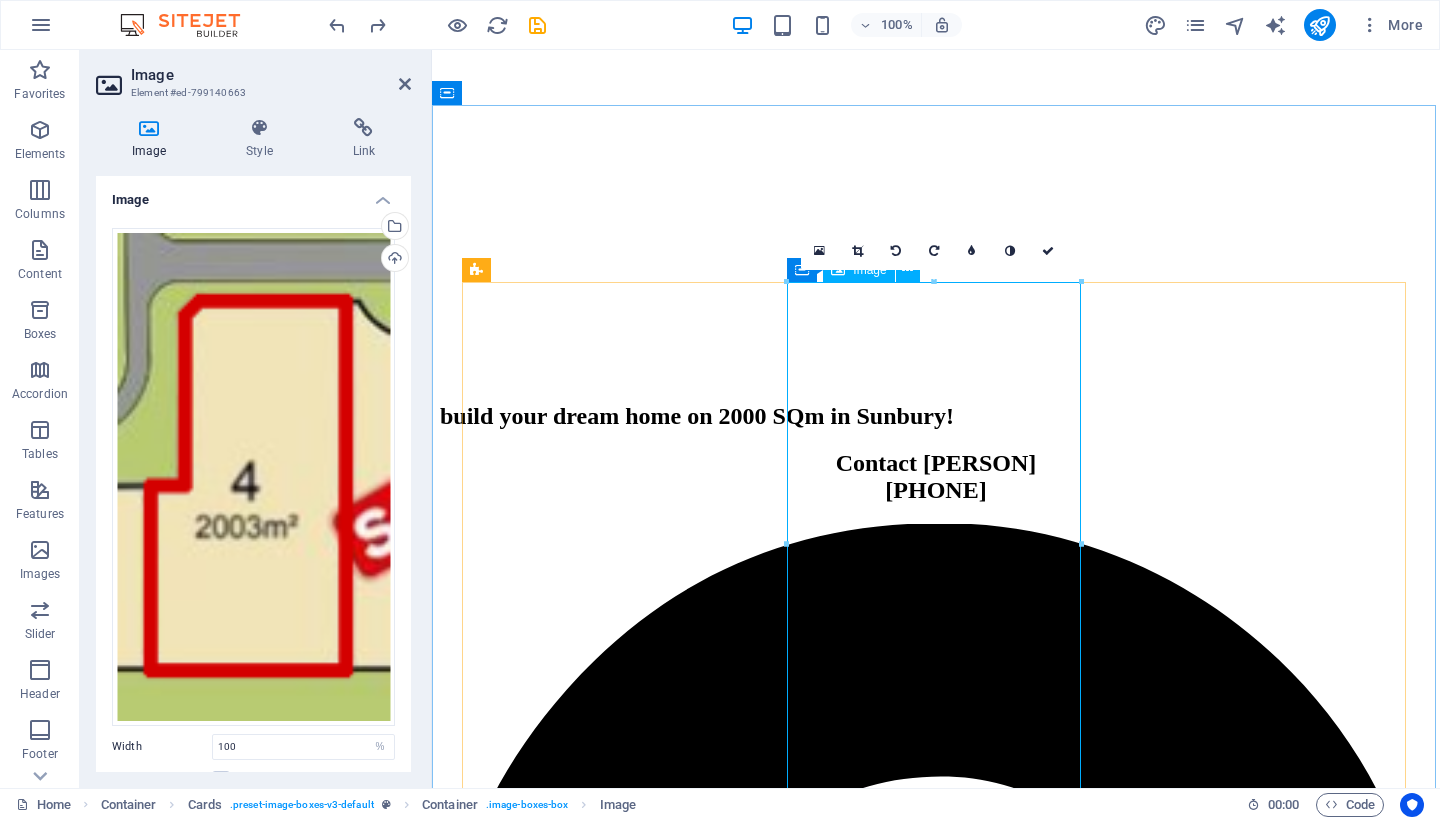 click at bounding box center [936, 7708] 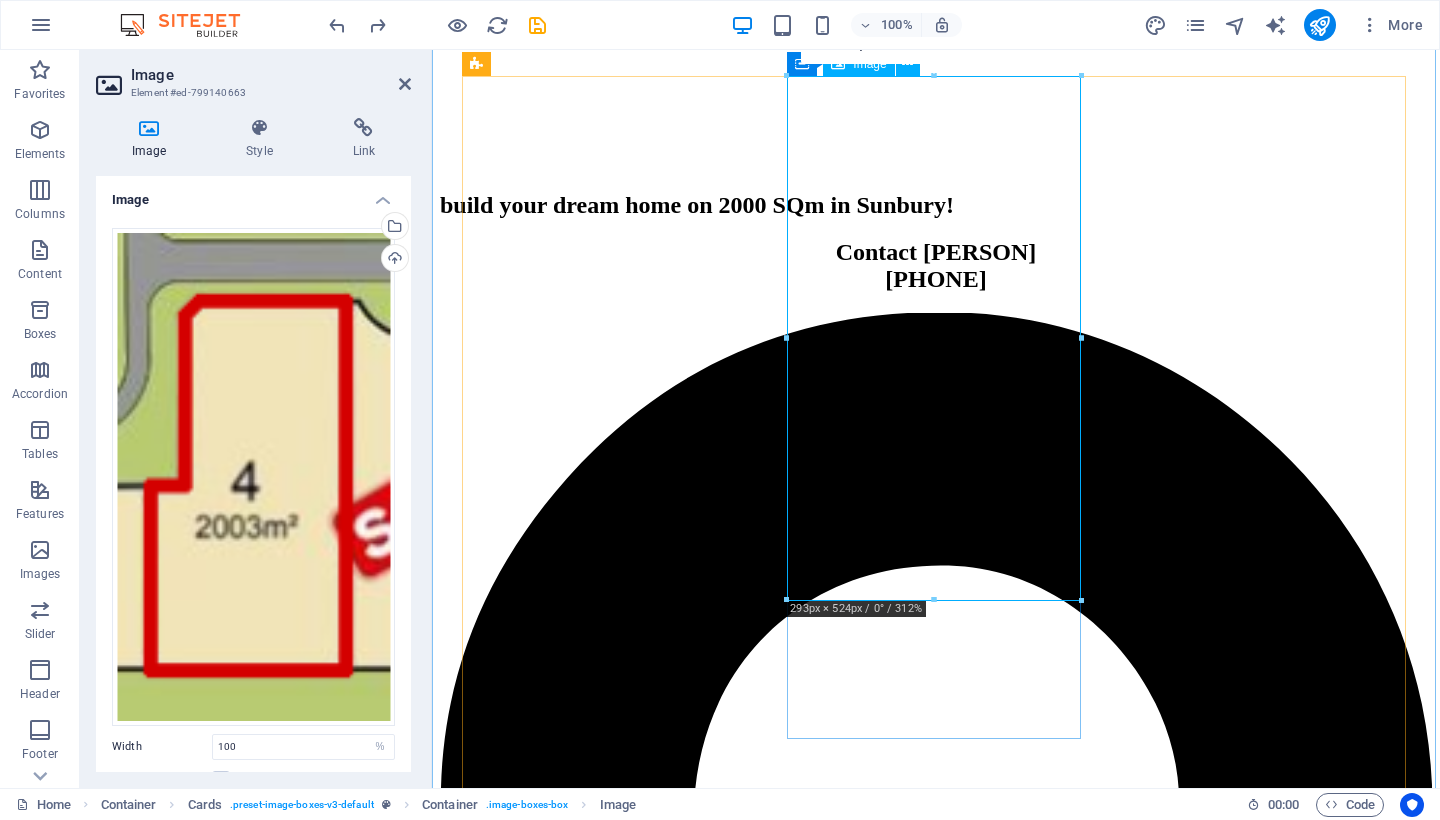 scroll, scrollTop: 1895, scrollLeft: 0, axis: vertical 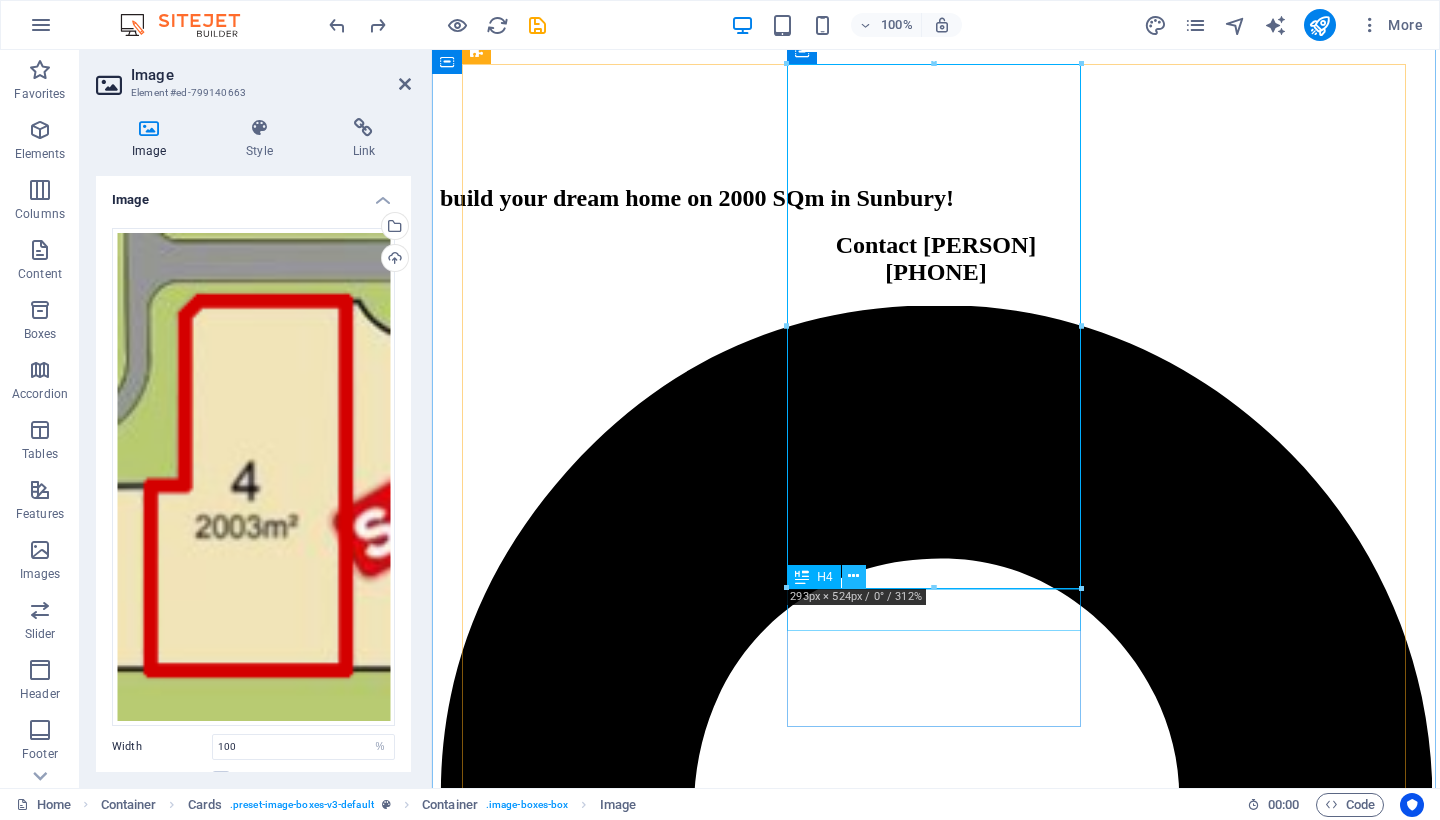 click at bounding box center [853, 576] 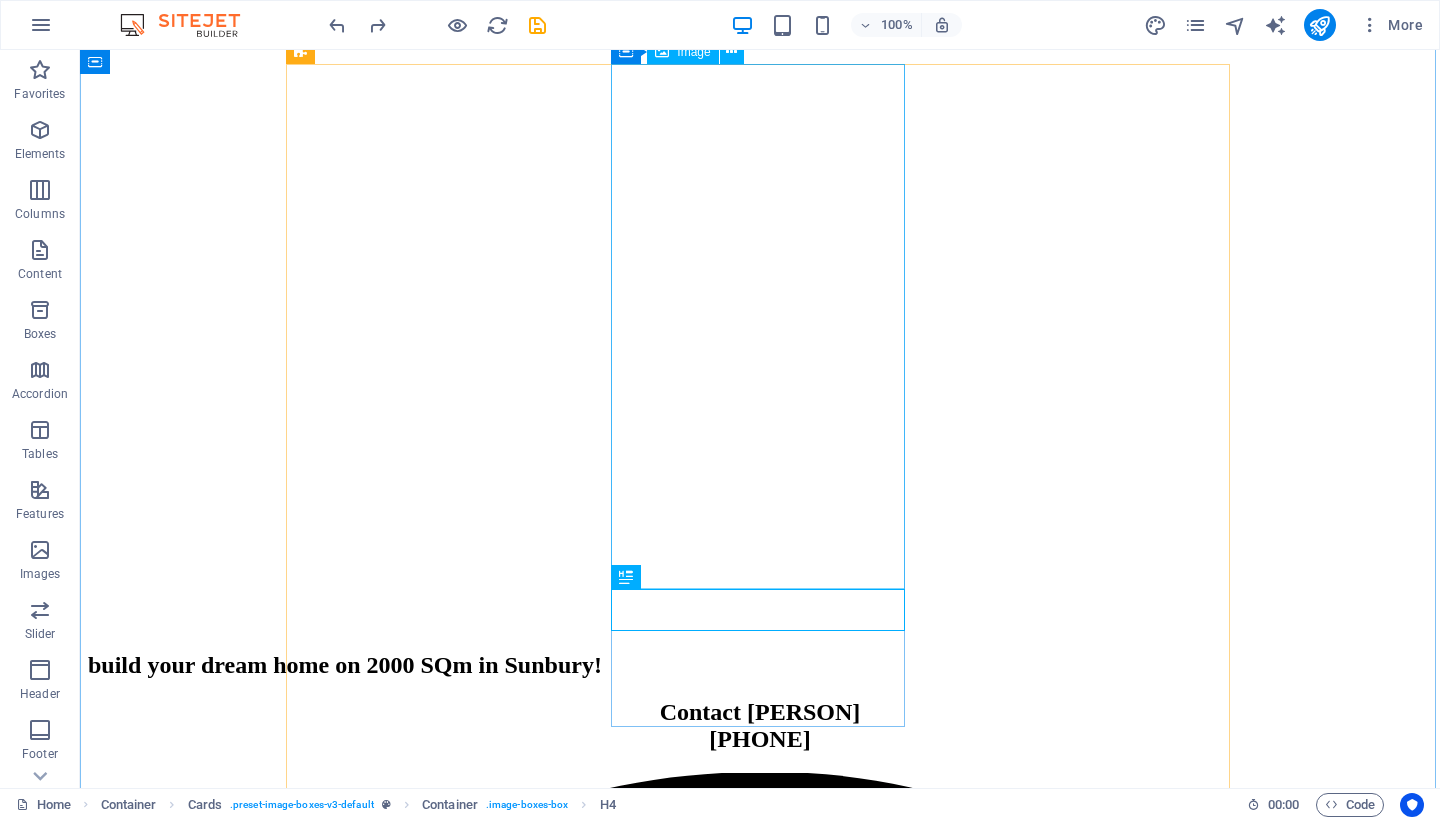 click at bounding box center (760, 9781) 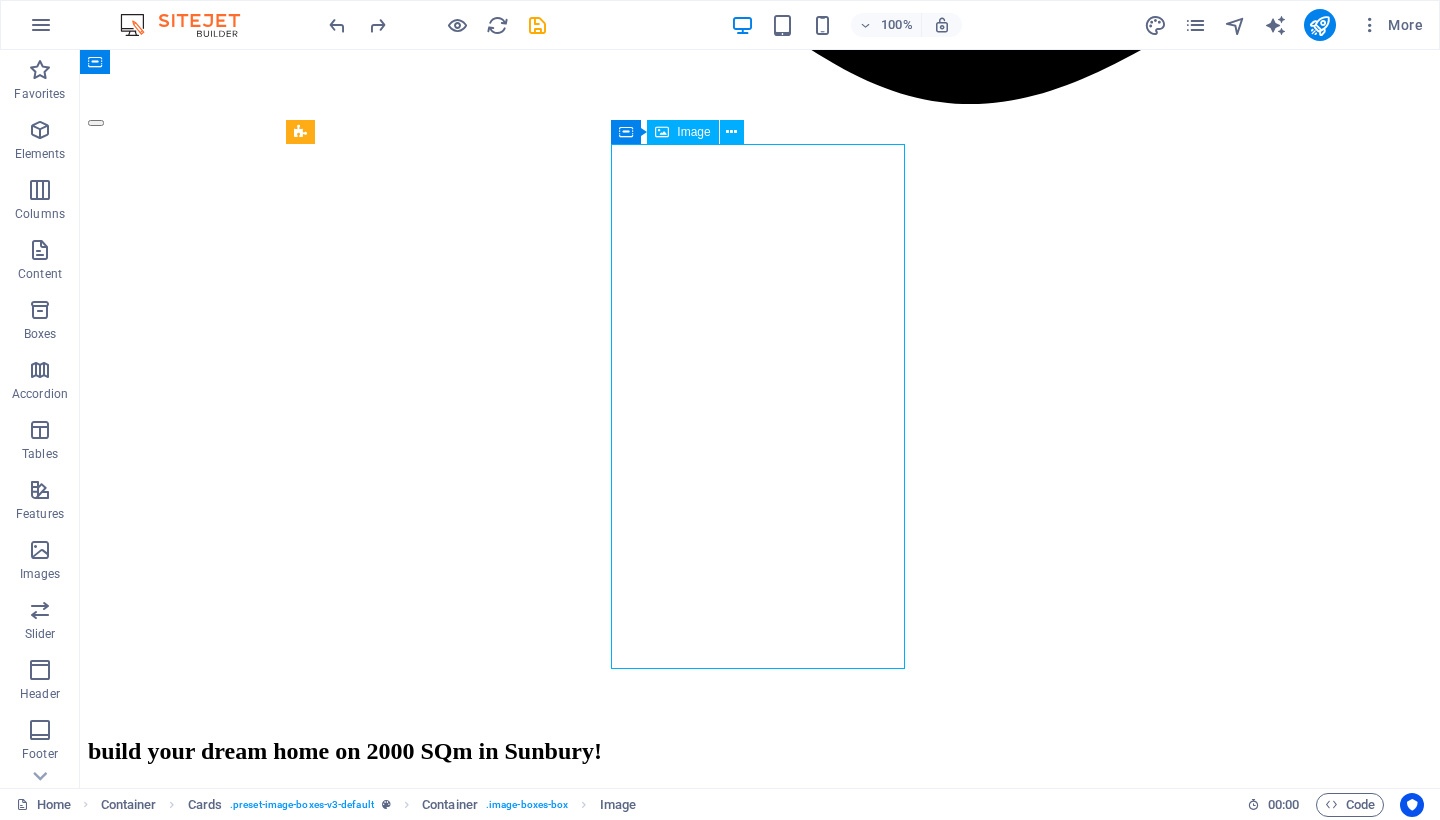 scroll, scrollTop: 1796, scrollLeft: 0, axis: vertical 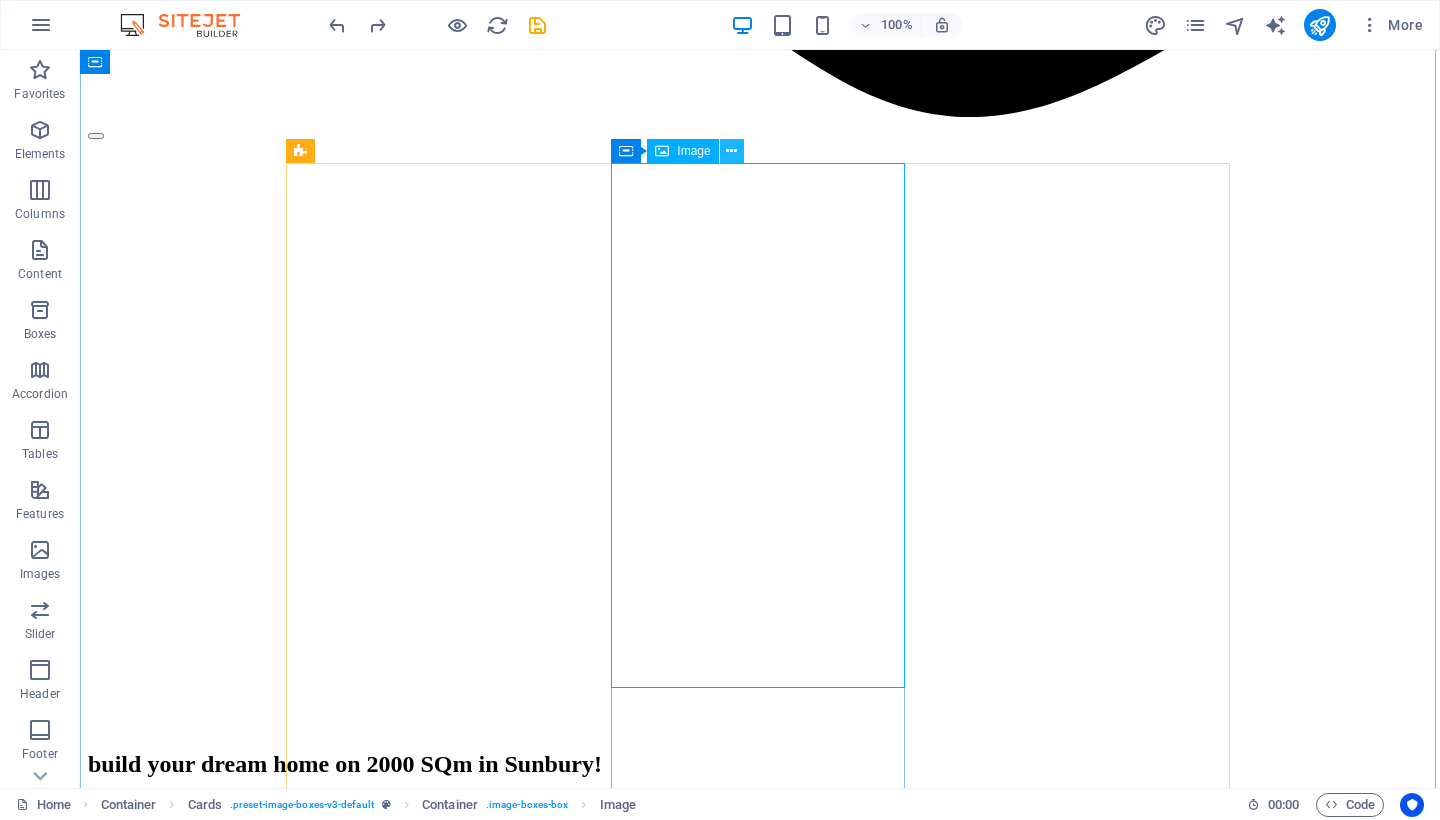 click at bounding box center [731, 151] 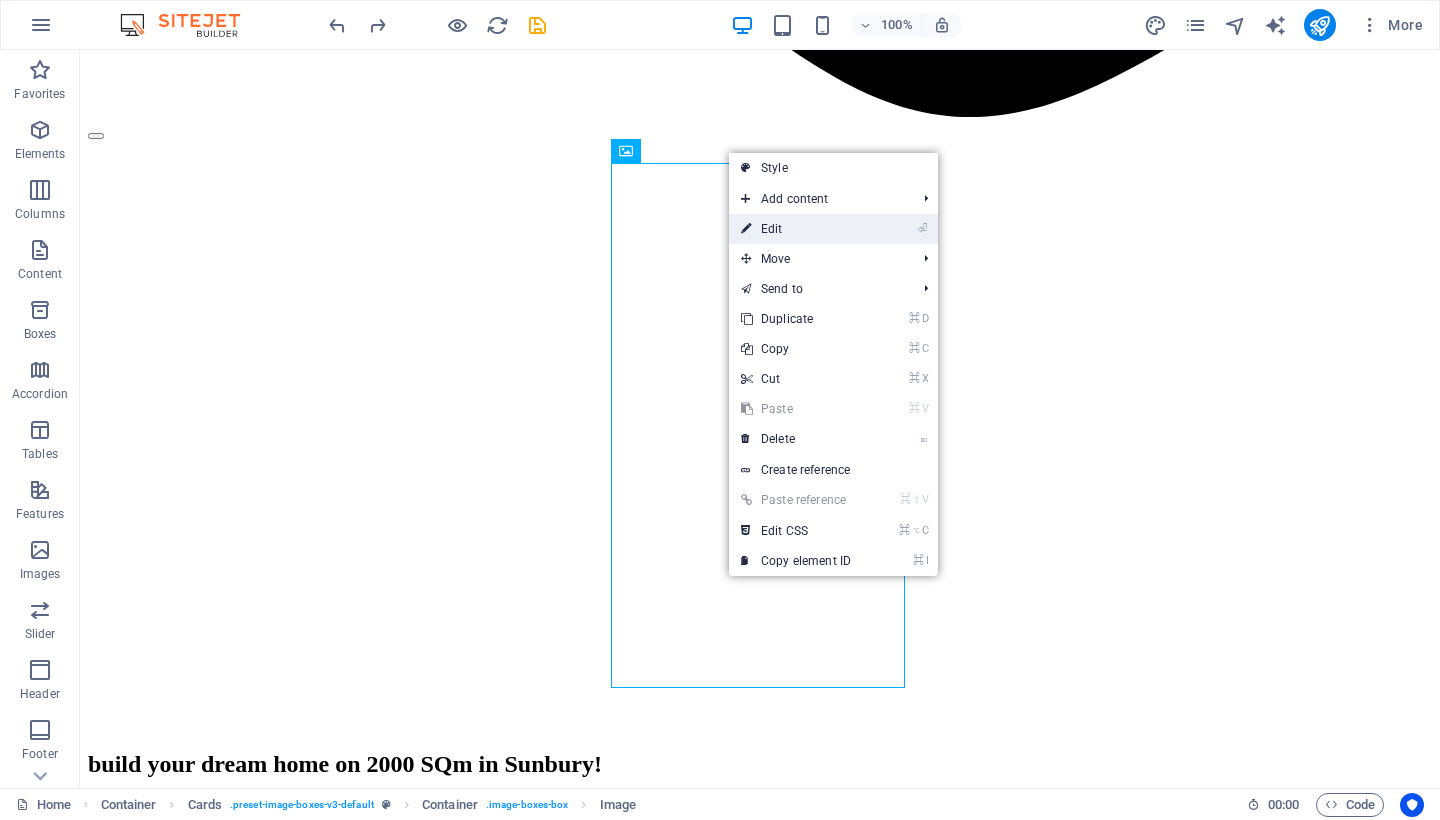 click on "⏎  Edit" at bounding box center [796, 229] 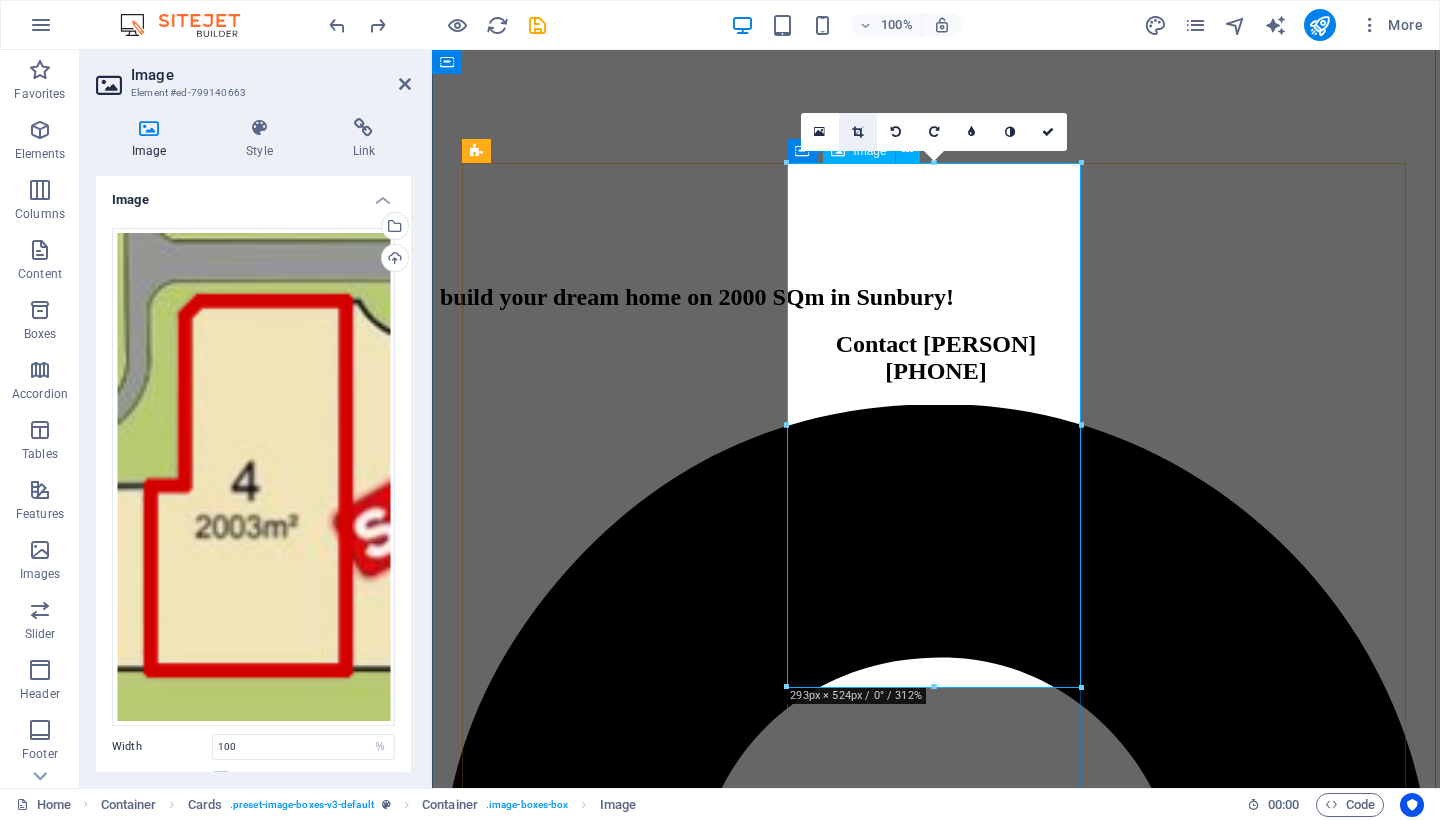 click at bounding box center [857, 132] 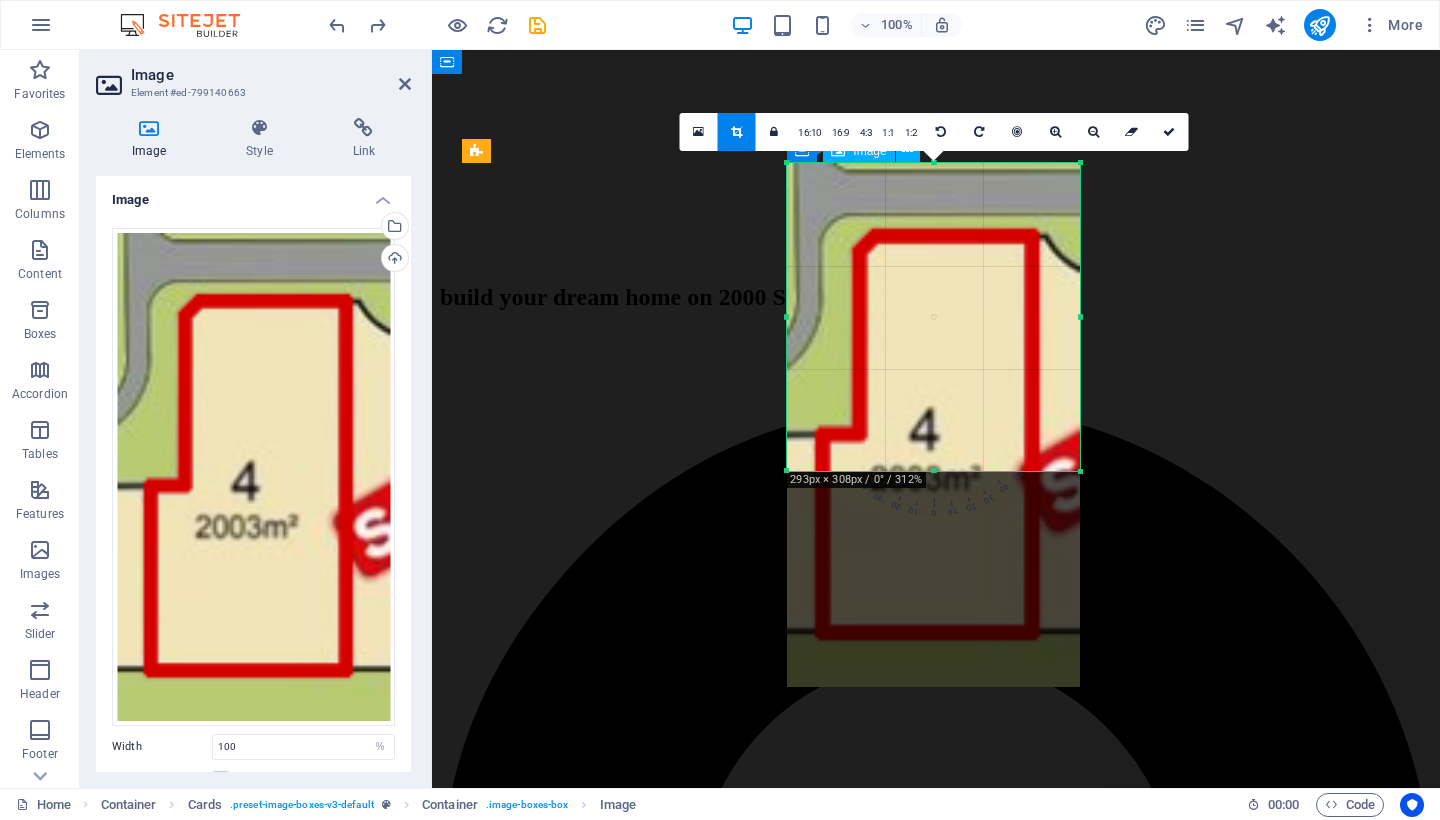 drag, startPoint x: 935, startPoint y: 686, endPoint x: 924, endPoint y: 470, distance: 216.2799 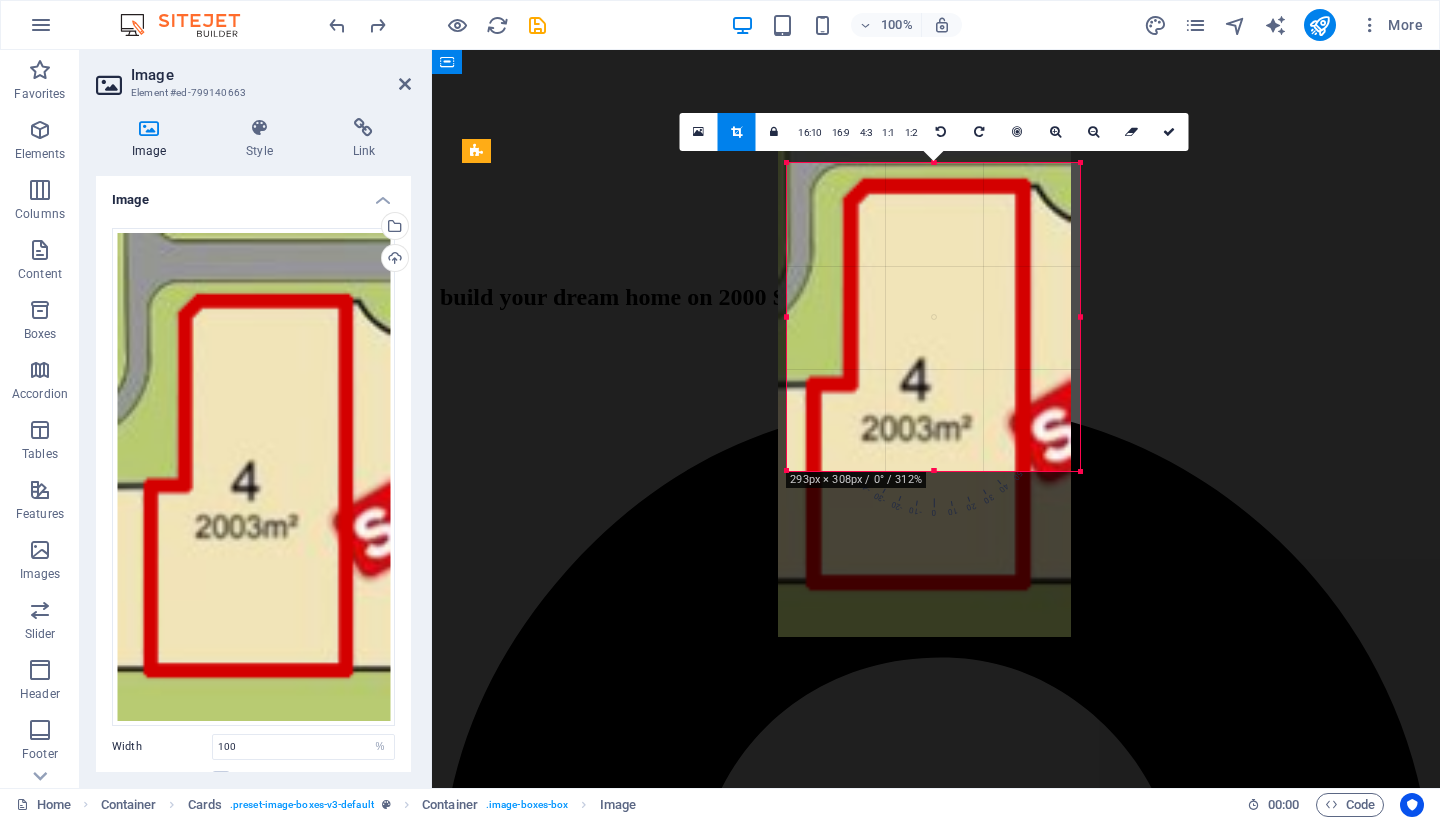 drag, startPoint x: 925, startPoint y: 388, endPoint x: 916, endPoint y: 338, distance: 50.803543 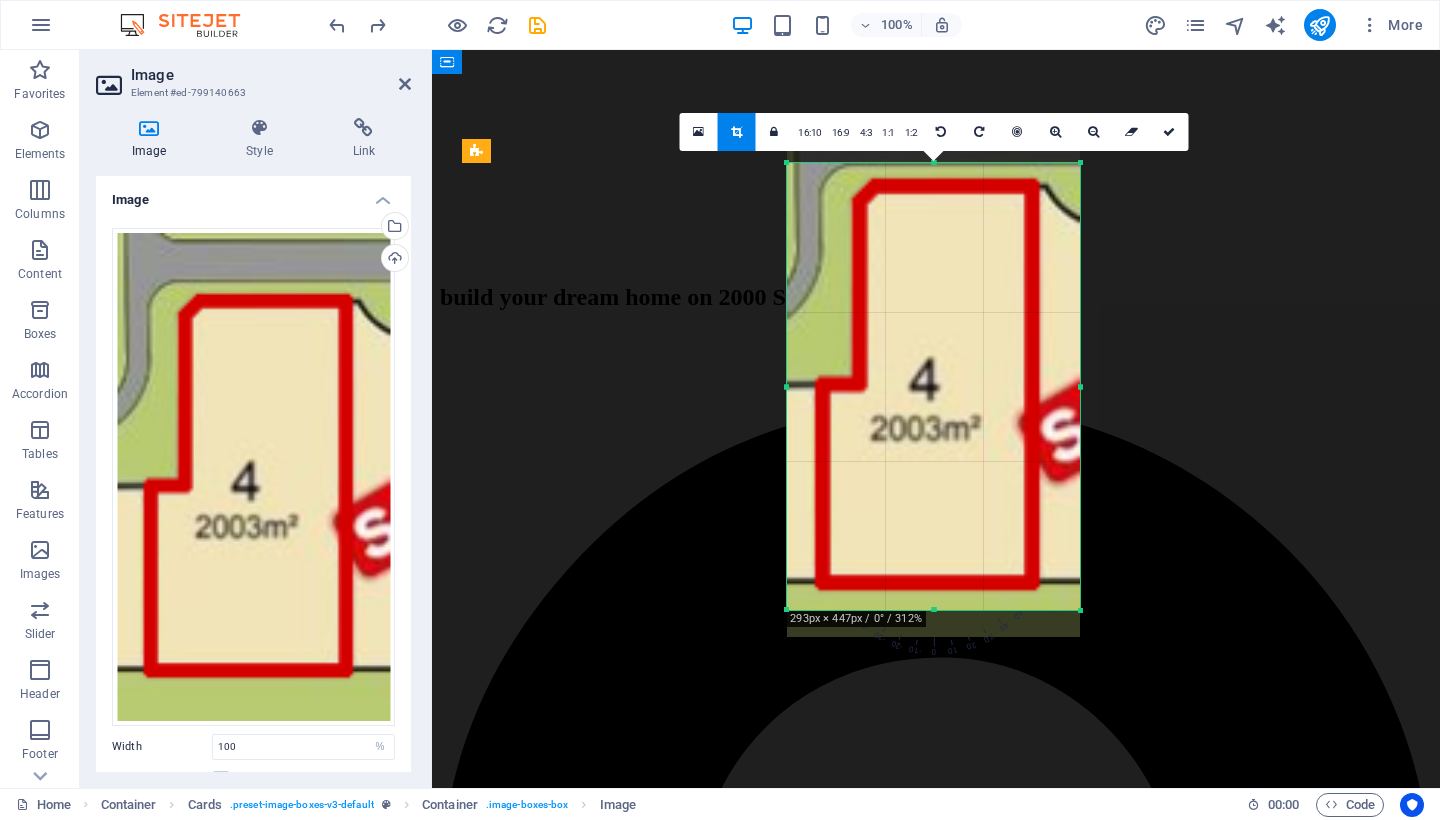 drag, startPoint x: 933, startPoint y: 472, endPoint x: 956, endPoint y: 611, distance: 140.89003 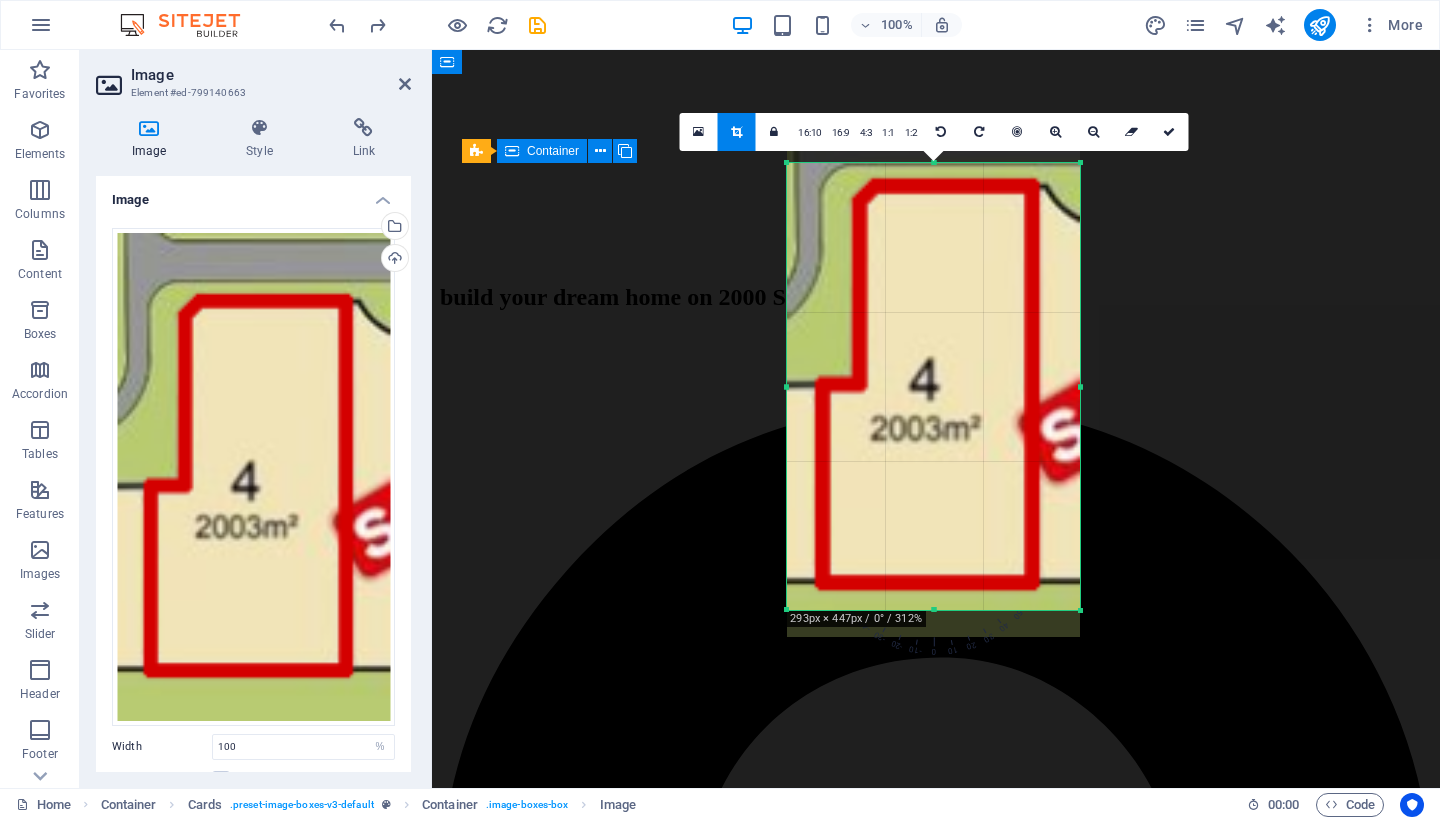 click on "Lot 1  Price: $800,000 Area: 2,055 m 2" at bounding box center [936, 6409] 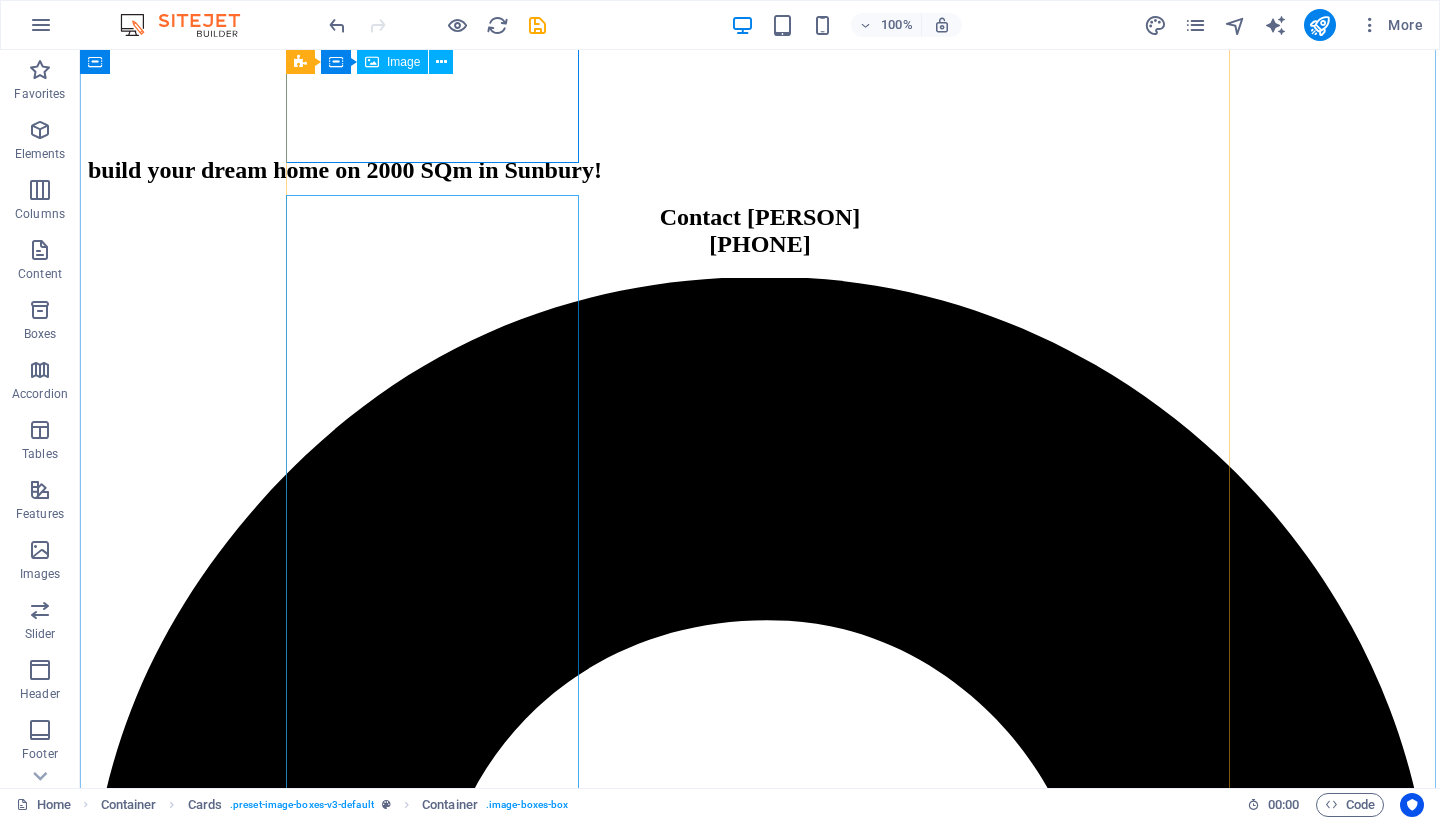 scroll, scrollTop: 2353, scrollLeft: 0, axis: vertical 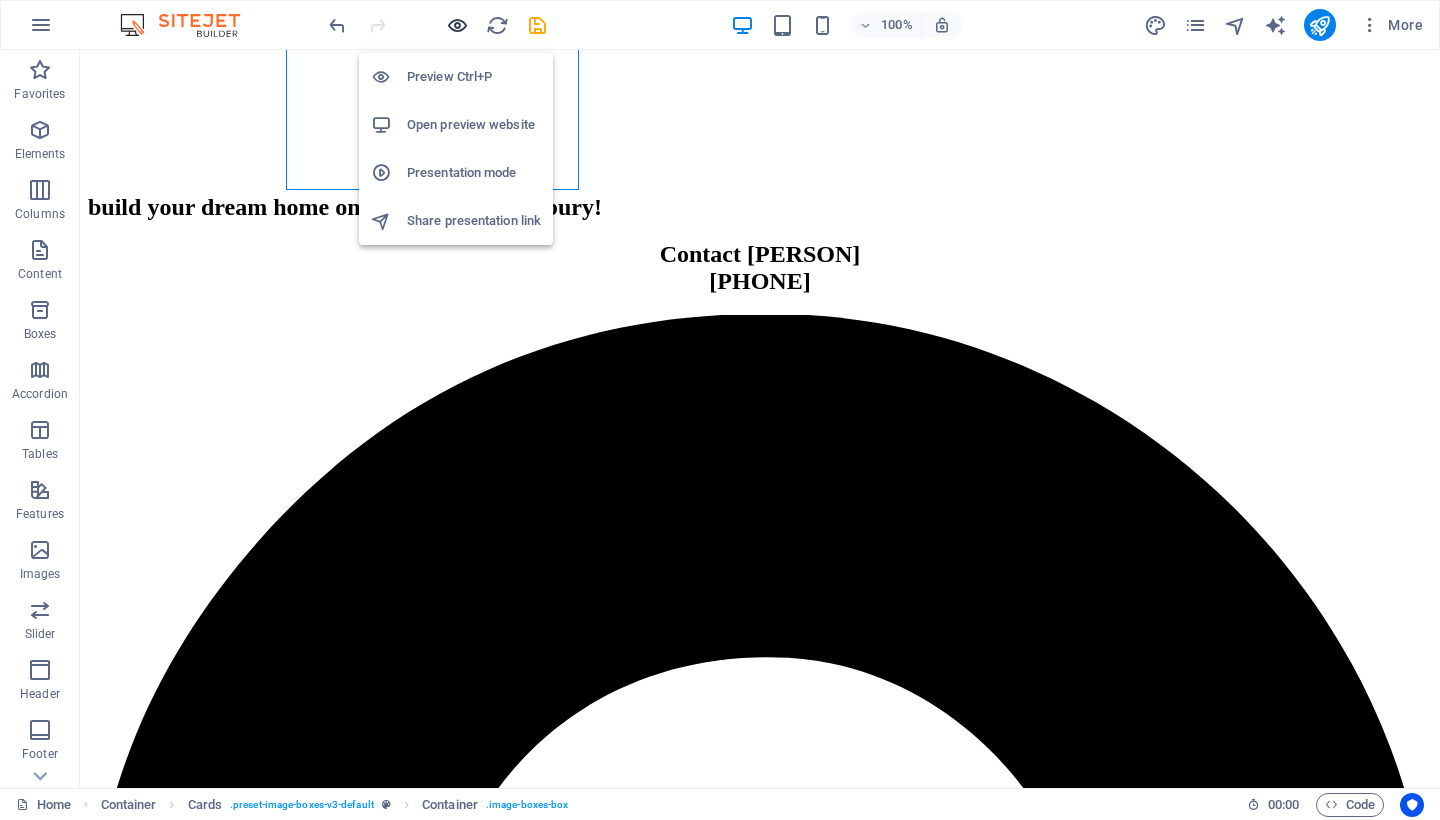click at bounding box center [457, 25] 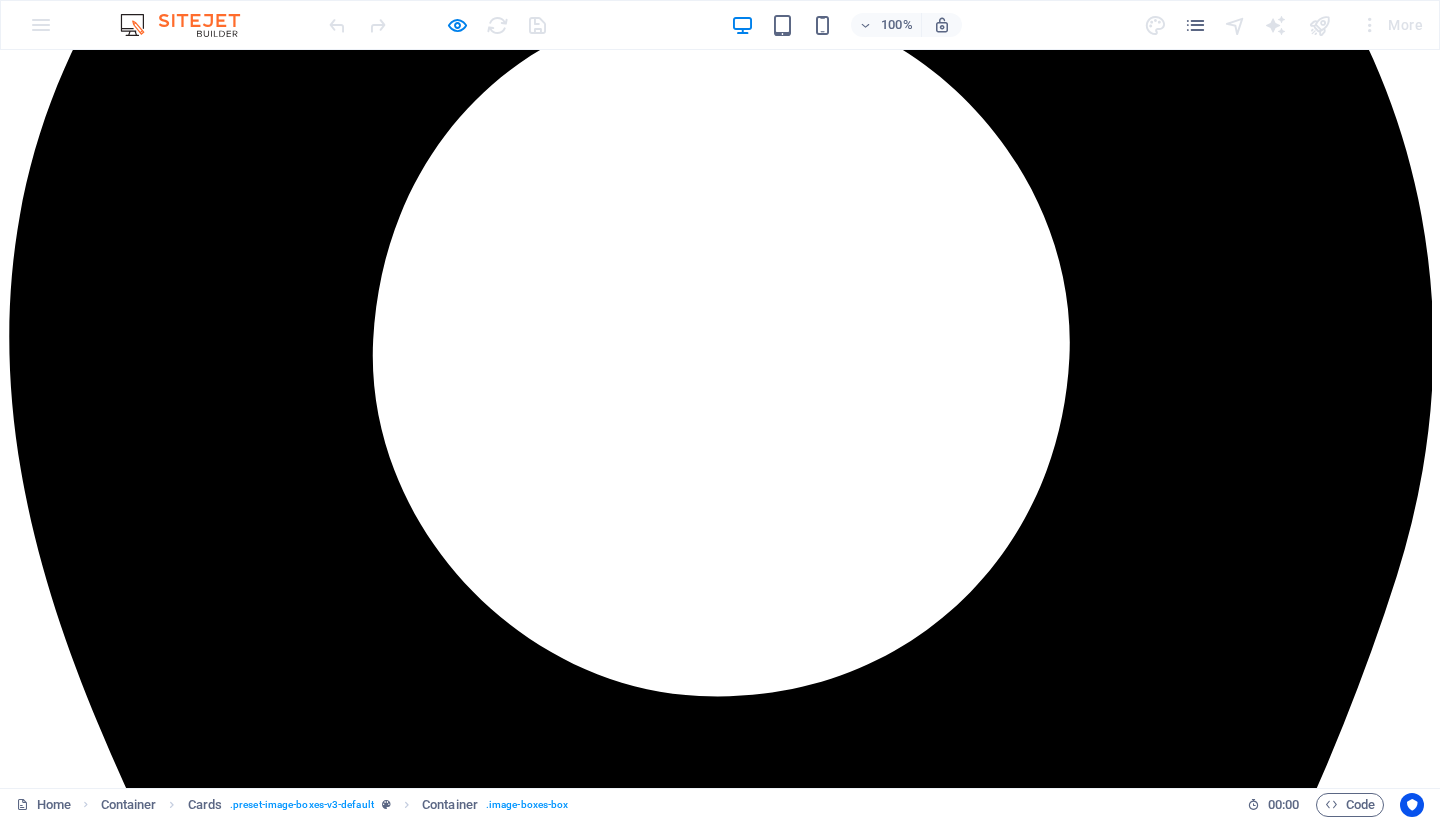 scroll, scrollTop: 3112, scrollLeft: 0, axis: vertical 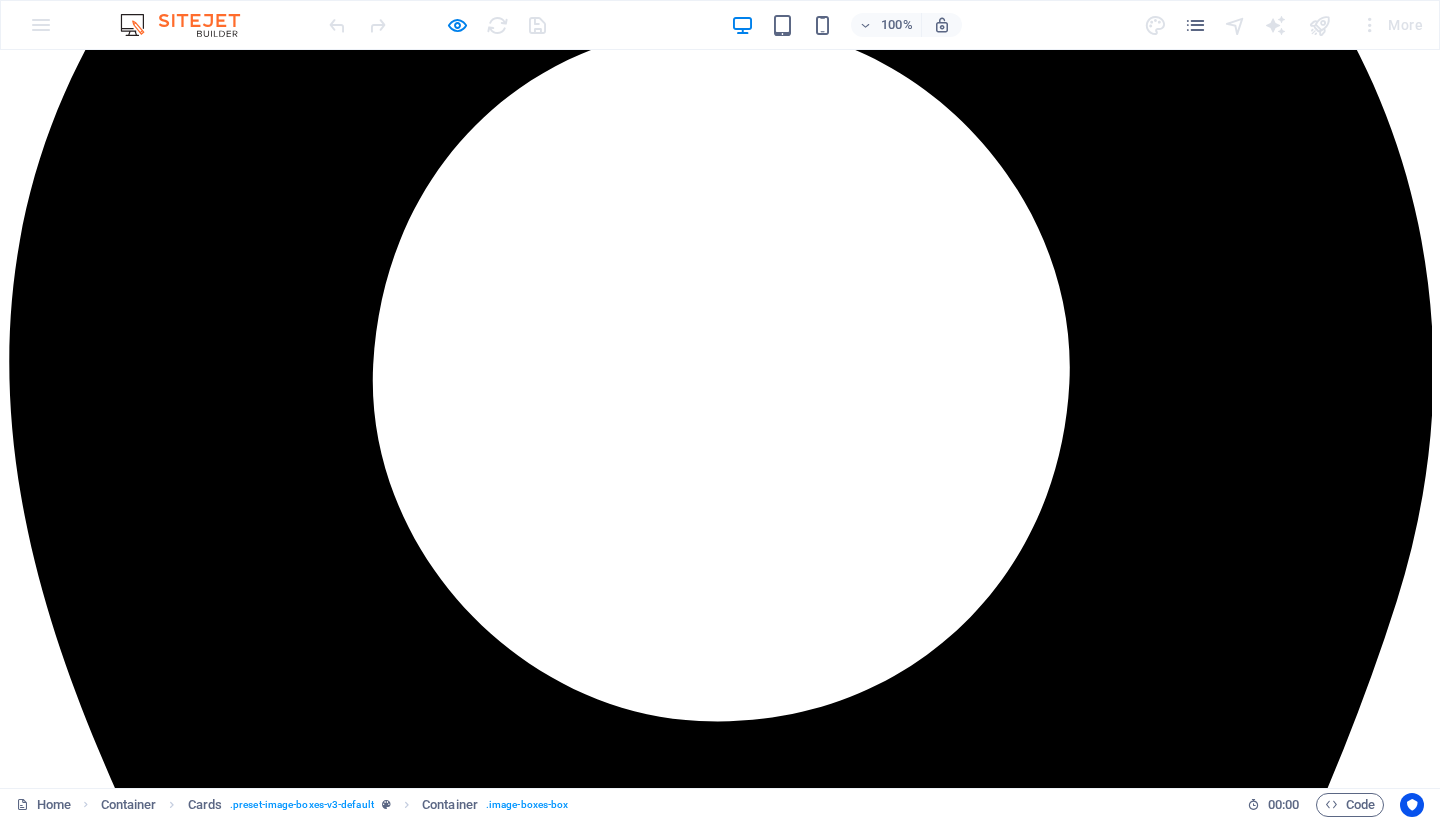 click at bounding box center (720, 19178) 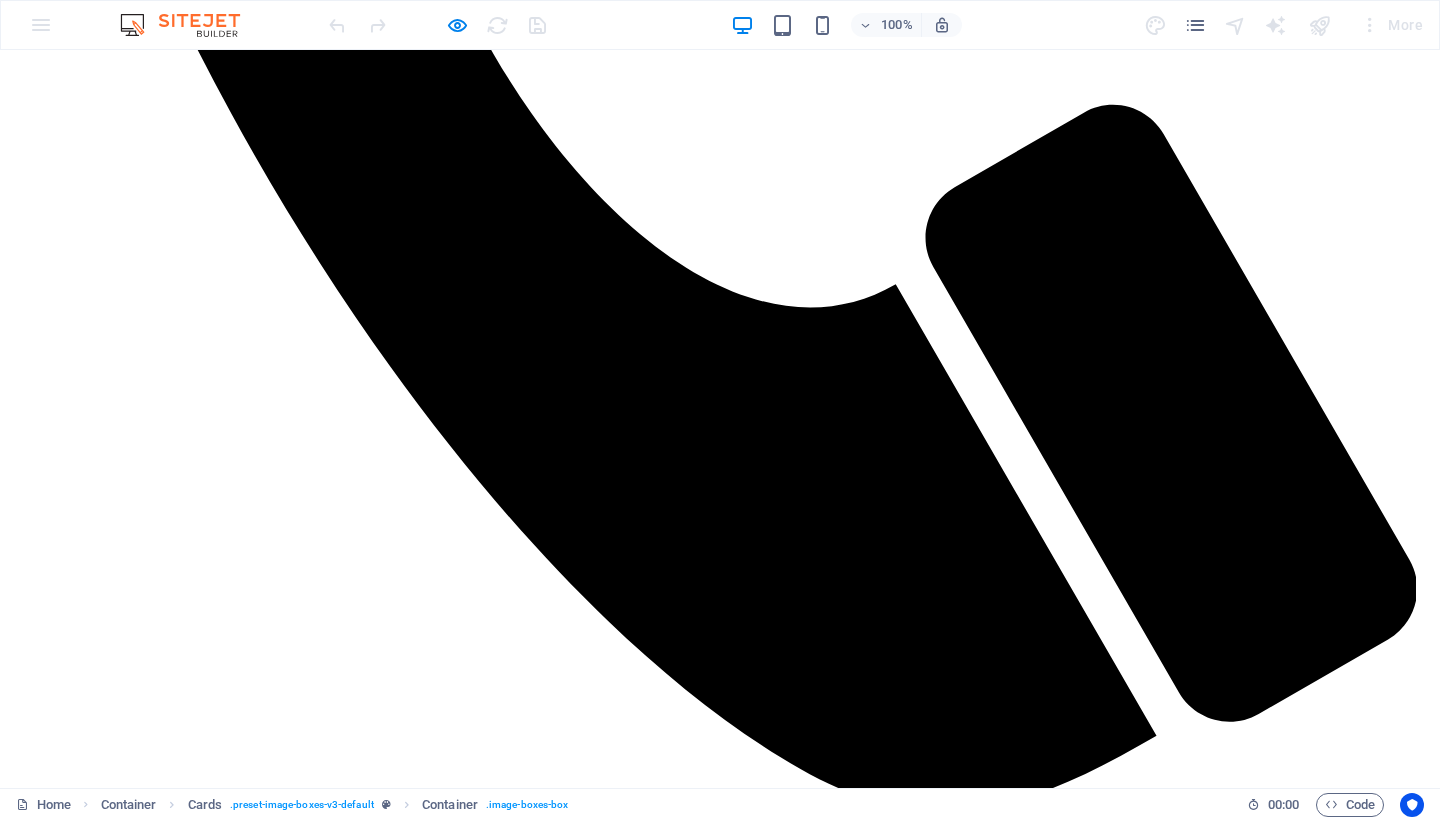 scroll, scrollTop: 877, scrollLeft: 0, axis: vertical 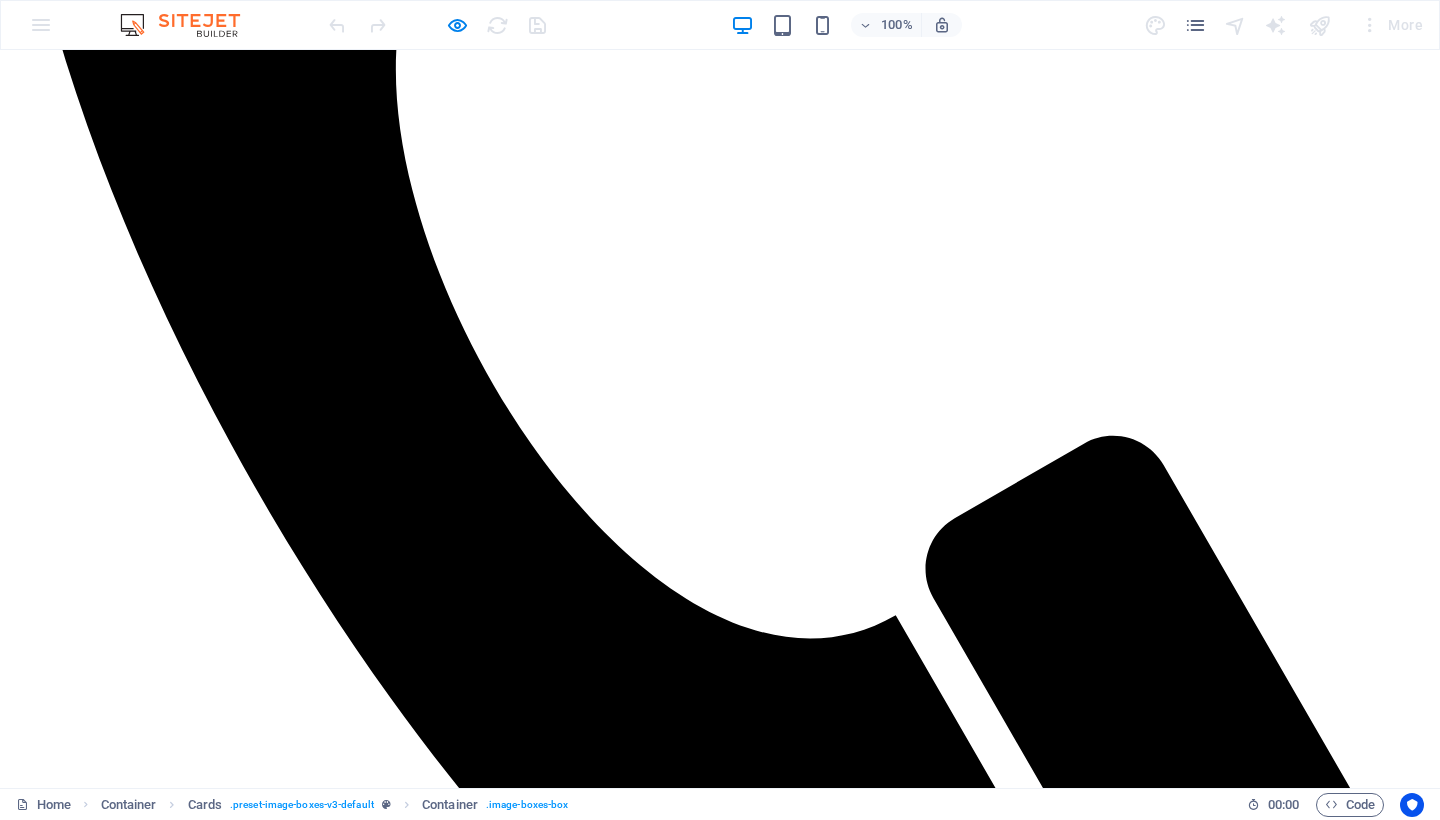 click at bounding box center (720, 8242) 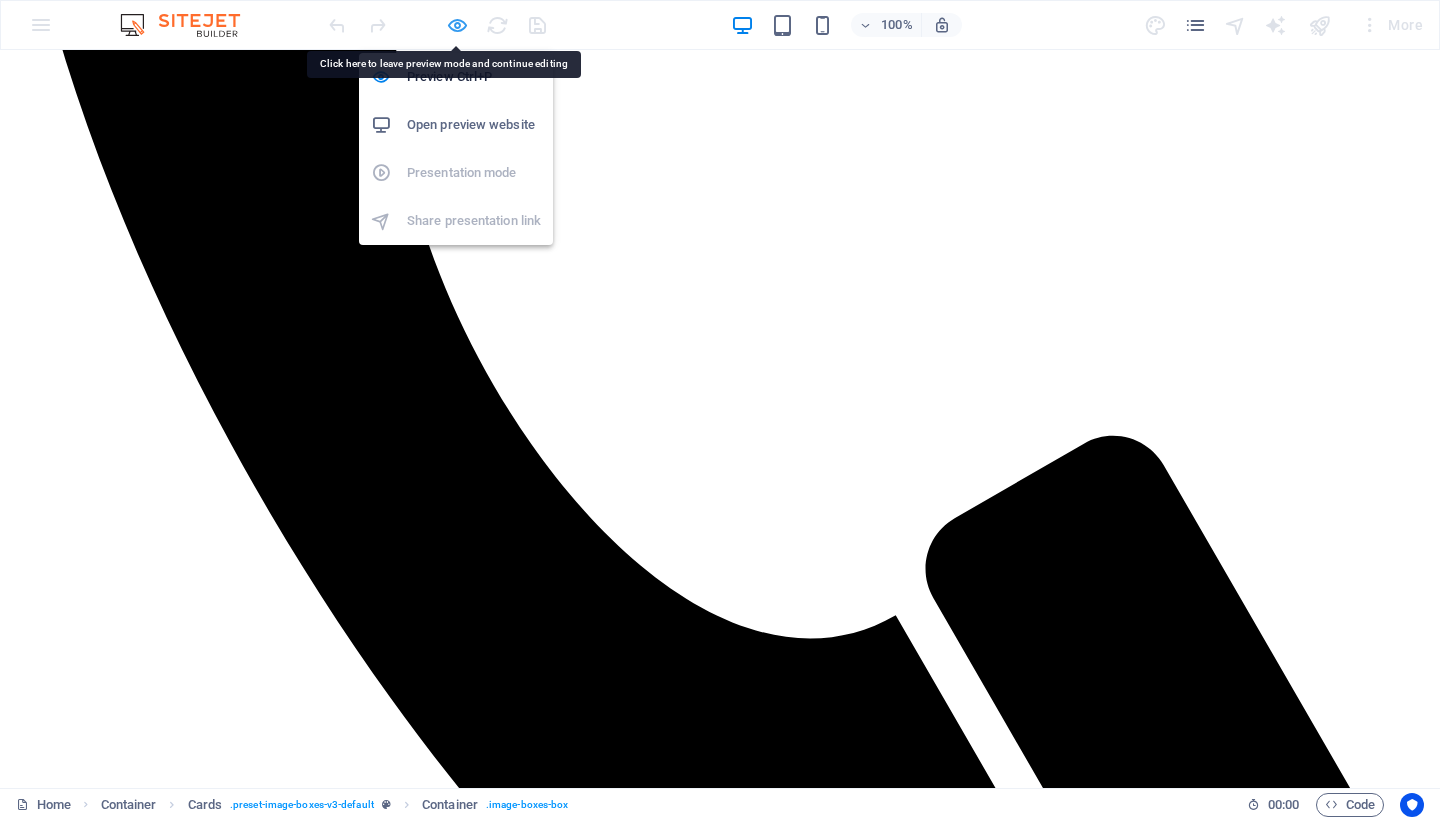 click at bounding box center [457, 25] 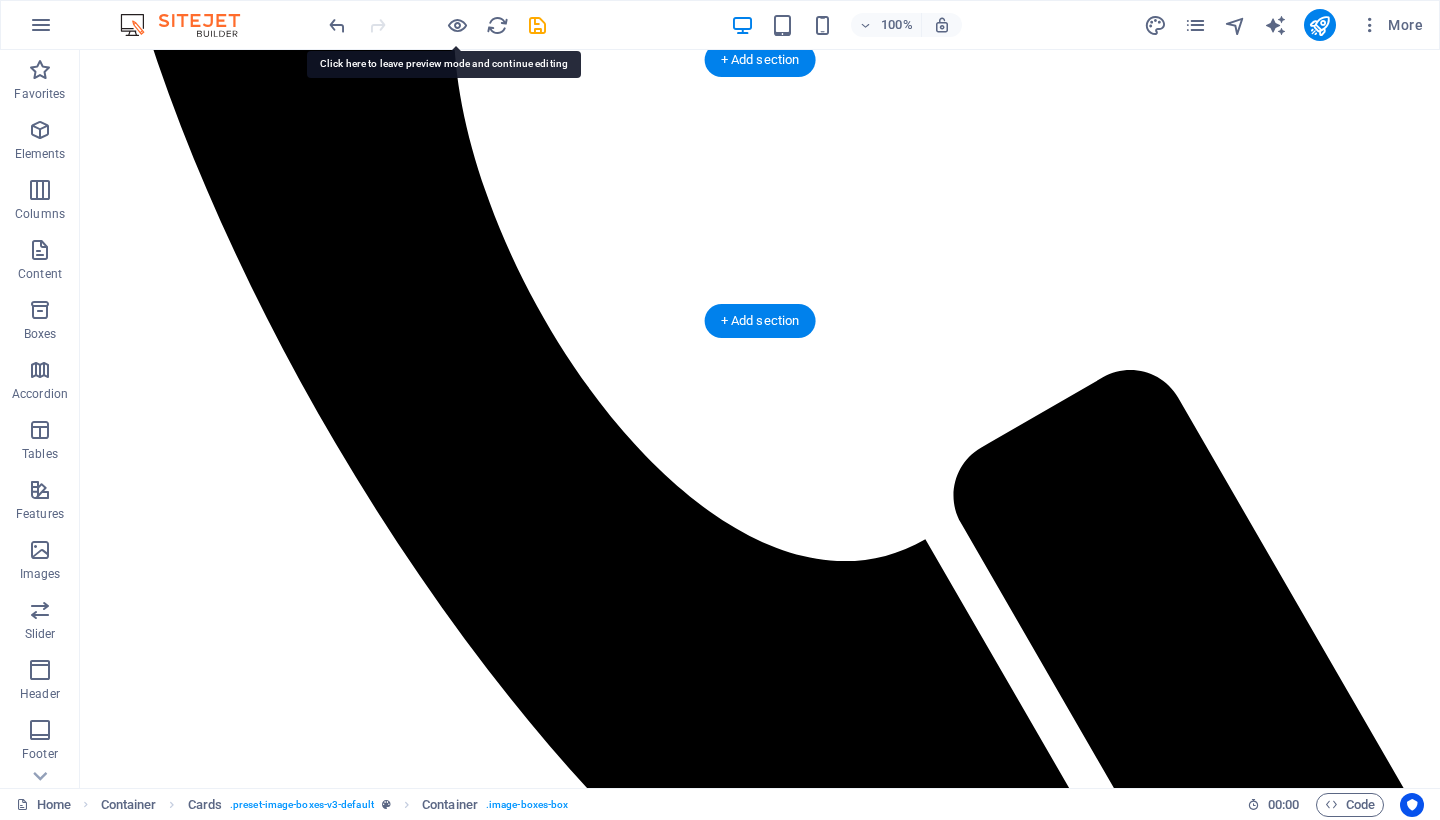 scroll, scrollTop: 878, scrollLeft: 0, axis: vertical 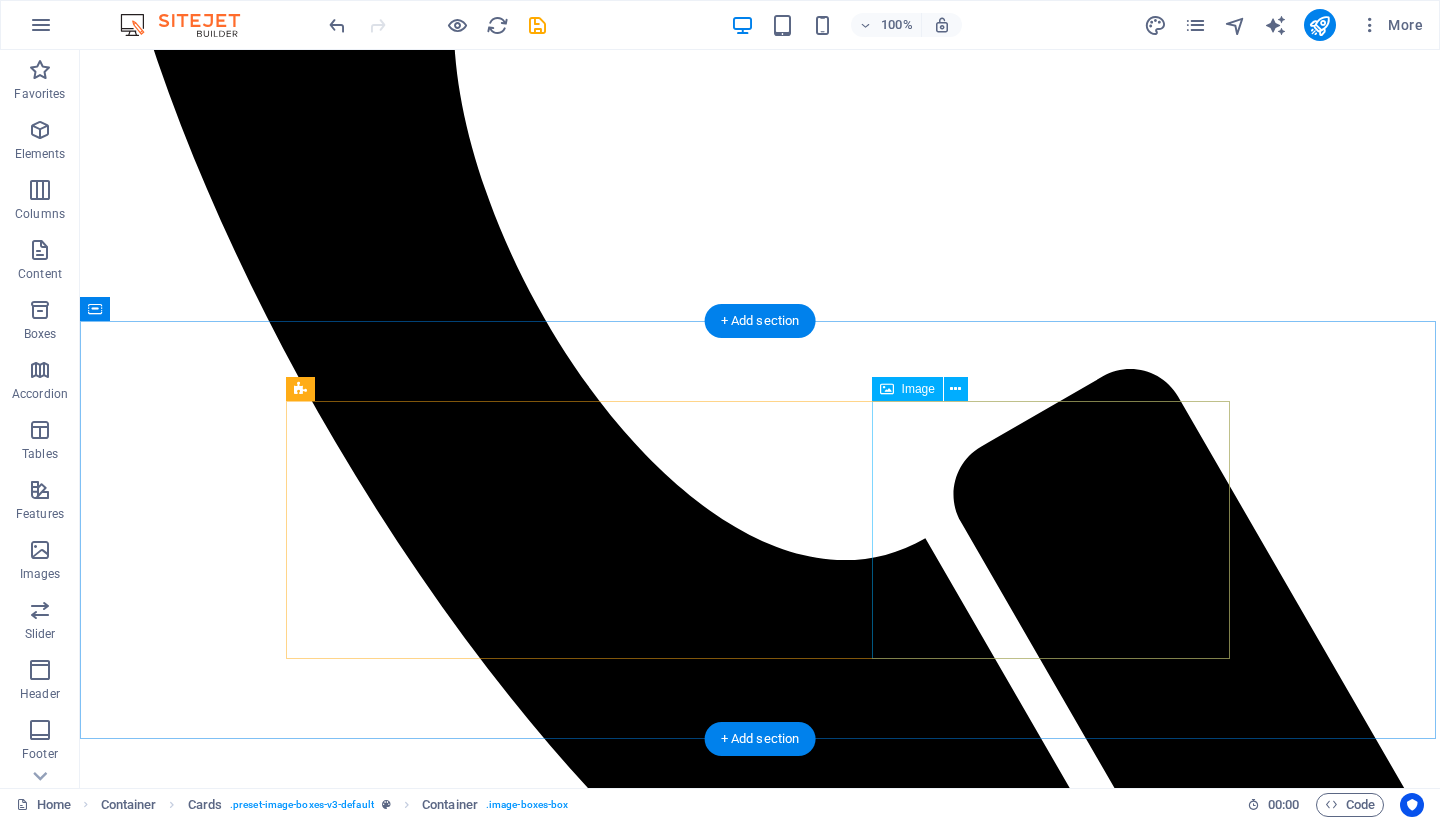 click at bounding box center (760, 7853) 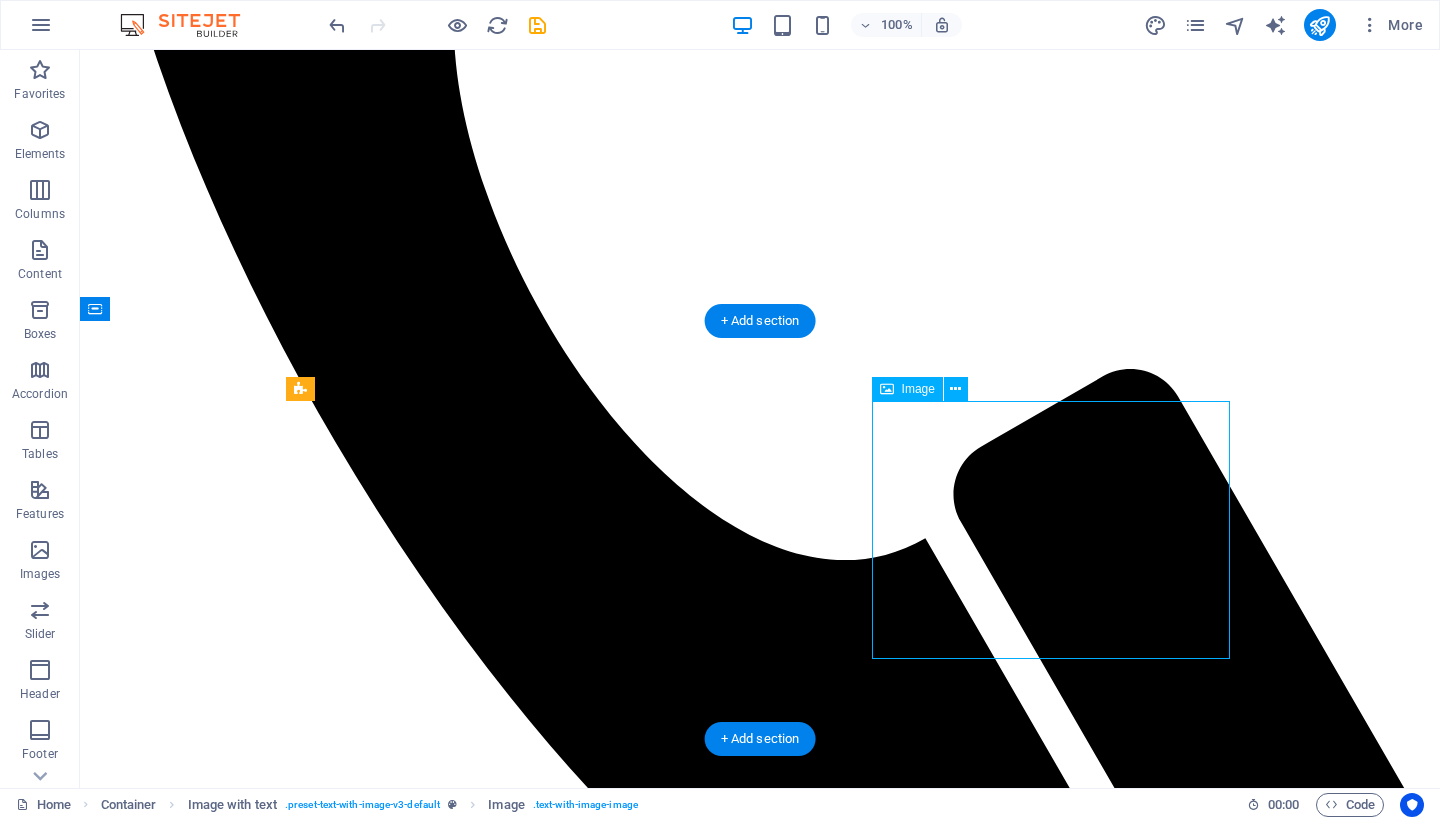 click at bounding box center (760, 7853) 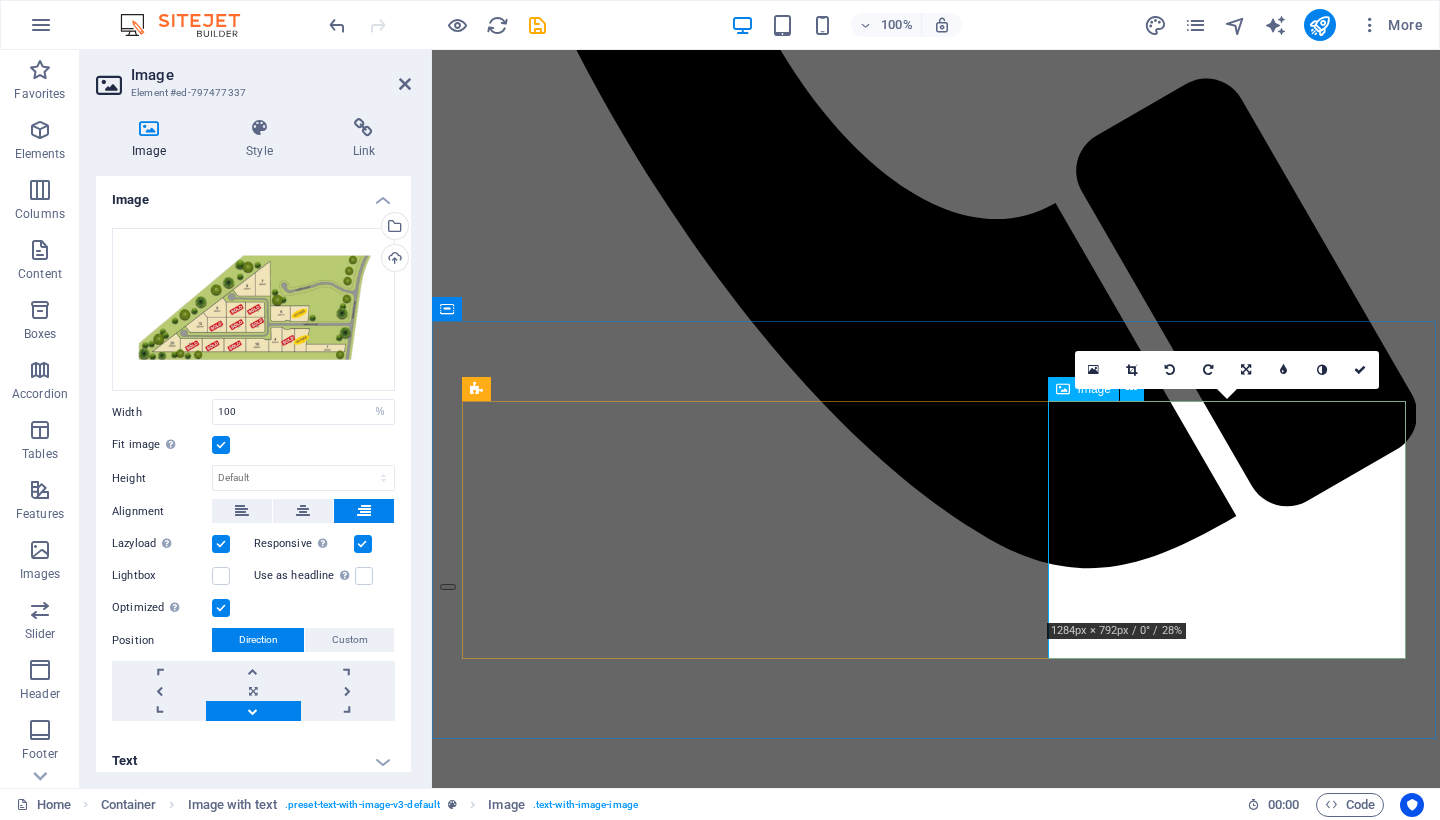 click at bounding box center (936, 6145) 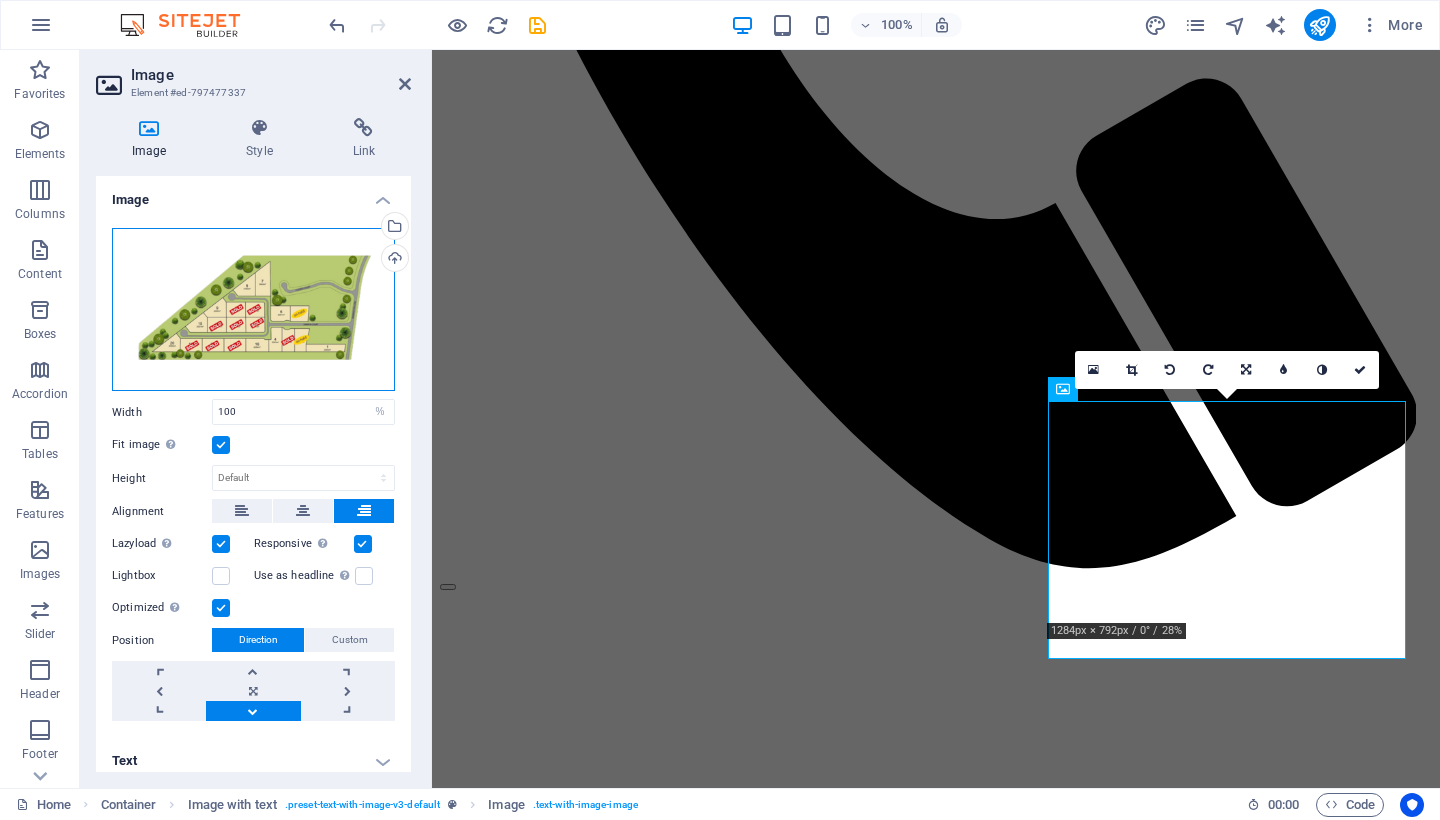 click on "Drag files here, click to choose files or select files from Files or our free stock photos & videos" at bounding box center [253, 310] 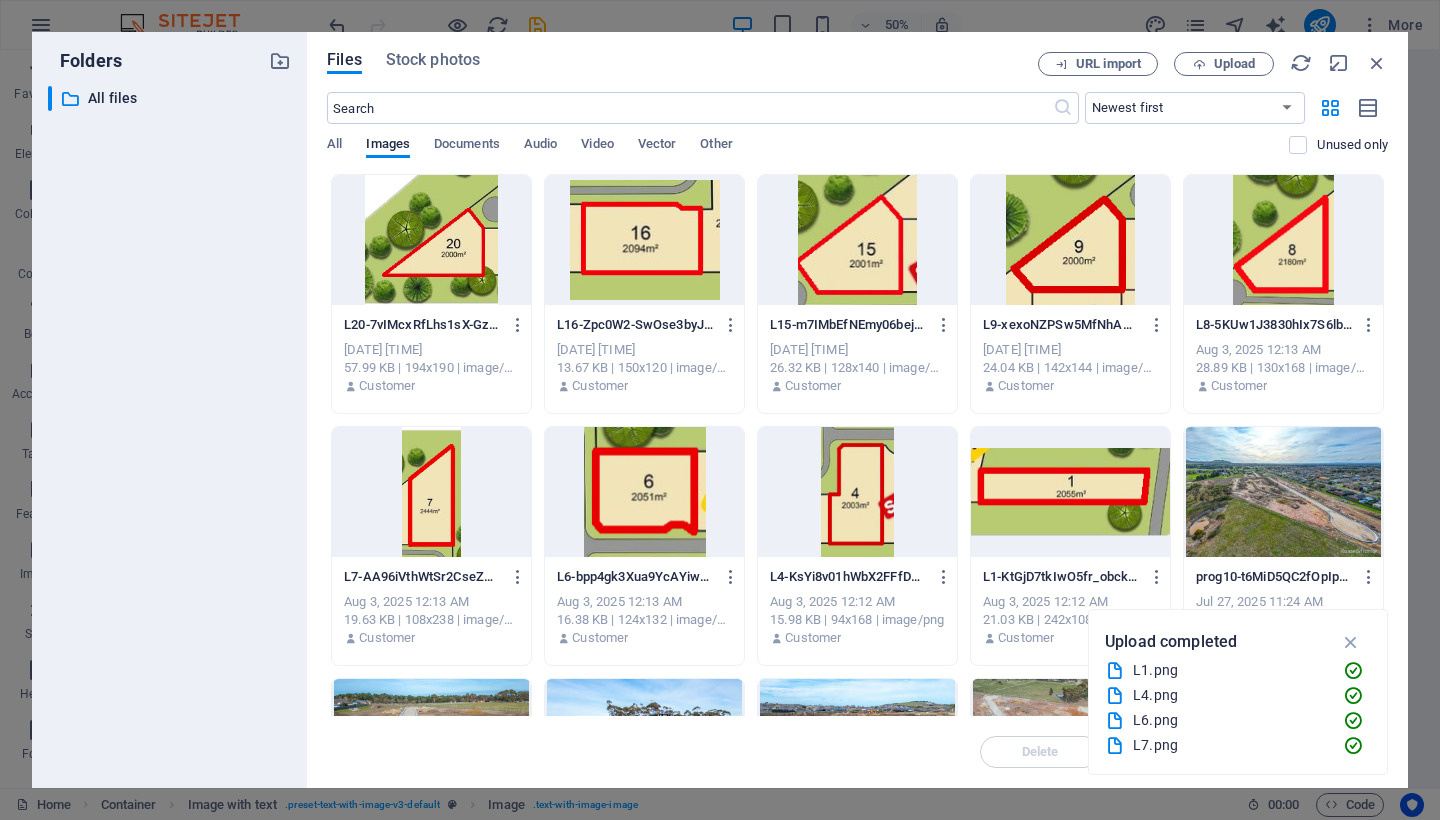scroll, scrollTop: 0, scrollLeft: 0, axis: both 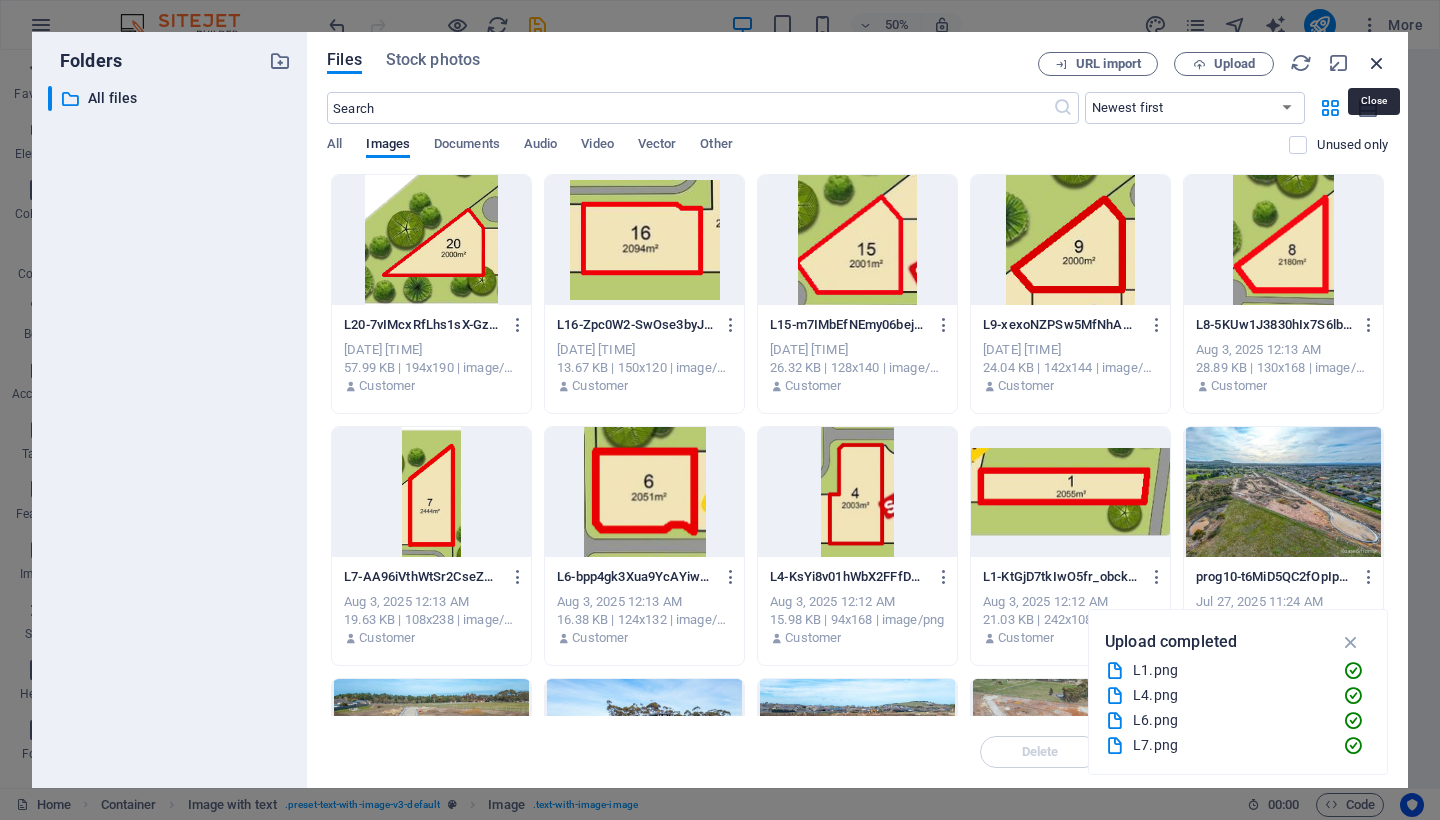 click at bounding box center (1377, 63) 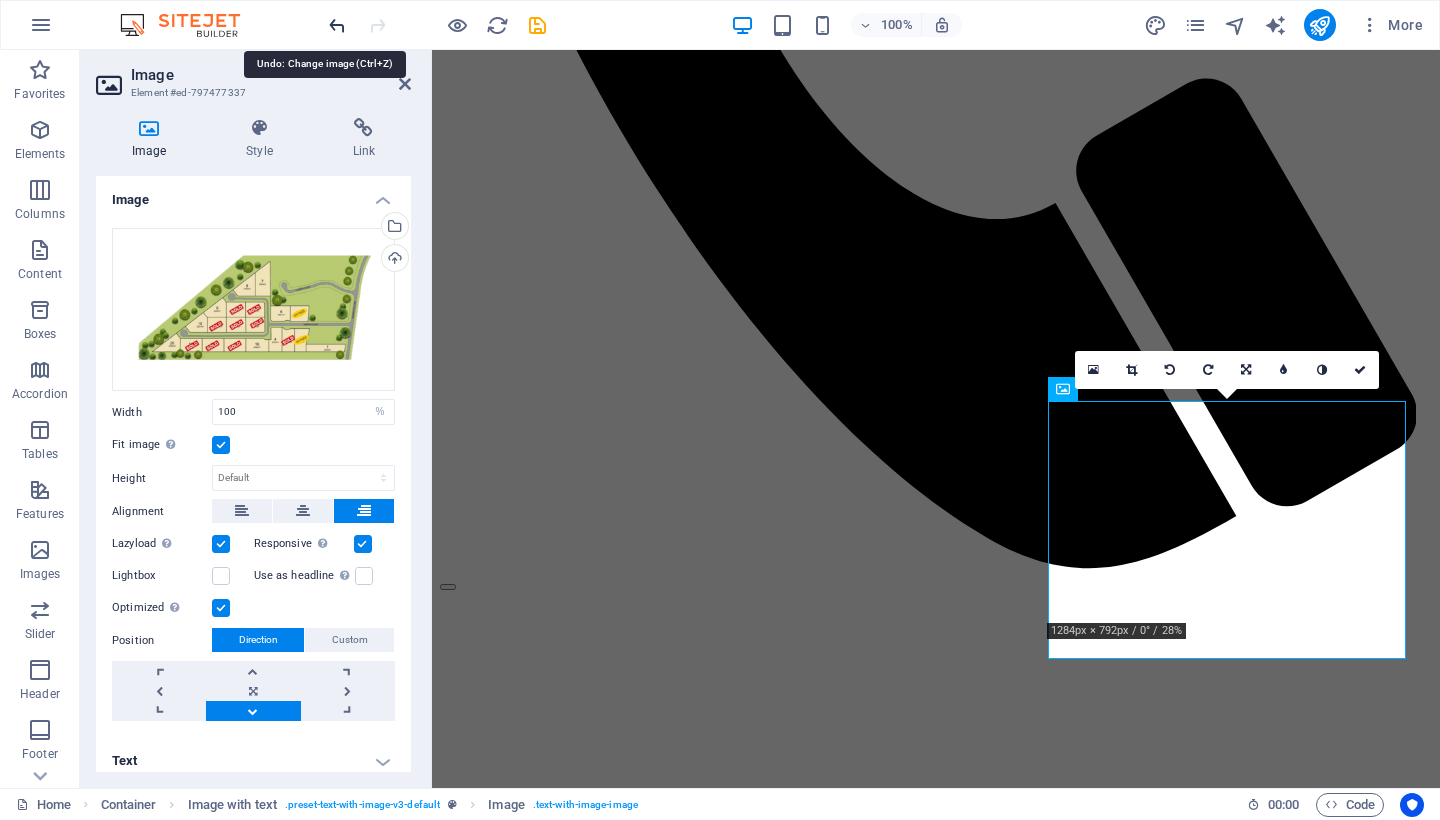 click at bounding box center [337, 25] 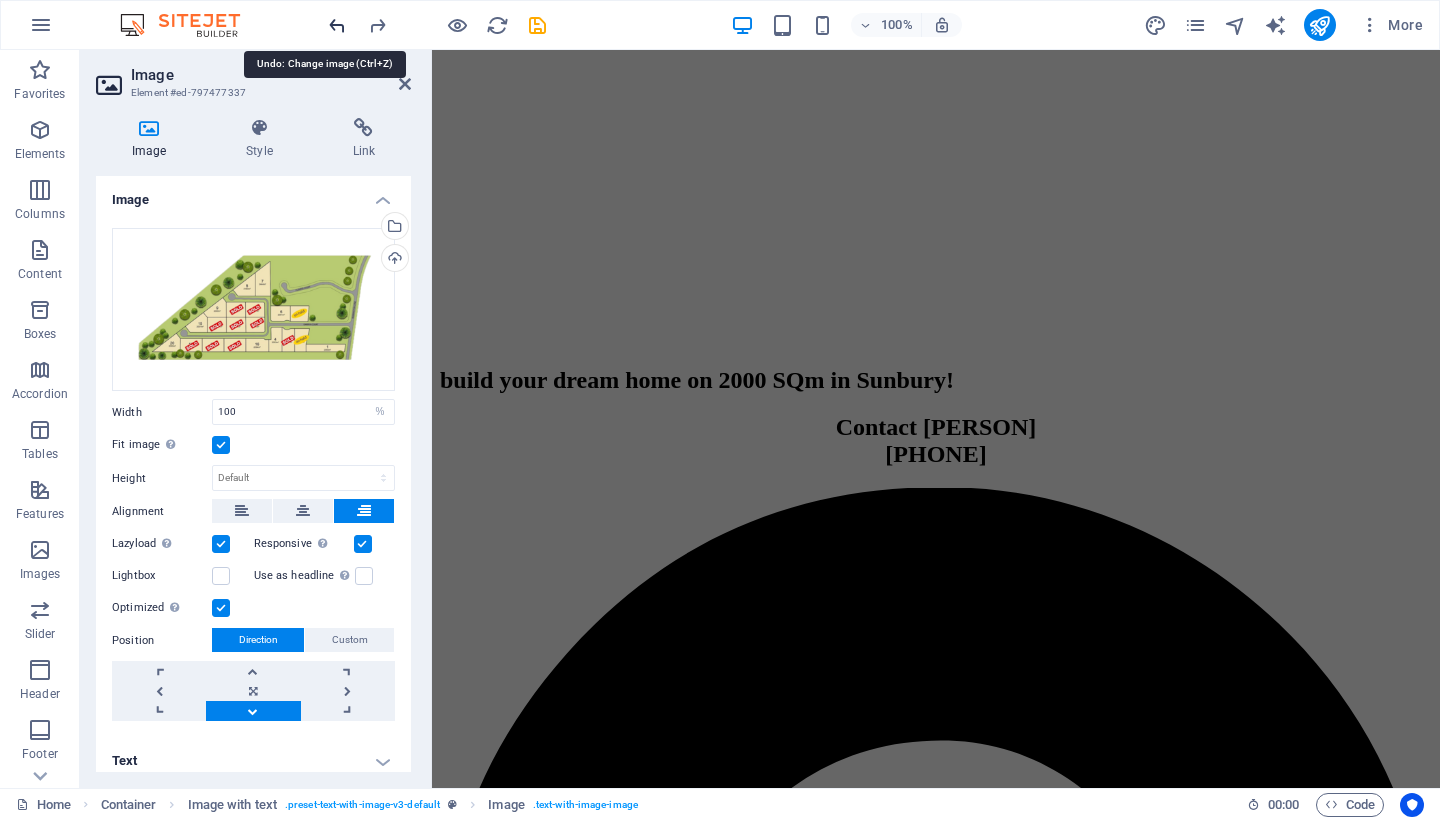 scroll, scrollTop: 1802, scrollLeft: 0, axis: vertical 